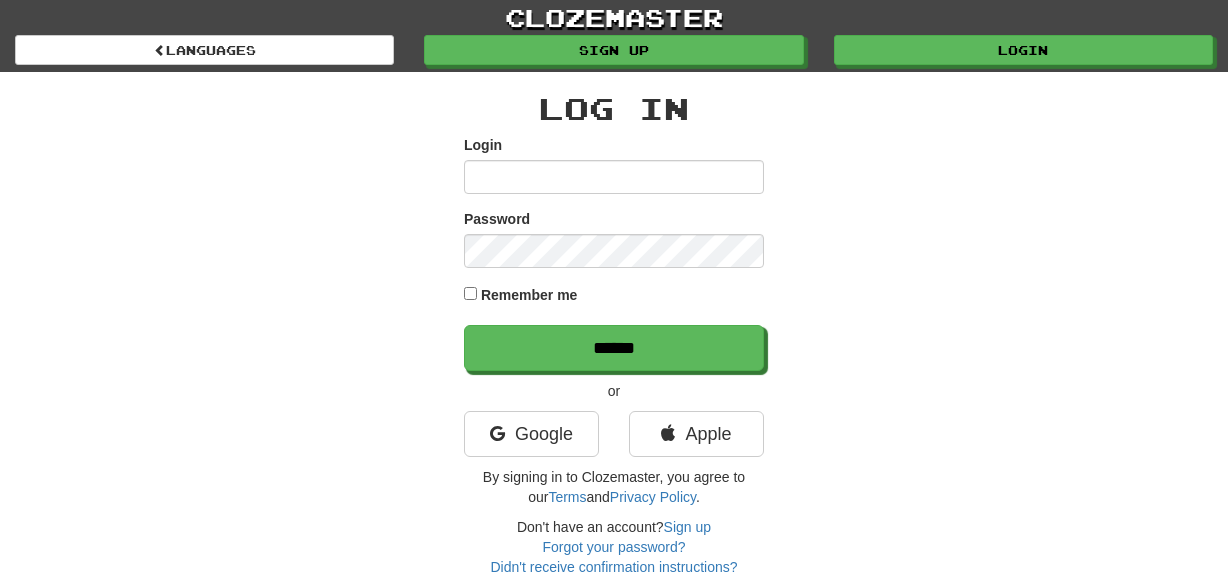 scroll, scrollTop: 0, scrollLeft: 0, axis: both 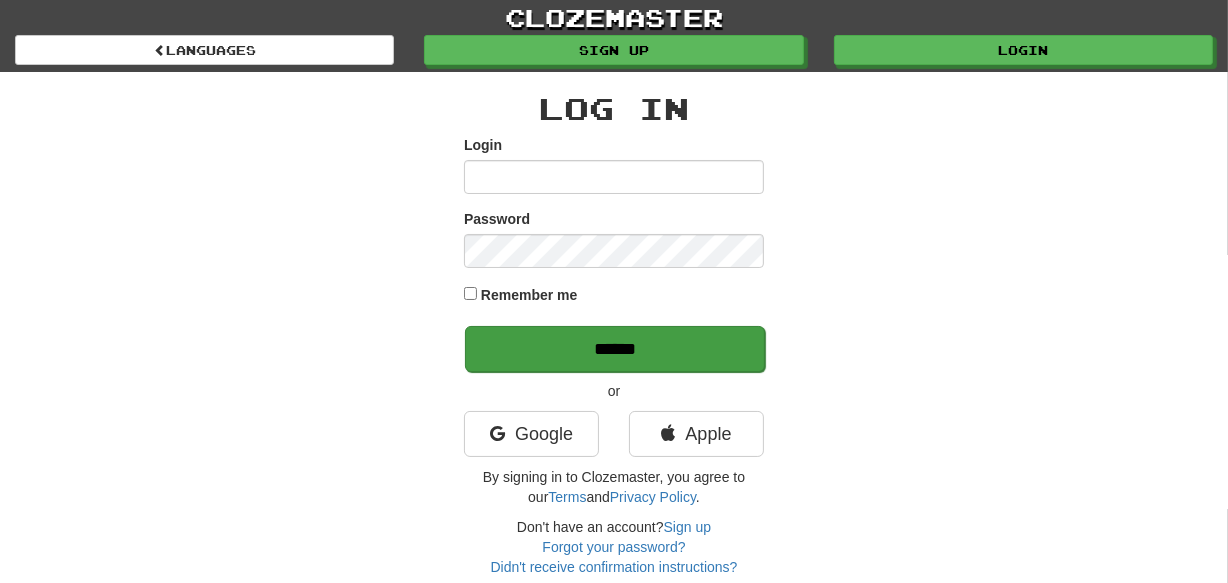 type on "********" 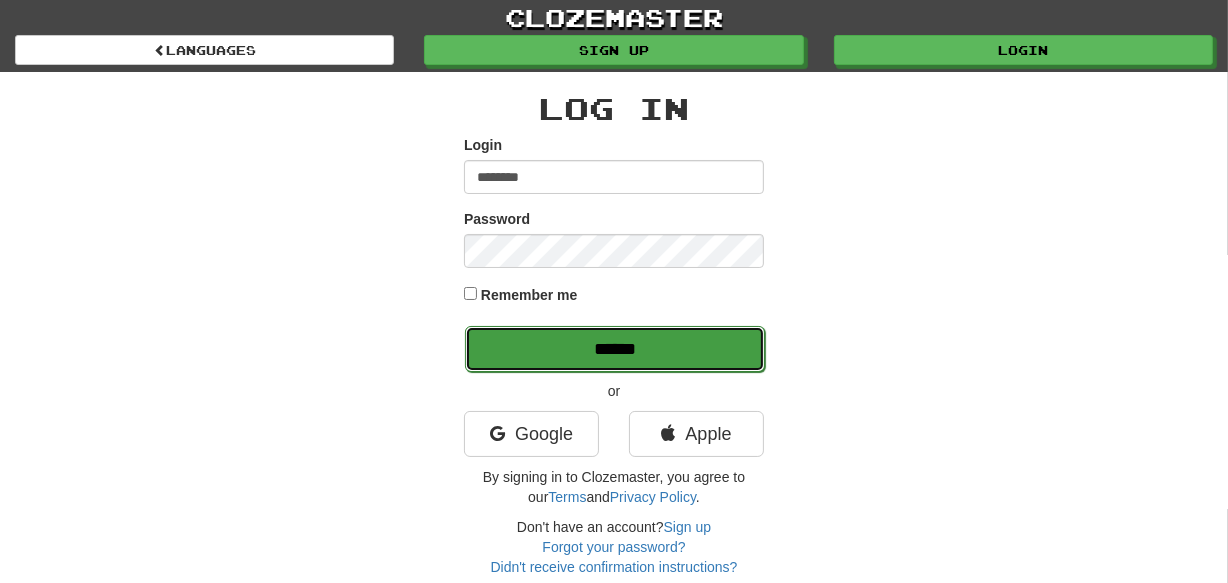 click on "******" at bounding box center (615, 349) 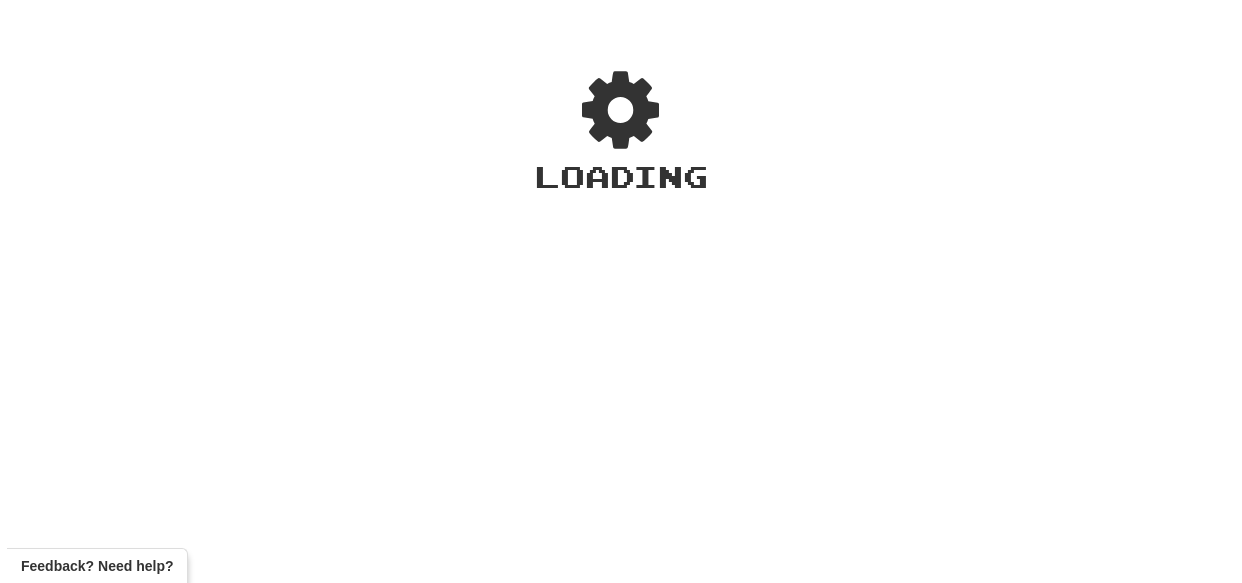 scroll, scrollTop: 0, scrollLeft: 0, axis: both 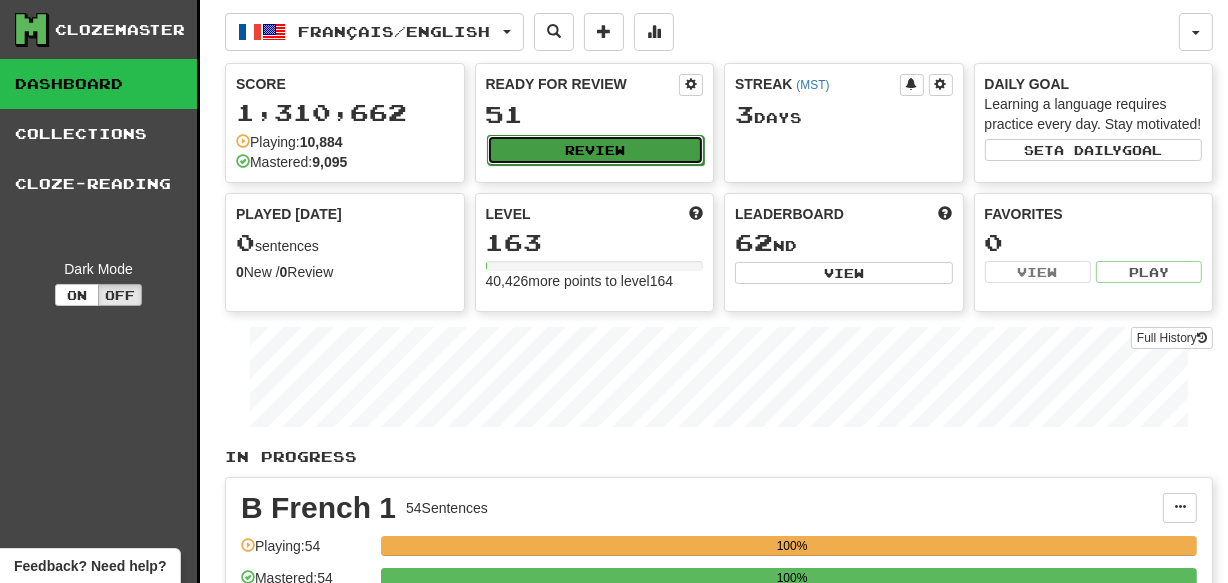 click on "Review" at bounding box center (596, 150) 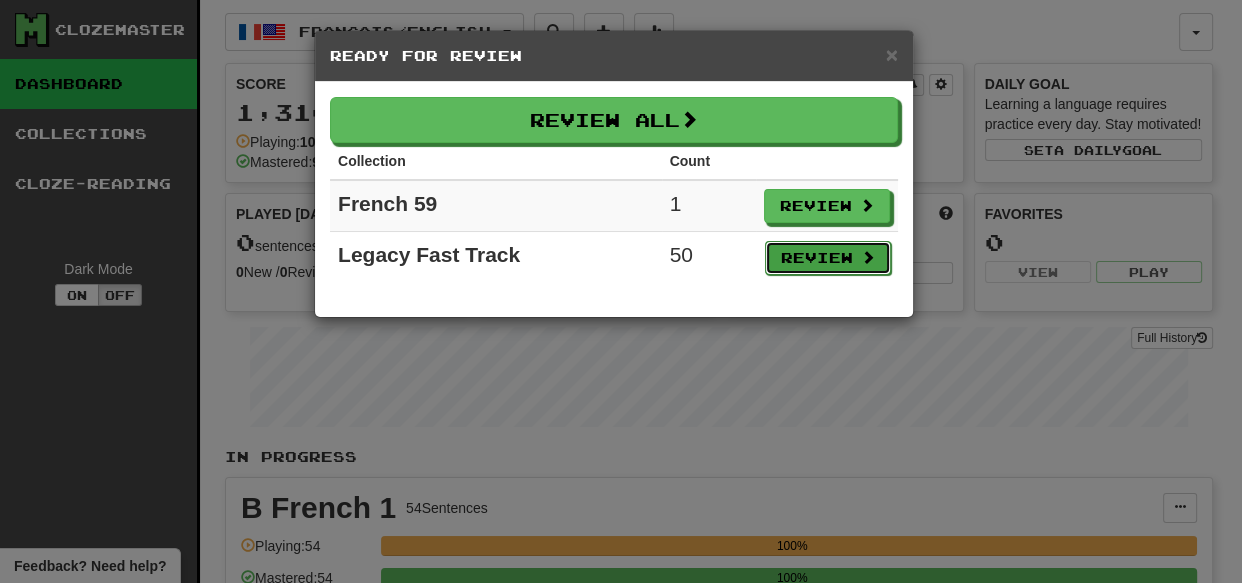 click on "Review" at bounding box center (828, 258) 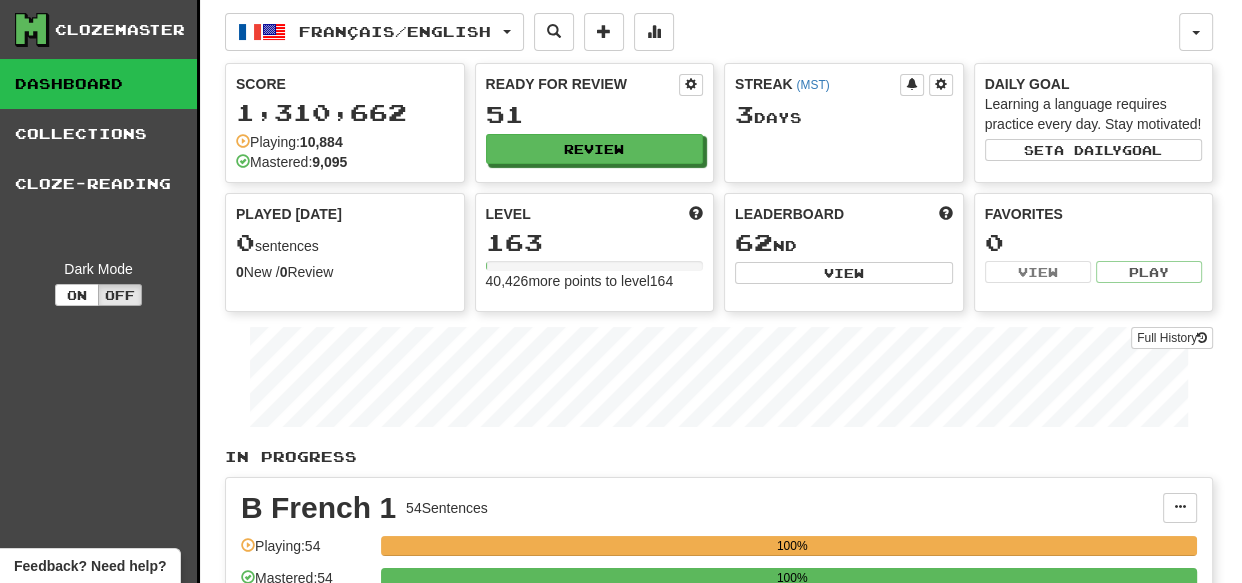 select on "***" 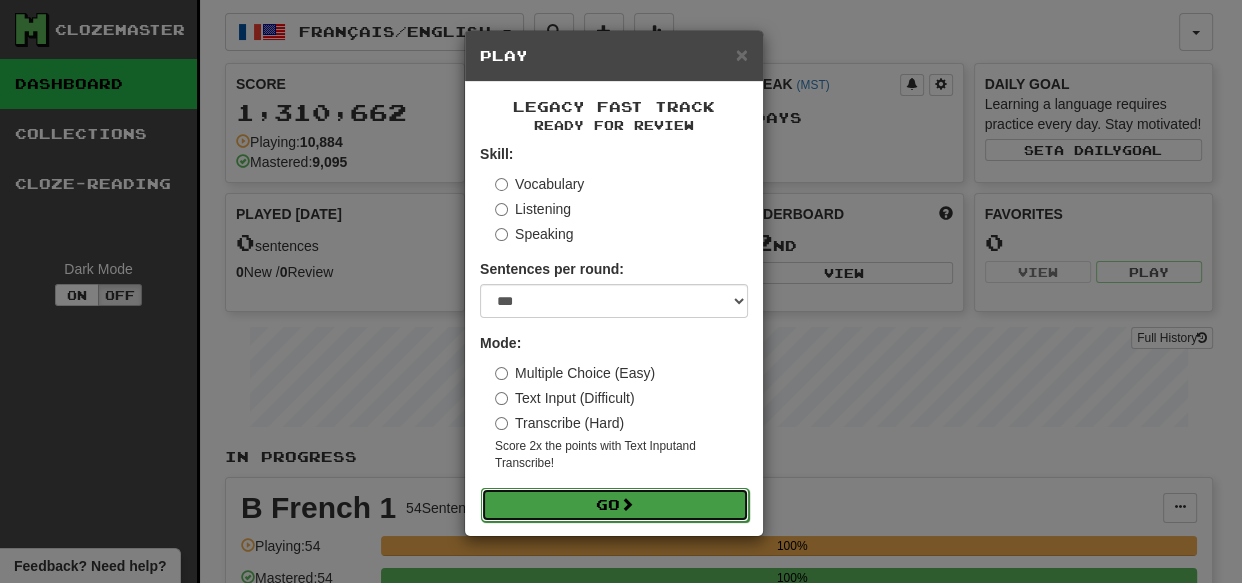 click on "Go" at bounding box center [615, 505] 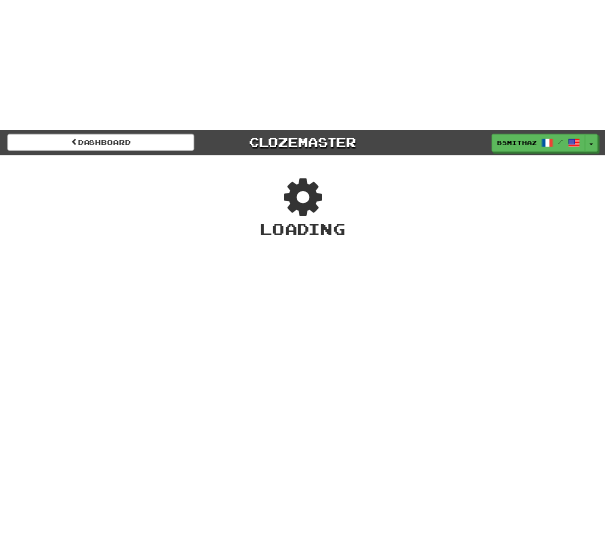 scroll, scrollTop: 0, scrollLeft: 0, axis: both 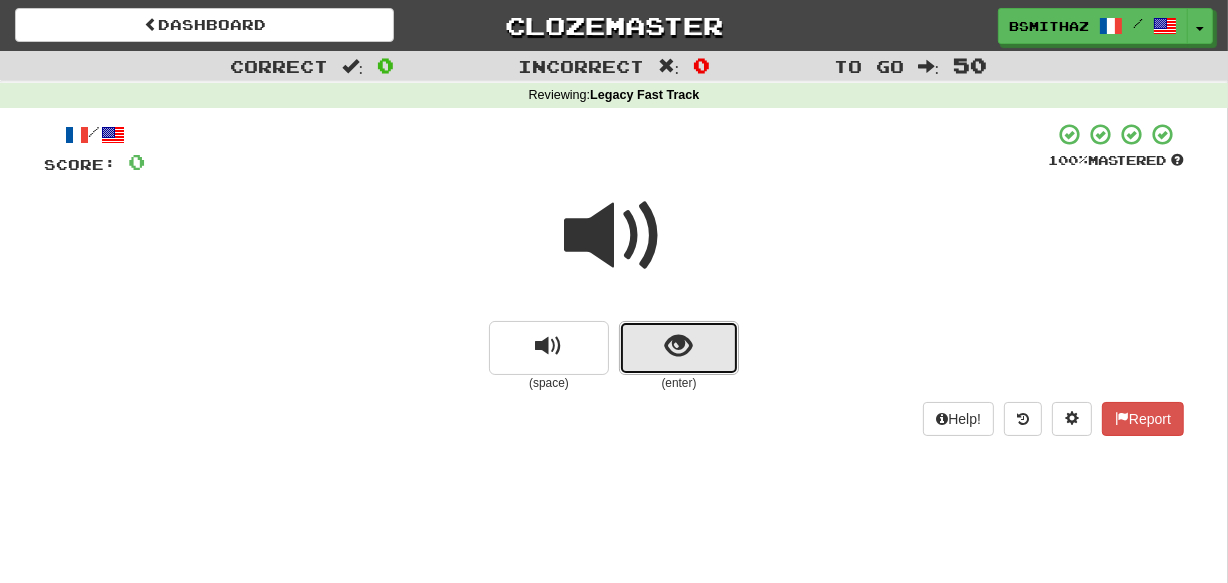 click at bounding box center (679, 346) 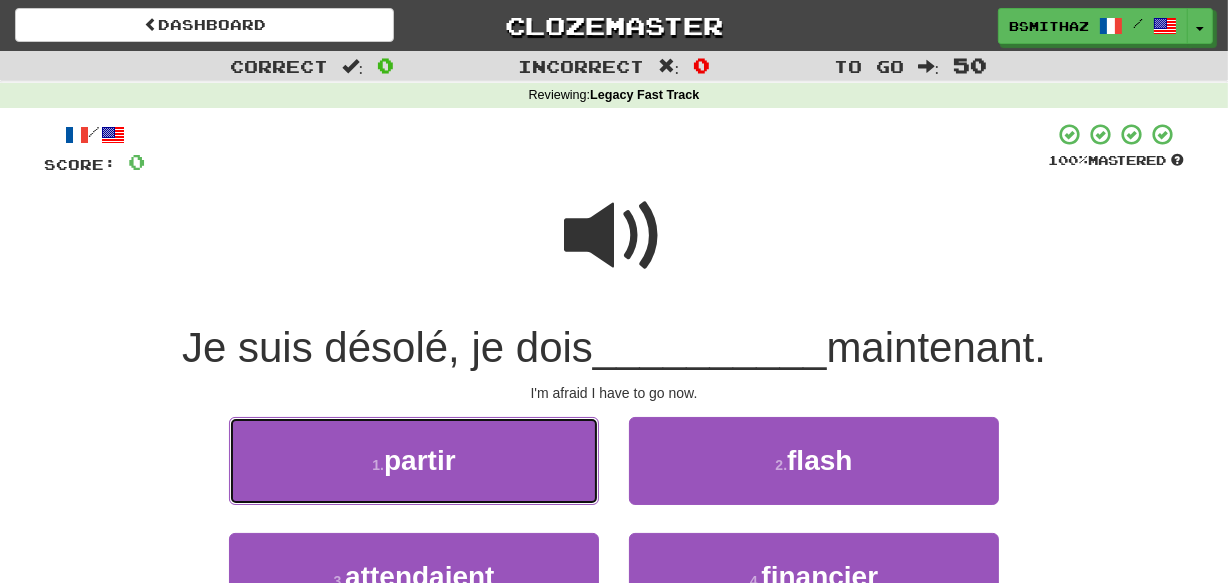 drag, startPoint x: 510, startPoint y: 481, endPoint x: 611, endPoint y: 466, distance: 102.10779 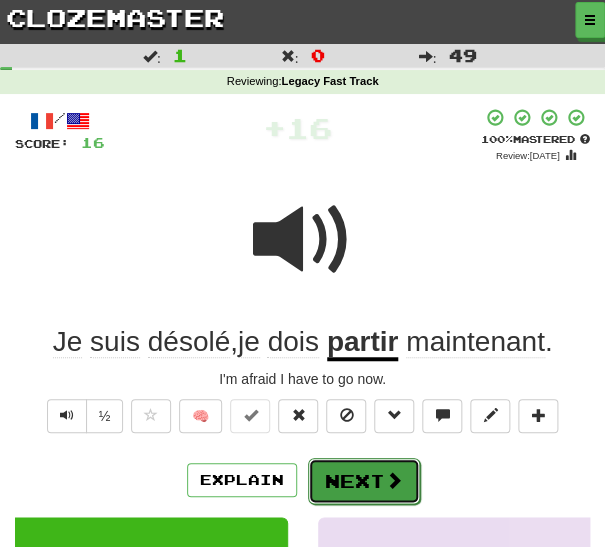 click on "Next" at bounding box center (364, 481) 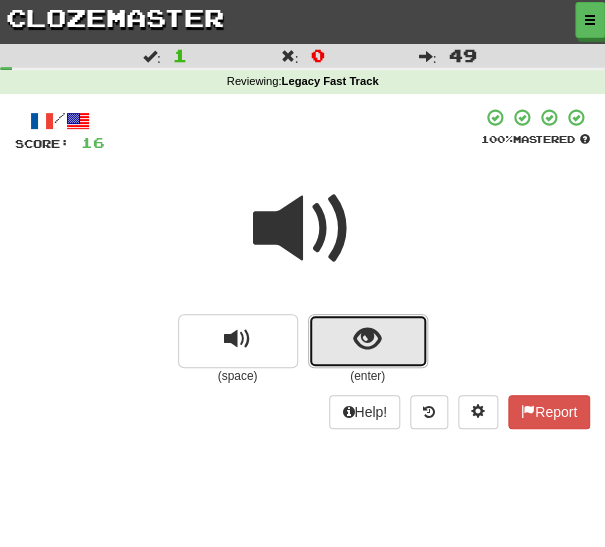 click at bounding box center (368, 341) 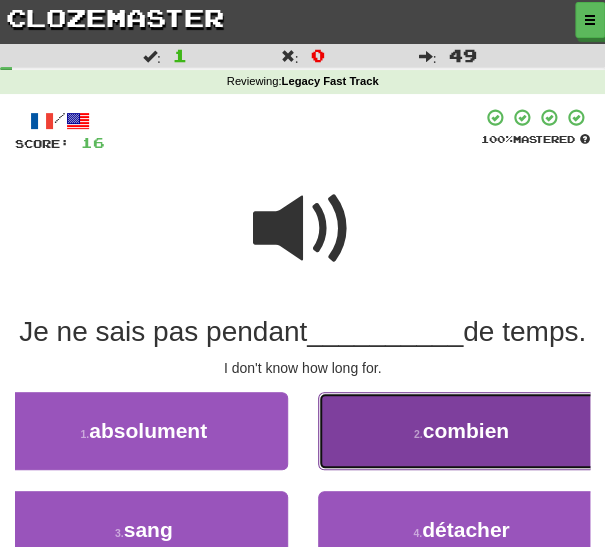 click on "2 .  combien" at bounding box center [462, 431] 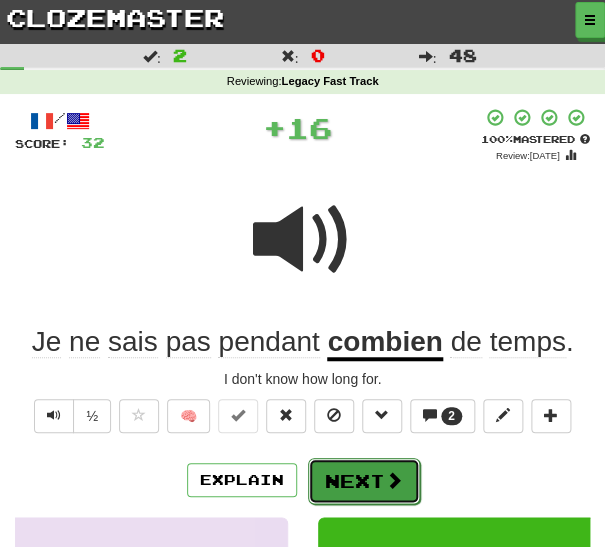 click on "Next" at bounding box center [364, 481] 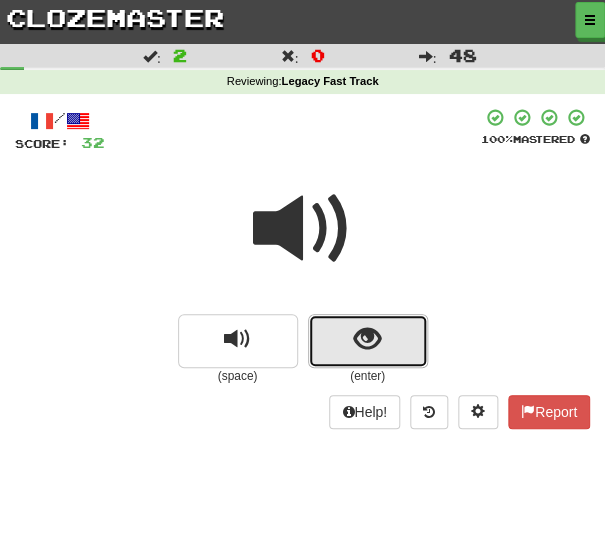 click at bounding box center (367, 339) 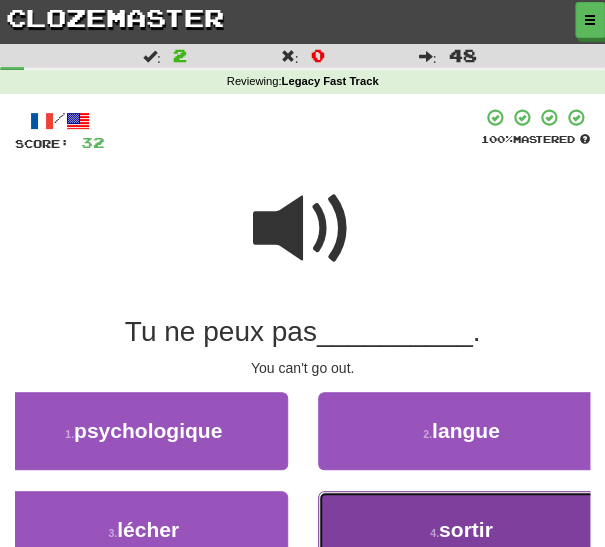click on "4 .  sortir" at bounding box center [462, 530] 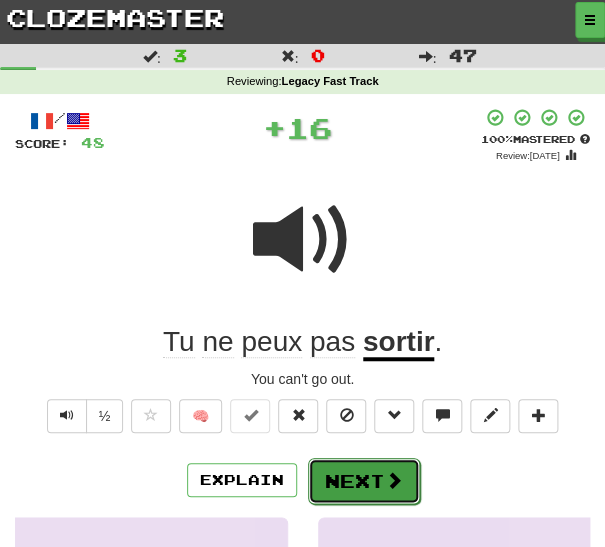 click on "Next" at bounding box center [364, 481] 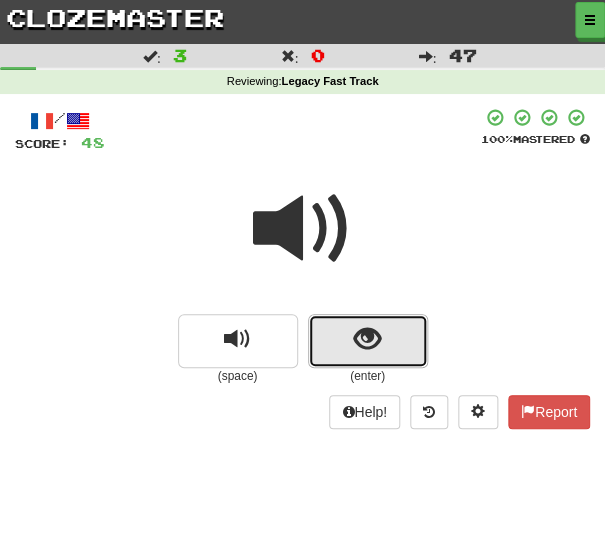 click at bounding box center (368, 341) 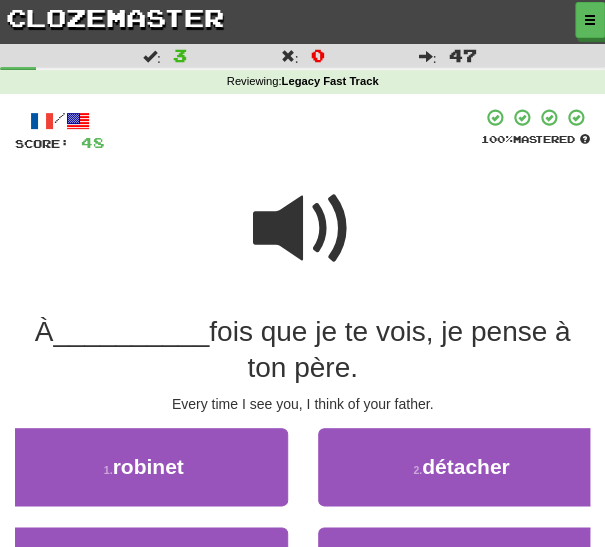 scroll, scrollTop: 41, scrollLeft: 0, axis: vertical 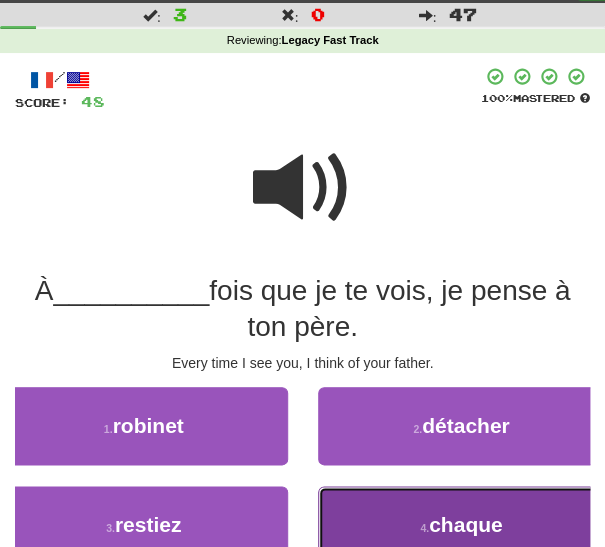 click on "4 .  chaque" at bounding box center (462, 525) 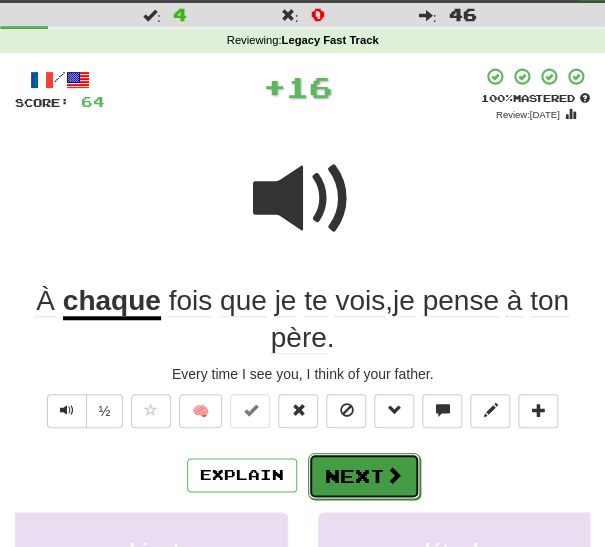 click on "Next" at bounding box center [364, 476] 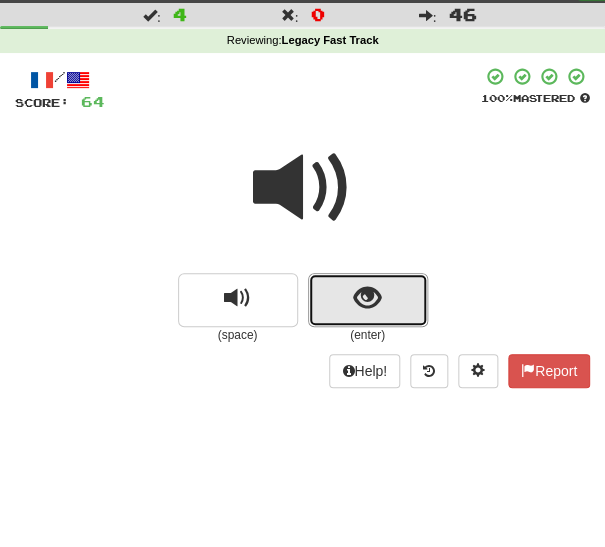 drag, startPoint x: 363, startPoint y: 305, endPoint x: 390, endPoint y: 339, distance: 43.416588 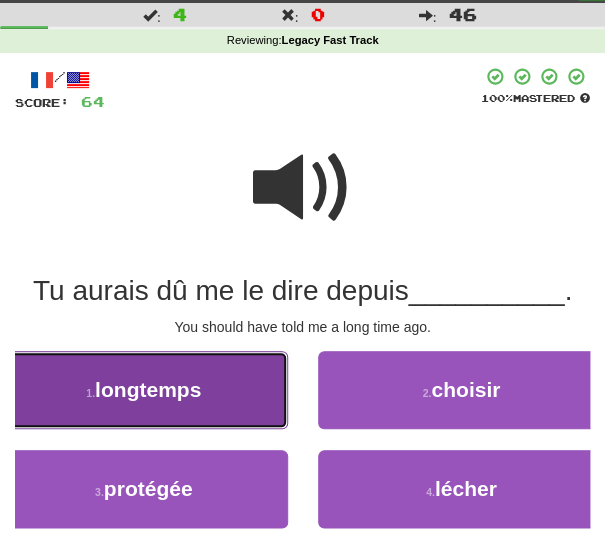 click on "1 .  longtemps" at bounding box center [144, 390] 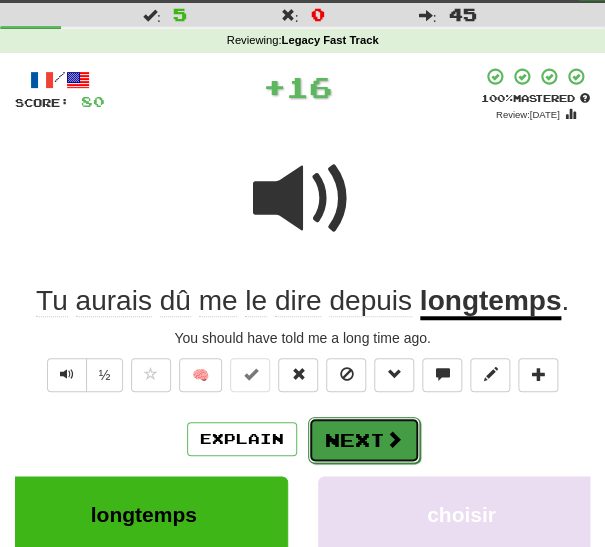 click on "Next" at bounding box center (364, 440) 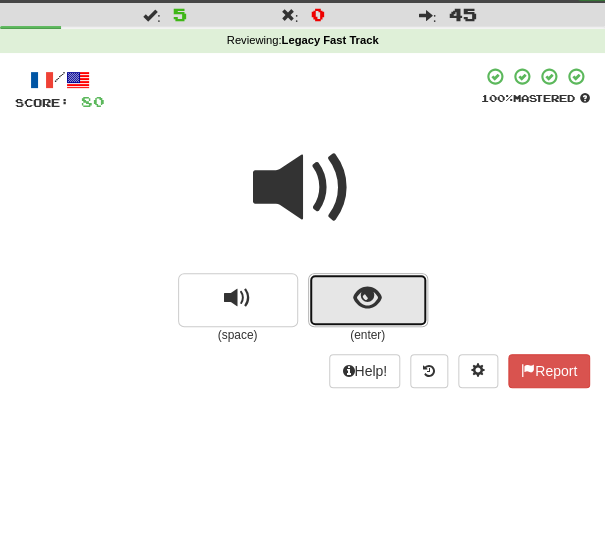 click at bounding box center (367, 298) 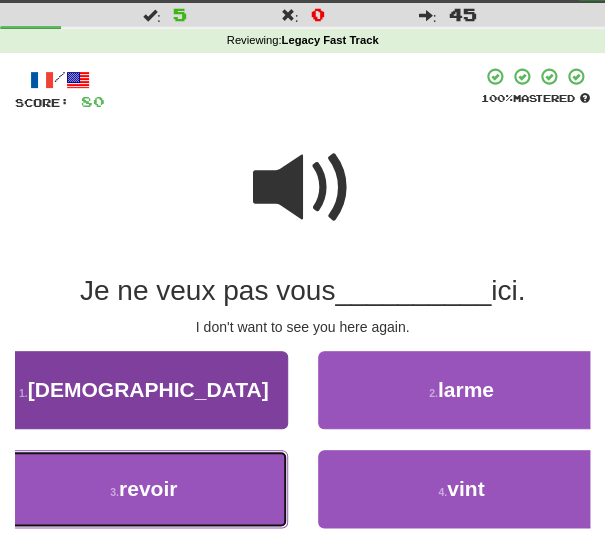 click on "3 .  revoir" at bounding box center [144, 489] 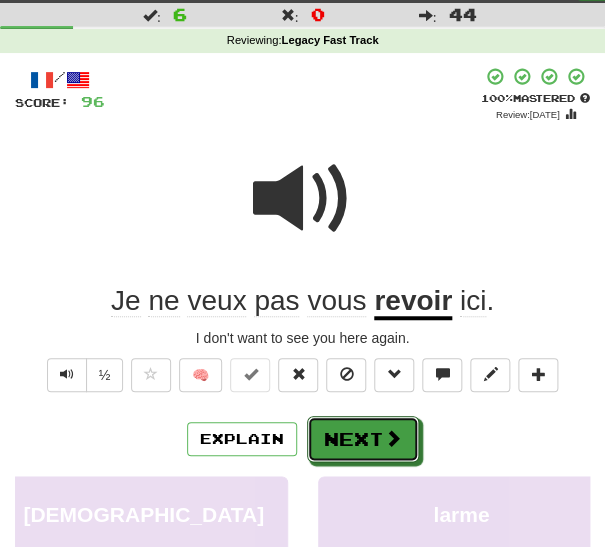 click at bounding box center (393, 438) 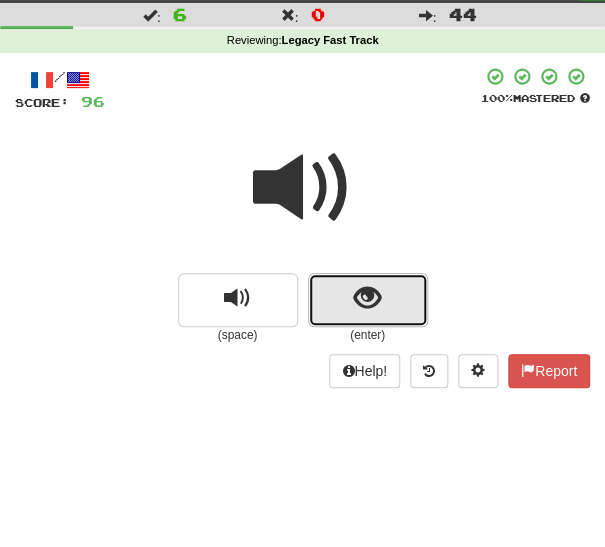click at bounding box center [367, 298] 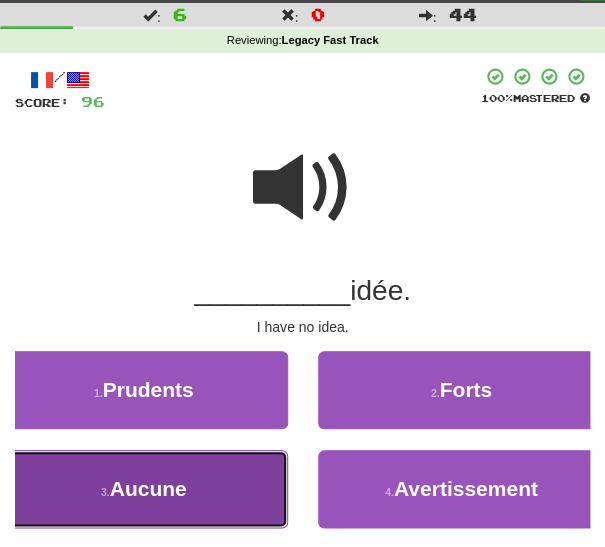 click on "Aucune" at bounding box center (148, 488) 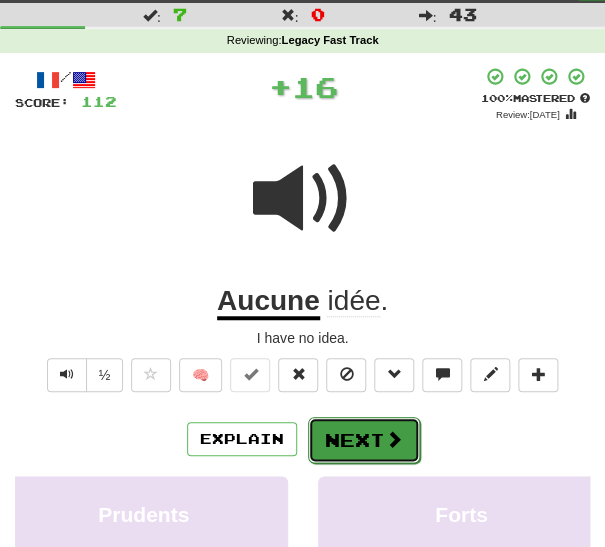 click on "Next" at bounding box center [364, 440] 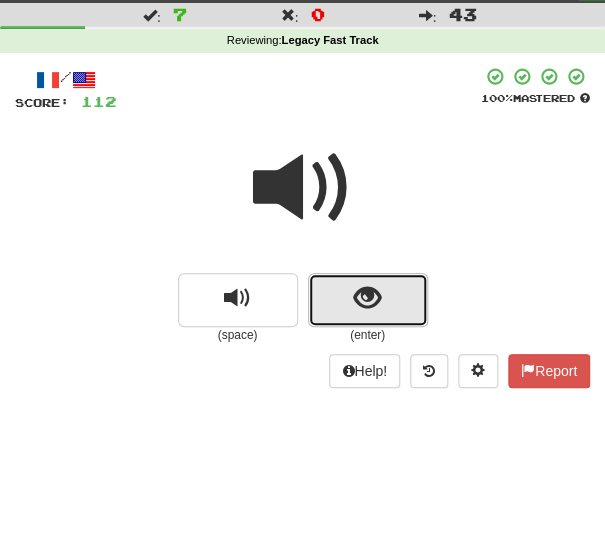 click at bounding box center [367, 298] 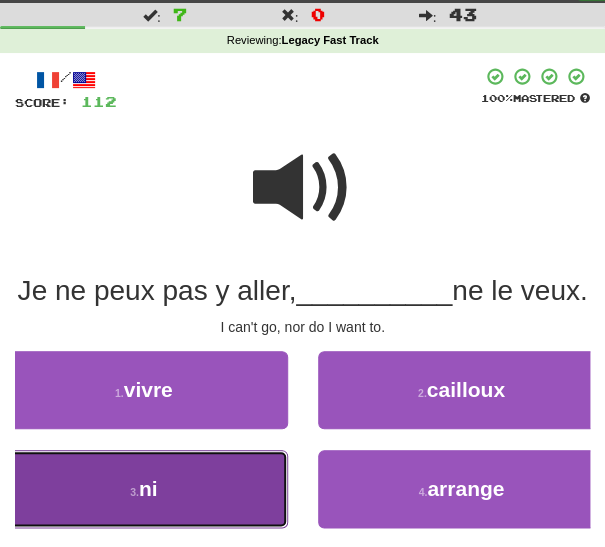 click on "3 .  ni" at bounding box center [144, 489] 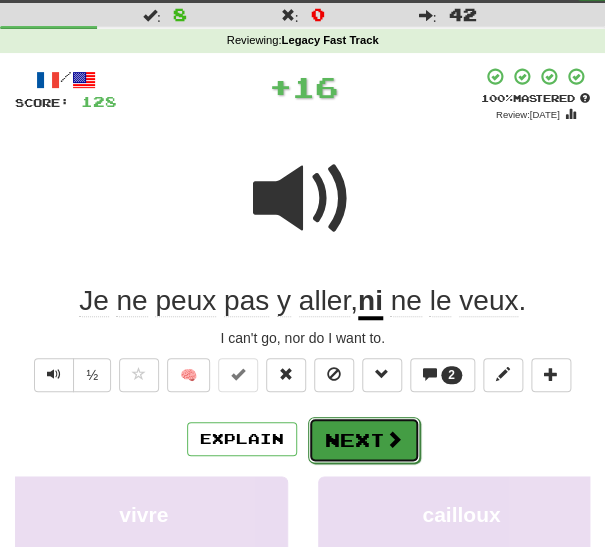 click on "Next" at bounding box center [364, 440] 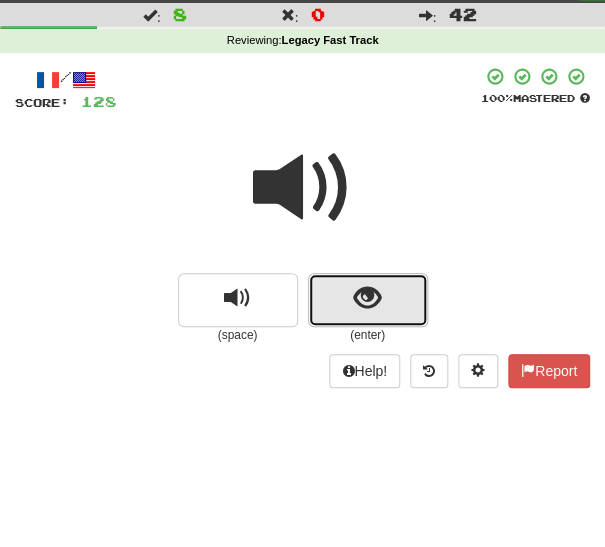 click at bounding box center [367, 298] 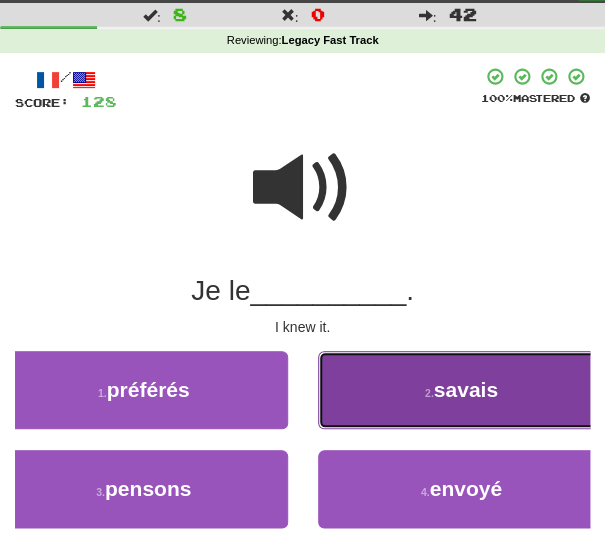 click on "2 .  savais" at bounding box center (462, 390) 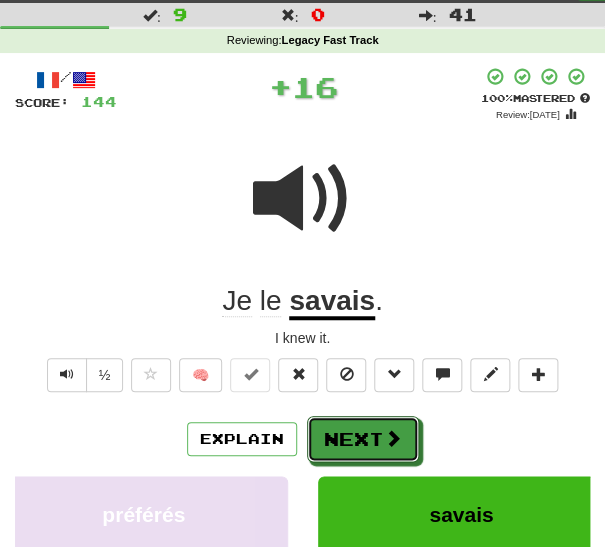 click on "Next" at bounding box center [363, 439] 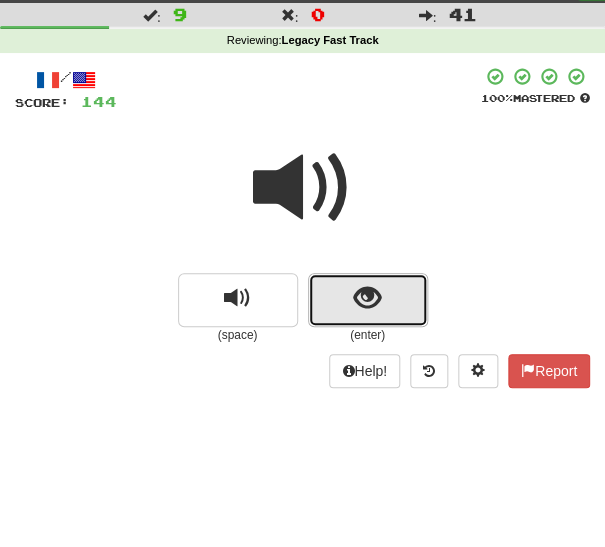 click at bounding box center [368, 300] 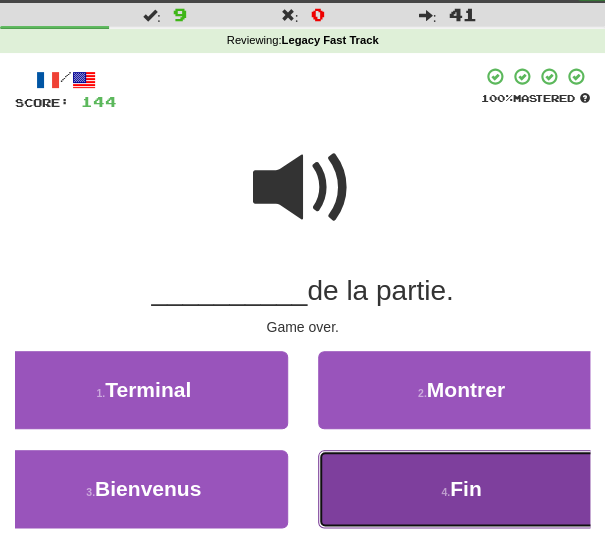 click on "4 .  Fin" at bounding box center (462, 489) 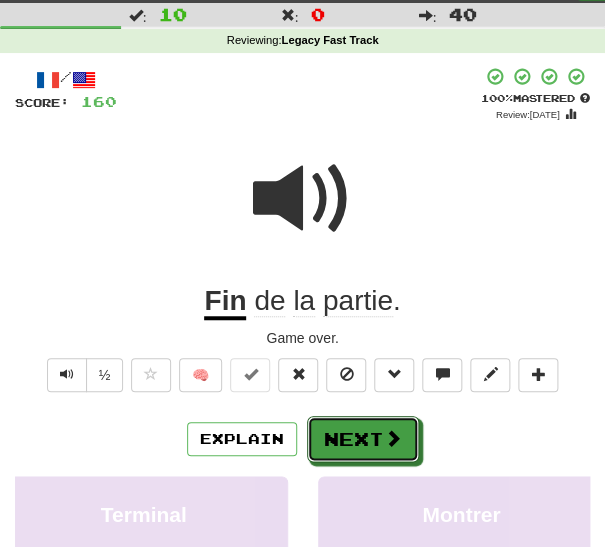click on "Next" at bounding box center (363, 439) 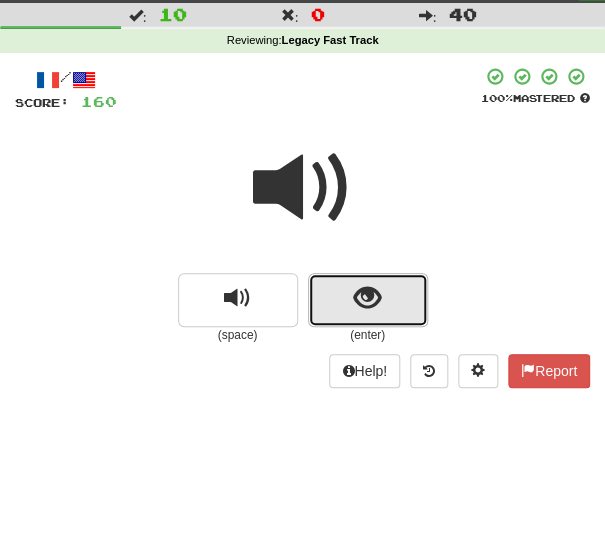 click at bounding box center (367, 298) 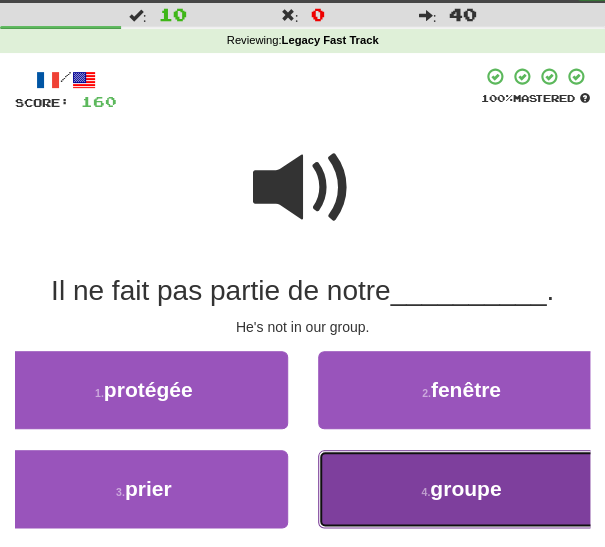 click on "4 .  groupe" at bounding box center [462, 489] 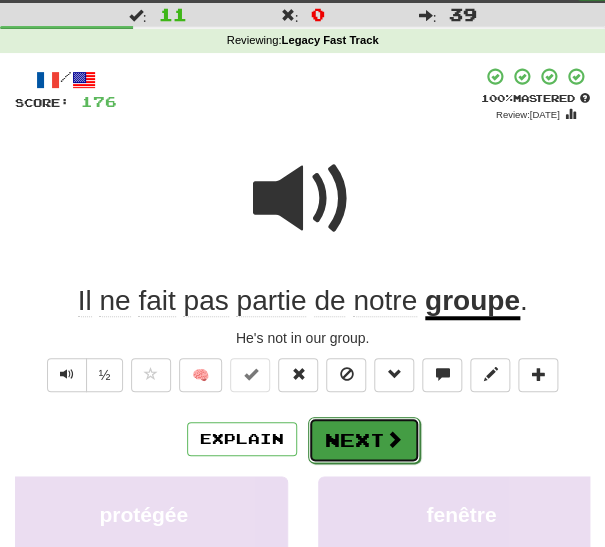 click on "Next" at bounding box center [364, 440] 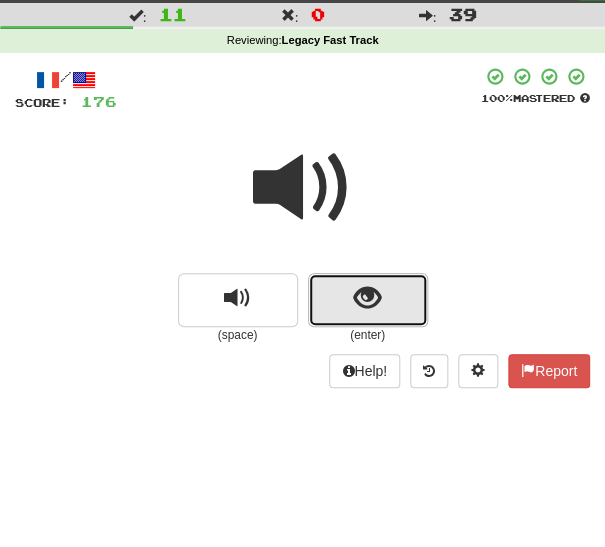 click at bounding box center (367, 298) 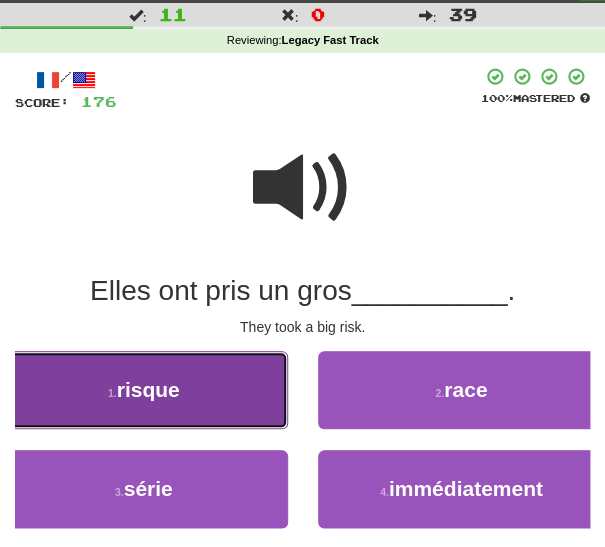 click on "1 .  risque" at bounding box center [144, 390] 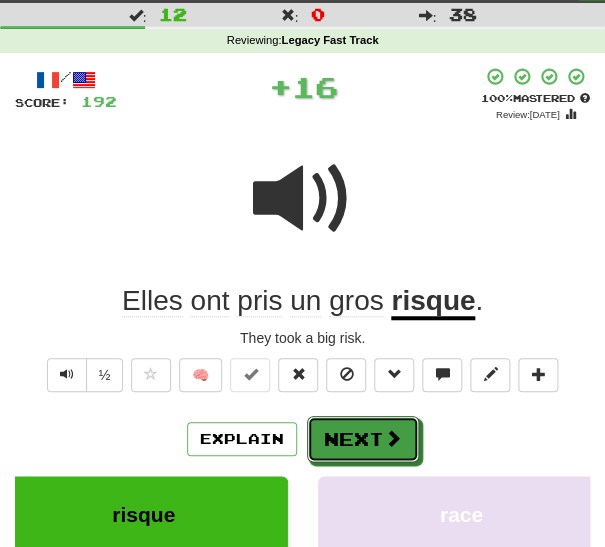click on "Next" at bounding box center [363, 439] 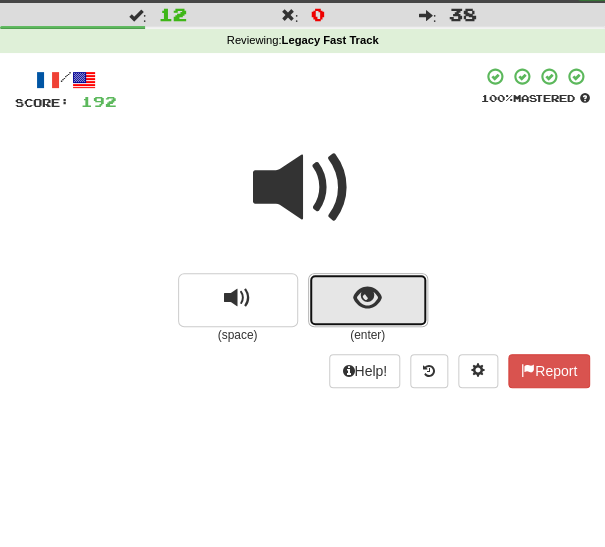 click at bounding box center [367, 298] 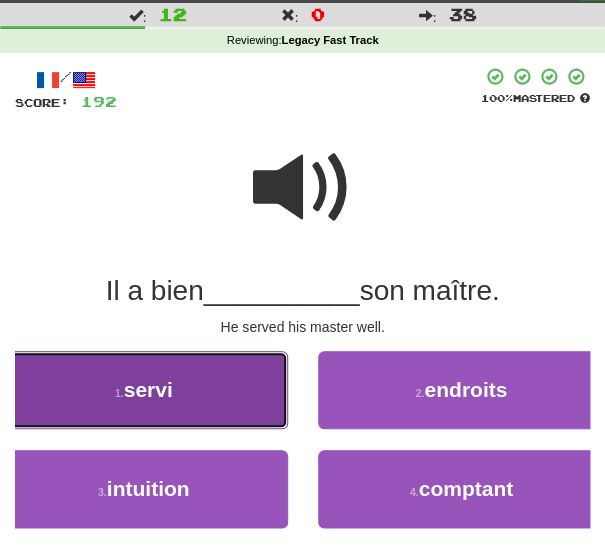click on "1 .  servi" at bounding box center [144, 390] 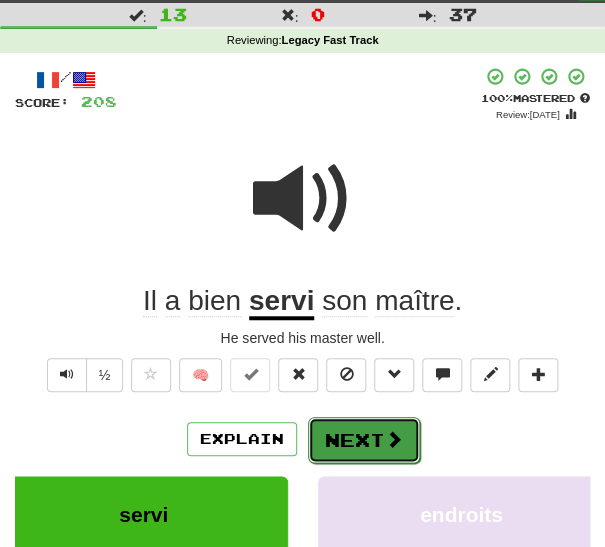 click on "Next" at bounding box center [364, 440] 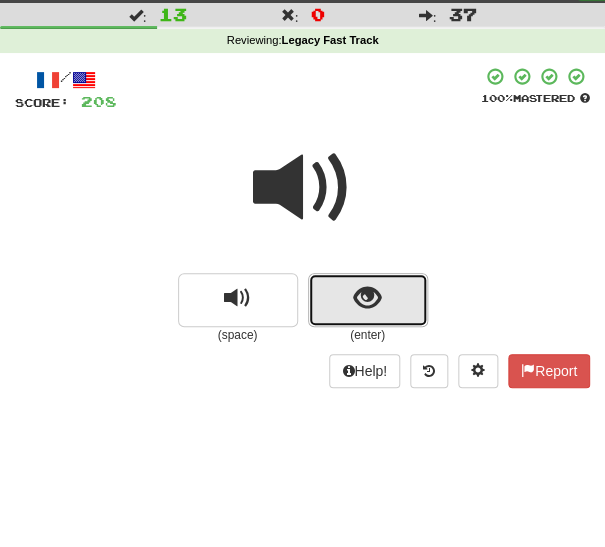 click at bounding box center [368, 300] 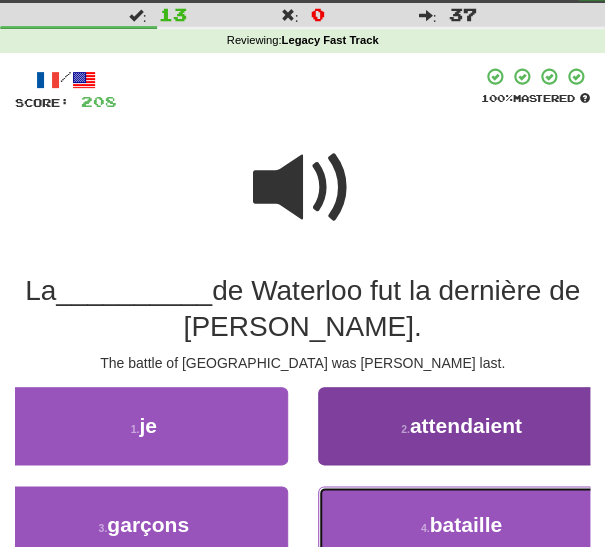 drag, startPoint x: 405, startPoint y: 515, endPoint x: 400, endPoint y: 527, distance: 13 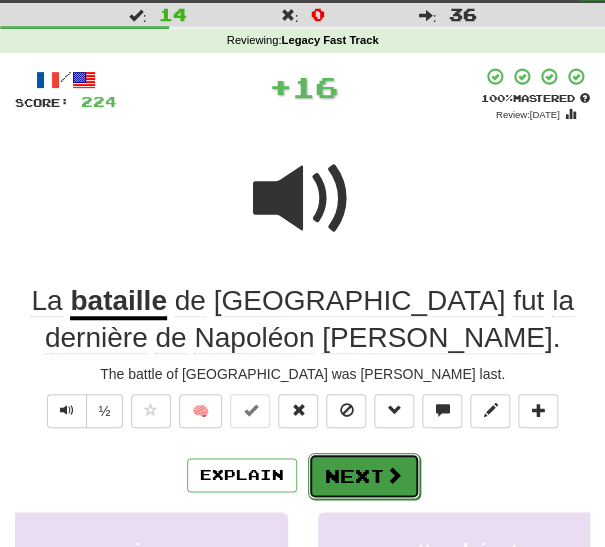 click on "Next" at bounding box center (364, 476) 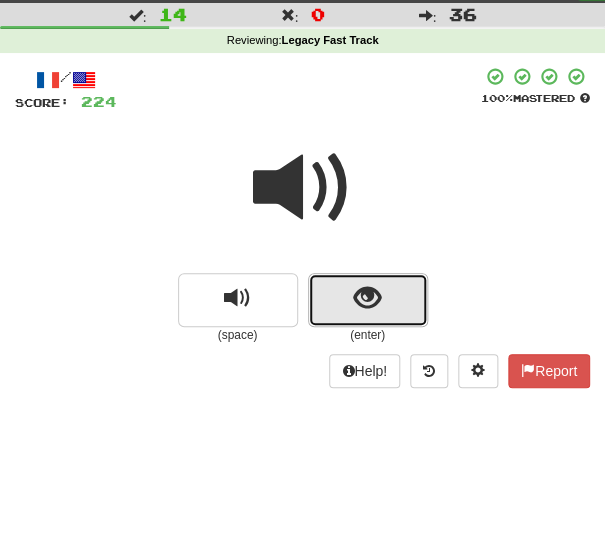 click at bounding box center [367, 298] 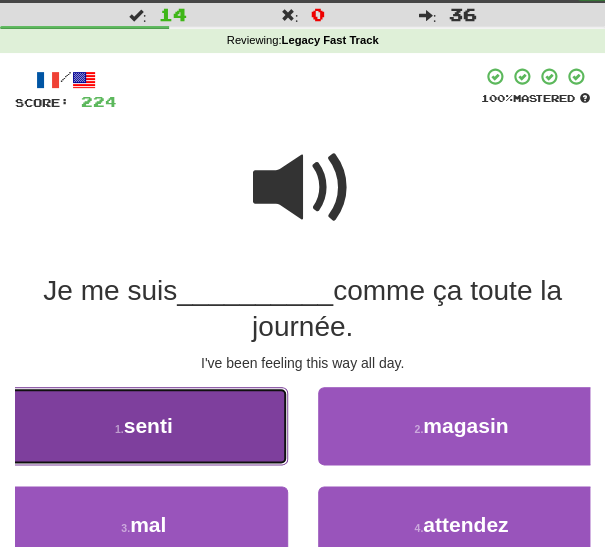 click on "1 .  senti" at bounding box center (144, 426) 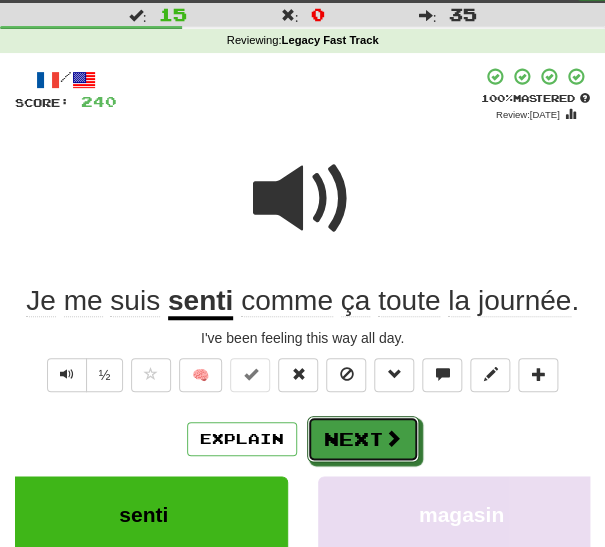 click on "Next" at bounding box center (363, 439) 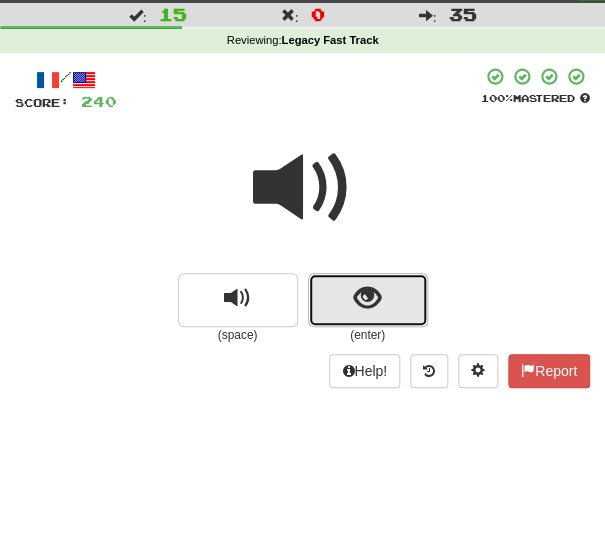 click at bounding box center [367, 298] 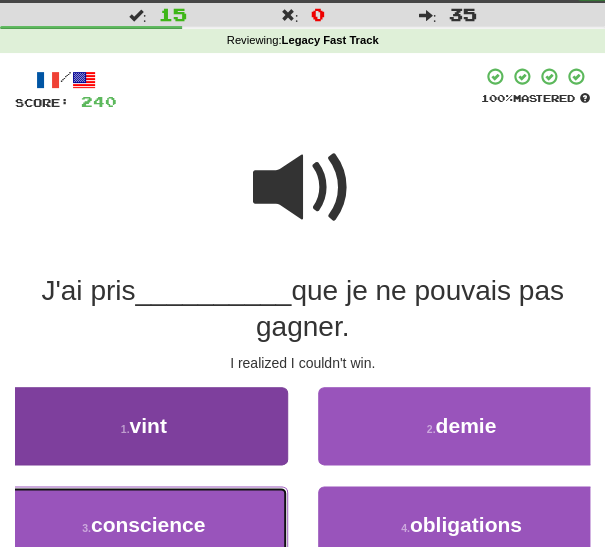 click on "3 .  conscience" at bounding box center [144, 525] 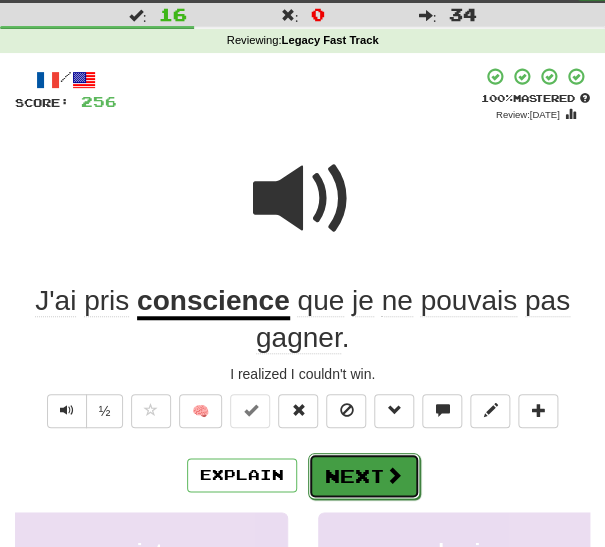 click at bounding box center [394, 475] 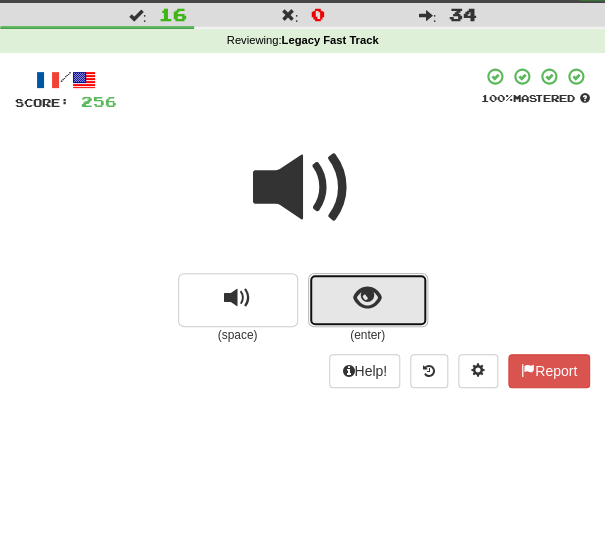 click at bounding box center (367, 298) 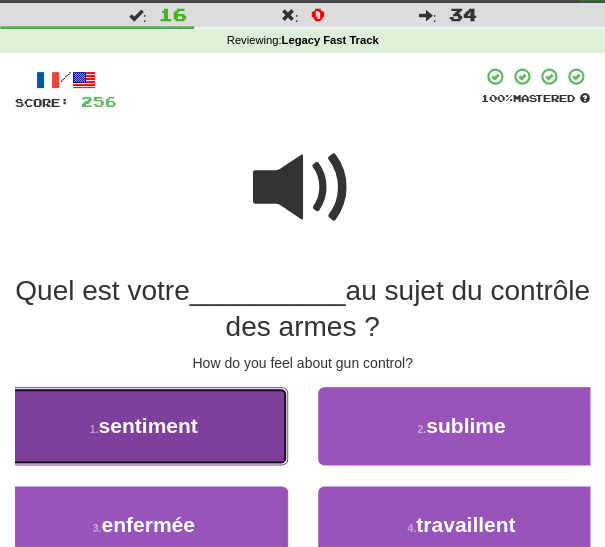 click on "1 .  sentiment" at bounding box center (144, 426) 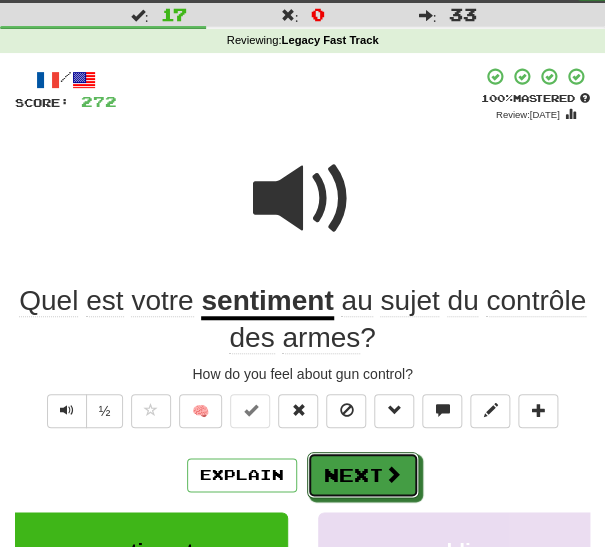 click on "Next" at bounding box center (363, 475) 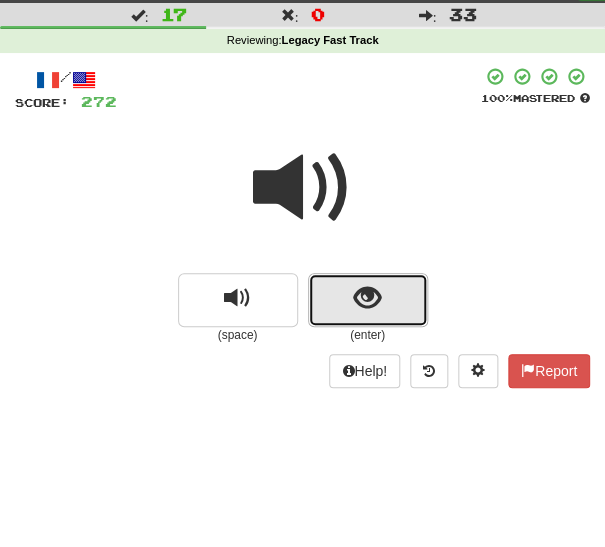 click at bounding box center (368, 300) 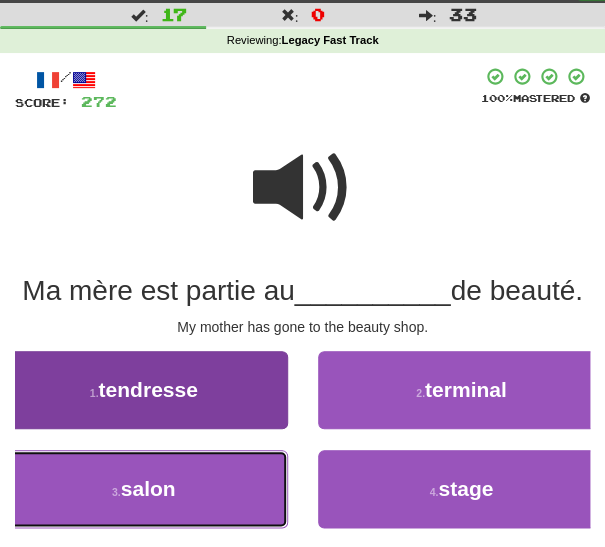 click on "3 .  salon" at bounding box center (144, 489) 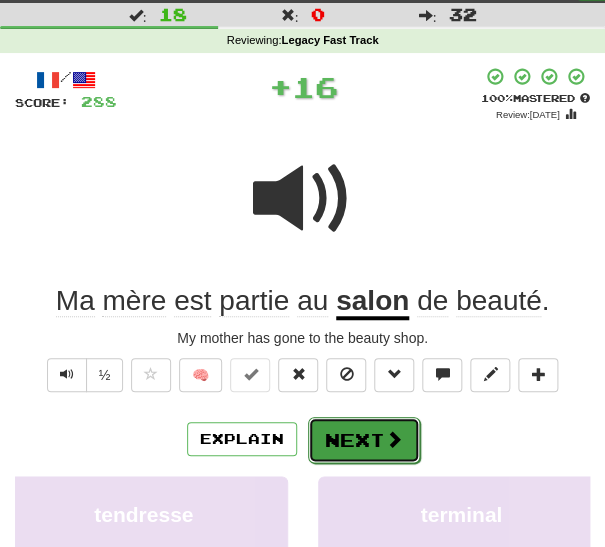 click on "Next" at bounding box center [364, 440] 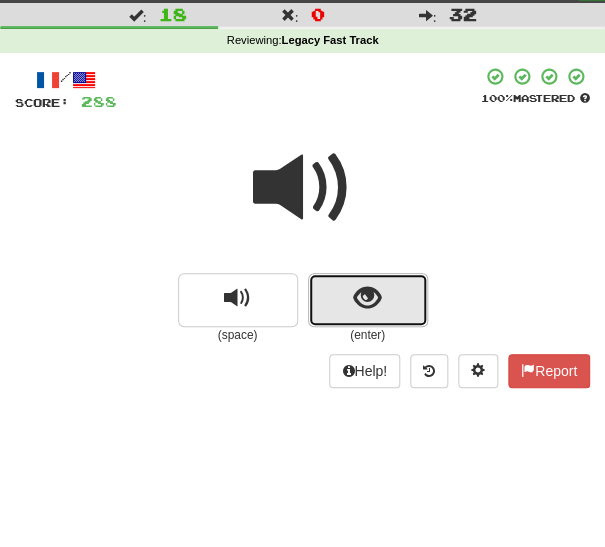click at bounding box center [368, 300] 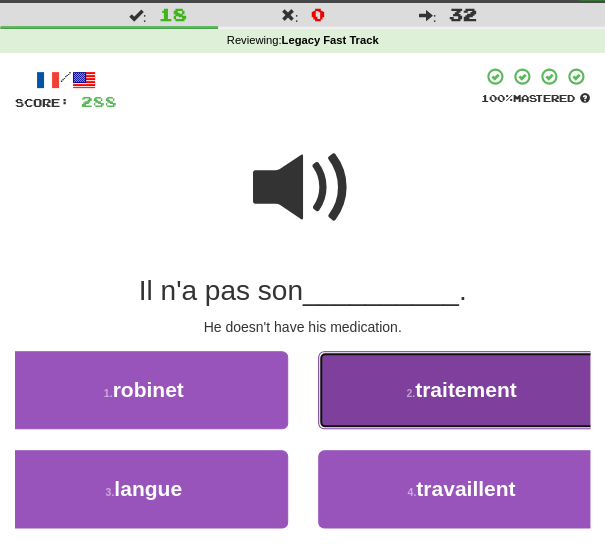 click on "2 .  traitement" at bounding box center [462, 390] 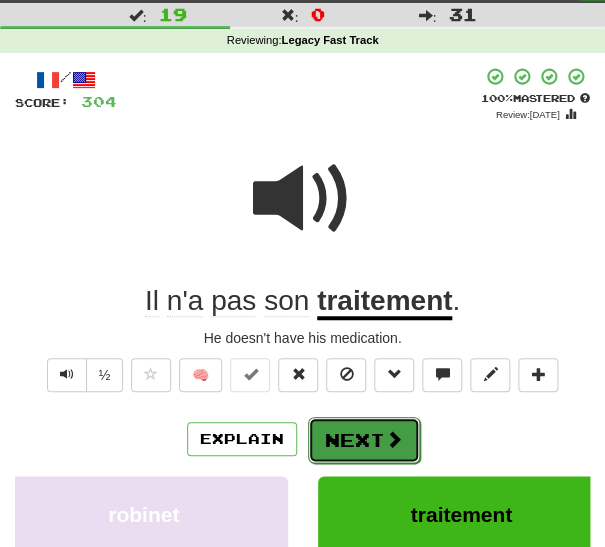 click on "Next" at bounding box center (364, 440) 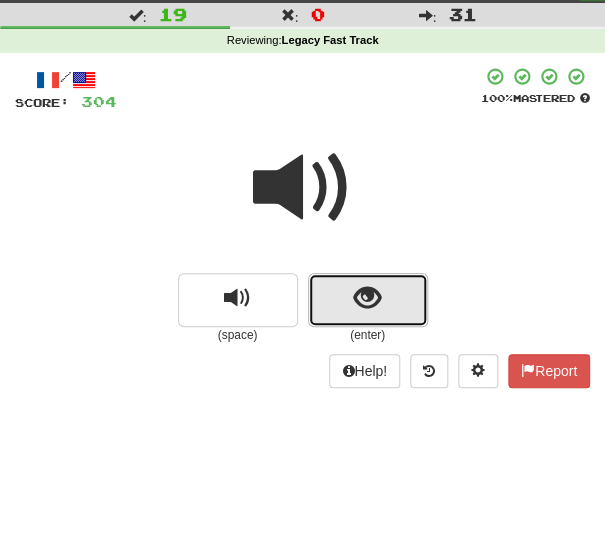 click at bounding box center (368, 300) 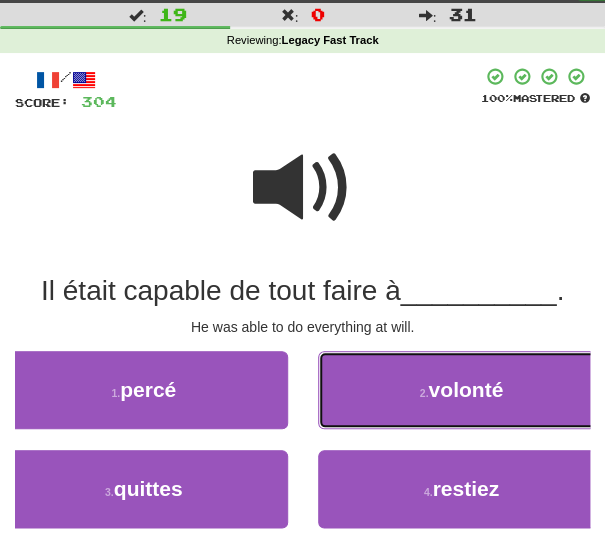 click on "2 .  volonté" at bounding box center (462, 390) 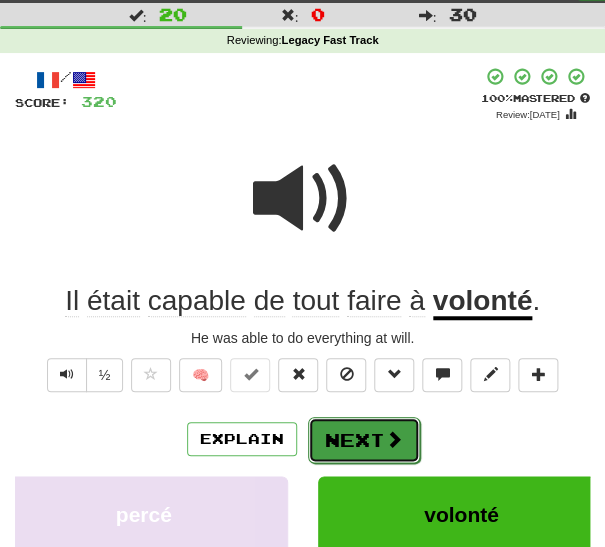 click on "Next" at bounding box center (364, 440) 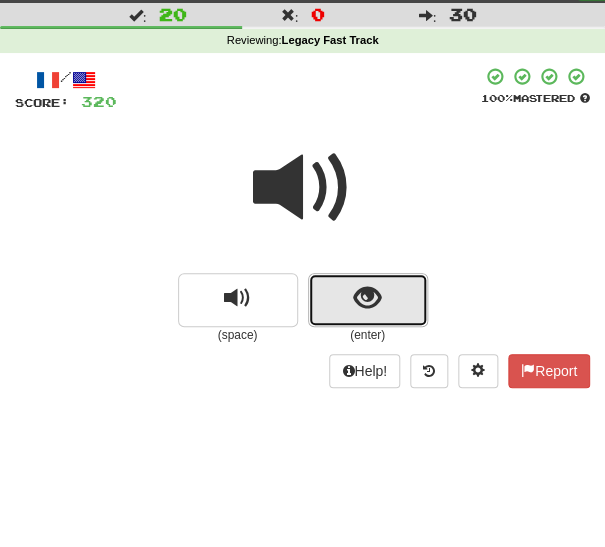 click at bounding box center [367, 298] 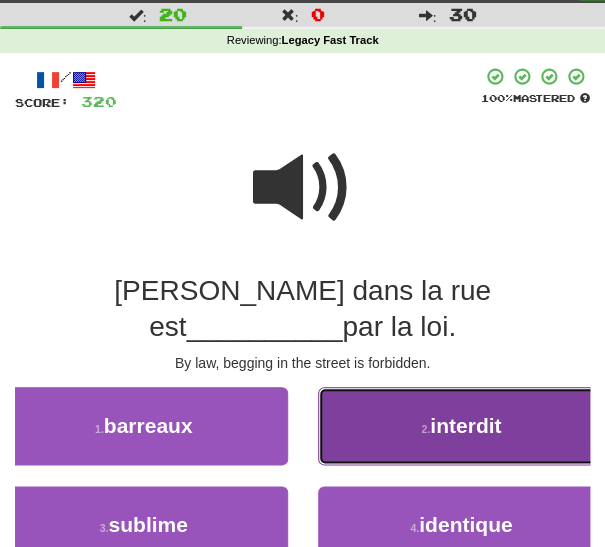 click on "2 .  interdit" at bounding box center [462, 426] 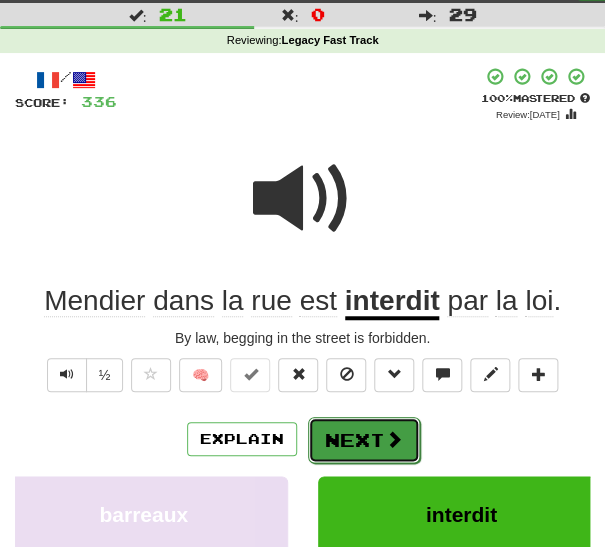click on "Next" at bounding box center (364, 440) 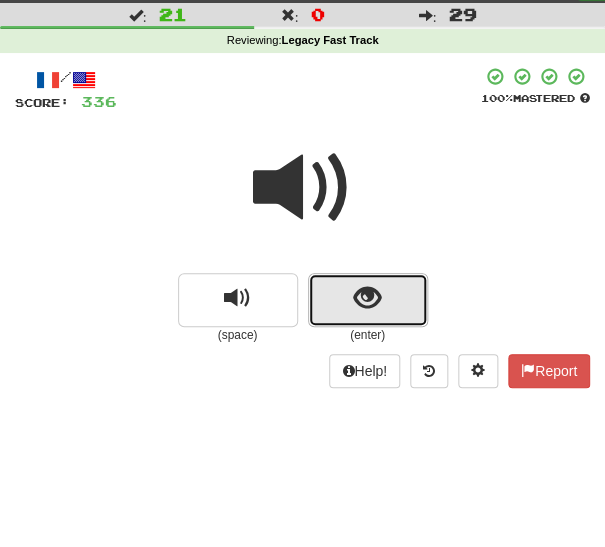 click at bounding box center [368, 300] 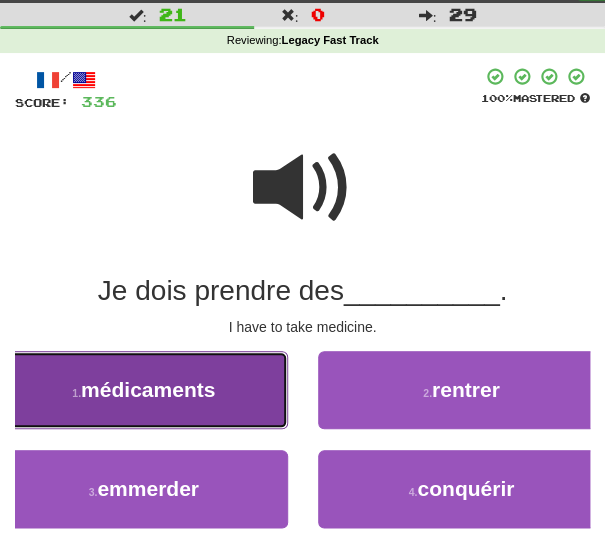 click on "1 .  médicaments" at bounding box center (144, 390) 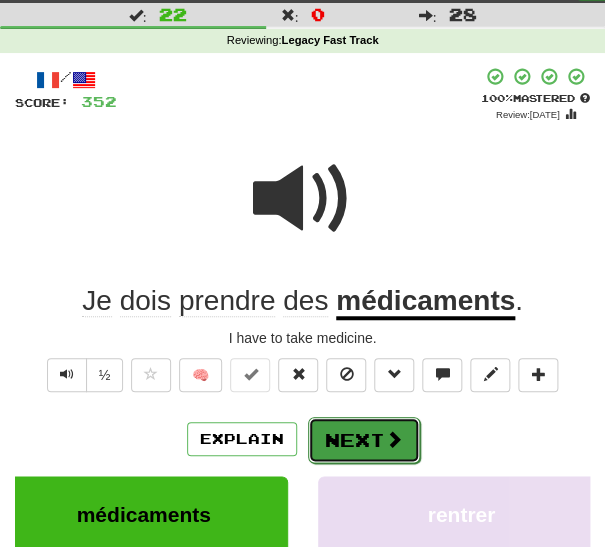 click at bounding box center (394, 439) 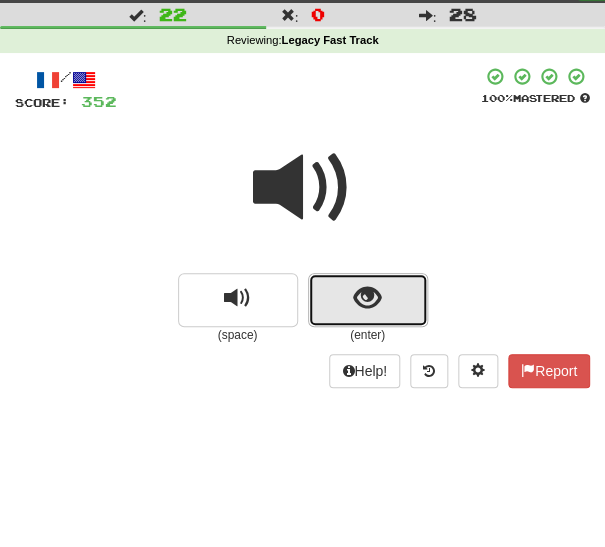 click at bounding box center (368, 300) 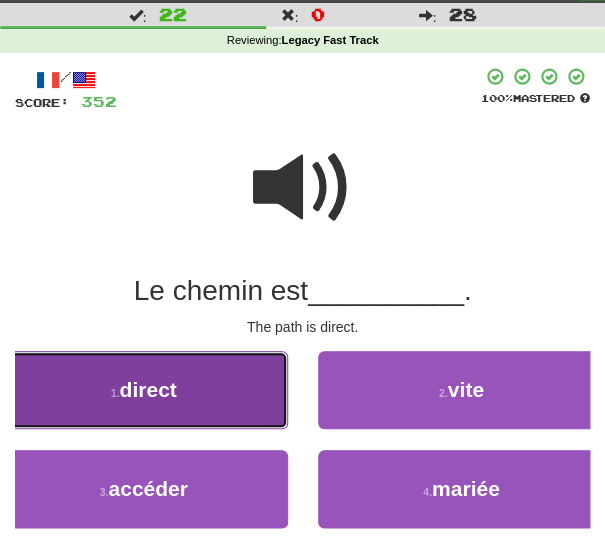 click on "1 .  direct" at bounding box center (144, 390) 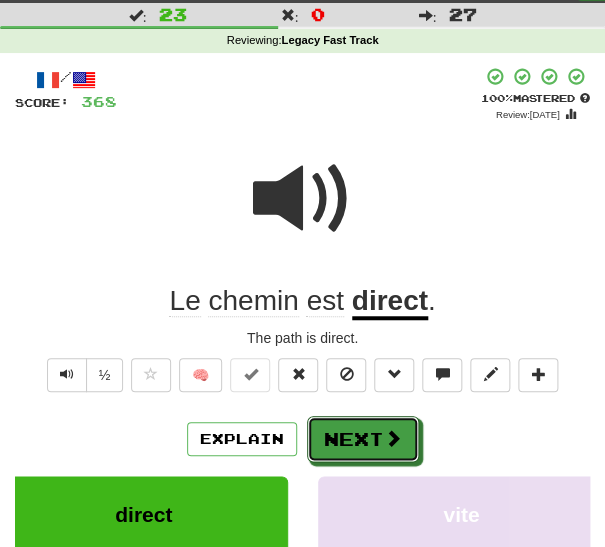 click at bounding box center [393, 438] 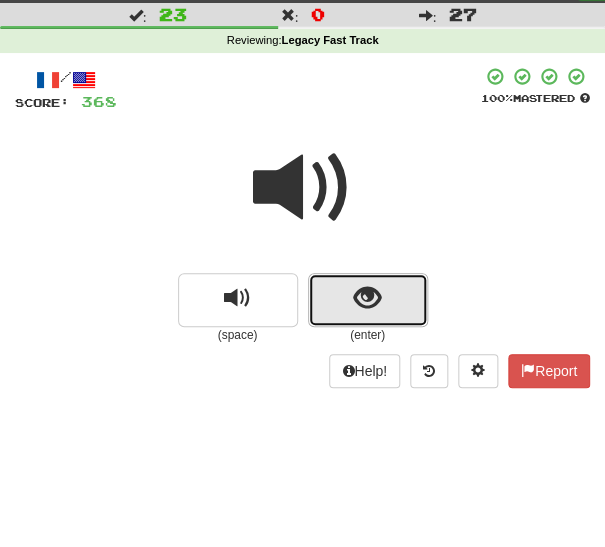 click at bounding box center (368, 300) 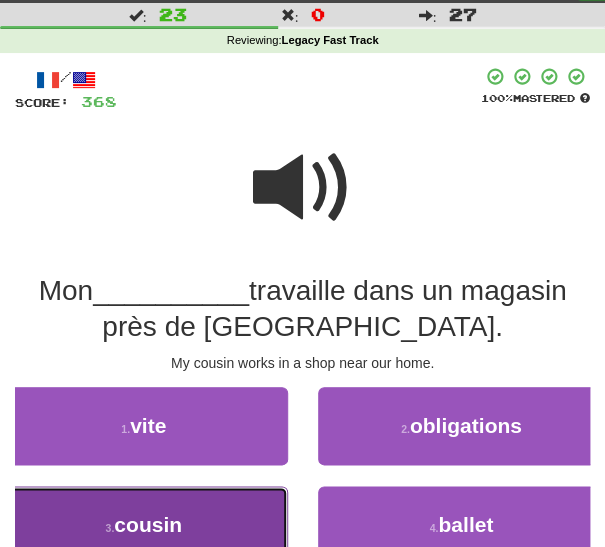 click on "3 .  cousin" at bounding box center (144, 525) 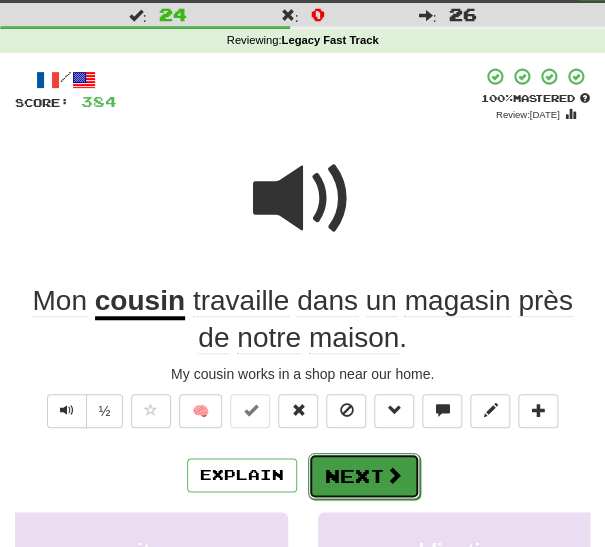 click on "Next" at bounding box center (364, 476) 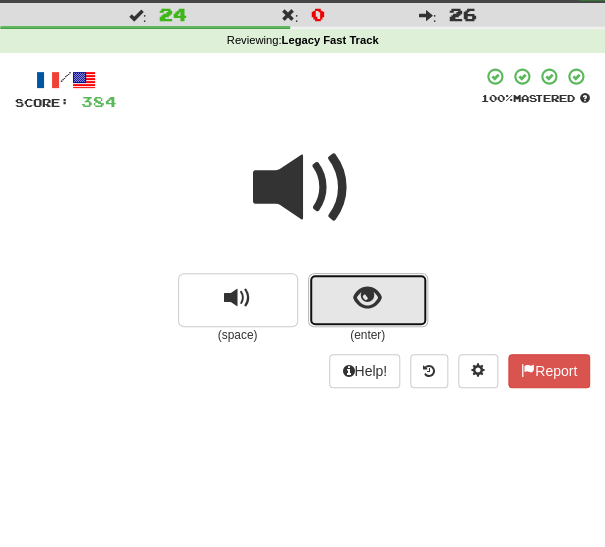 click at bounding box center [367, 298] 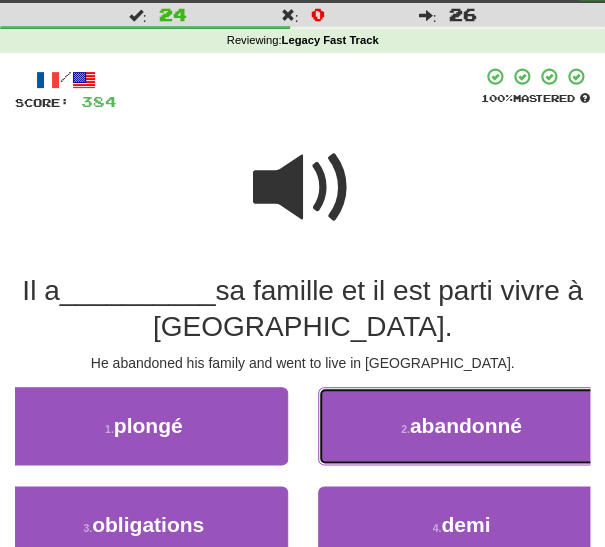 click on "2 .  abandonné" at bounding box center (462, 426) 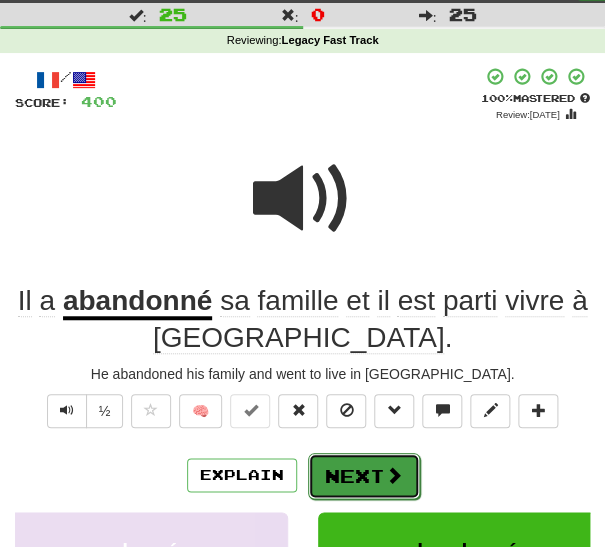 click on "Next" at bounding box center (364, 476) 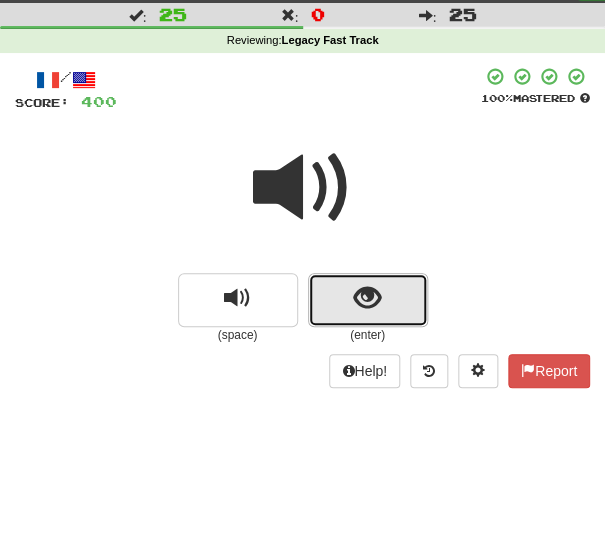click at bounding box center [367, 298] 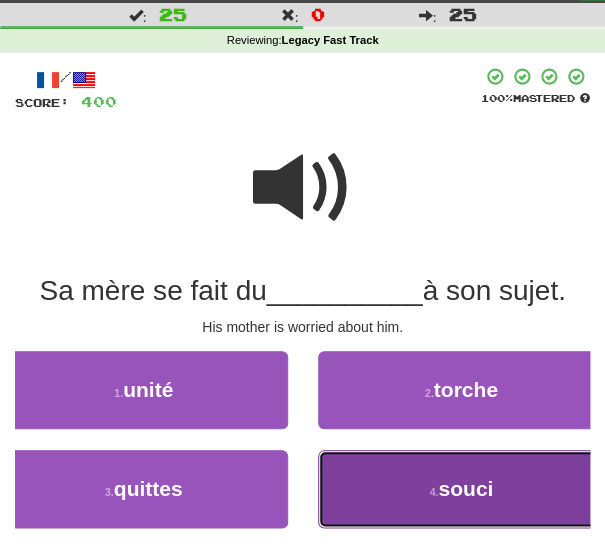 click on "4 .  souci" at bounding box center [462, 489] 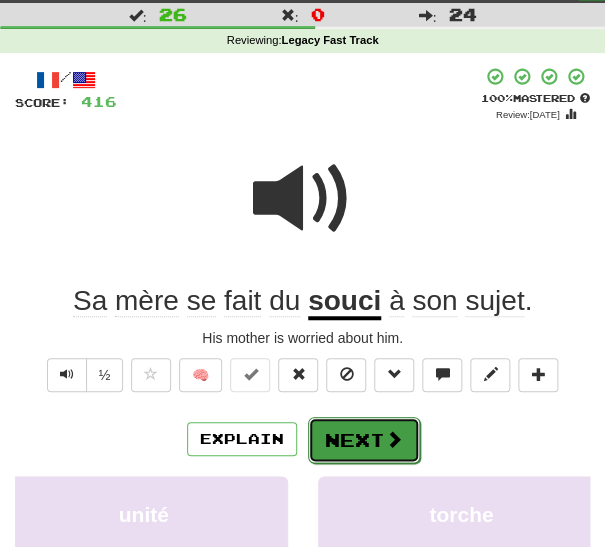 click on "Next" at bounding box center [364, 440] 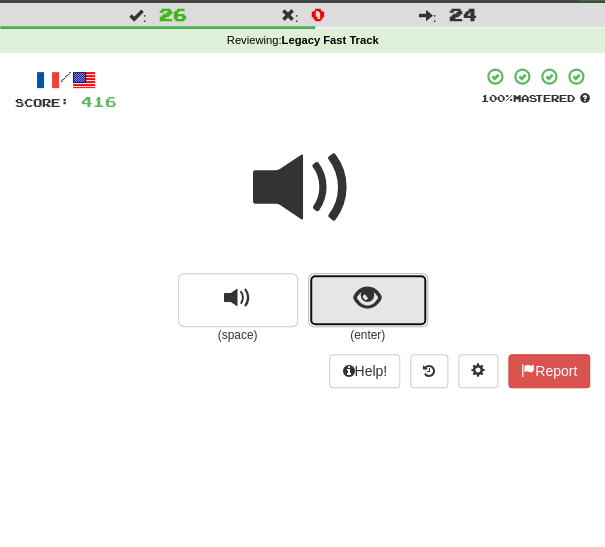 click at bounding box center (367, 298) 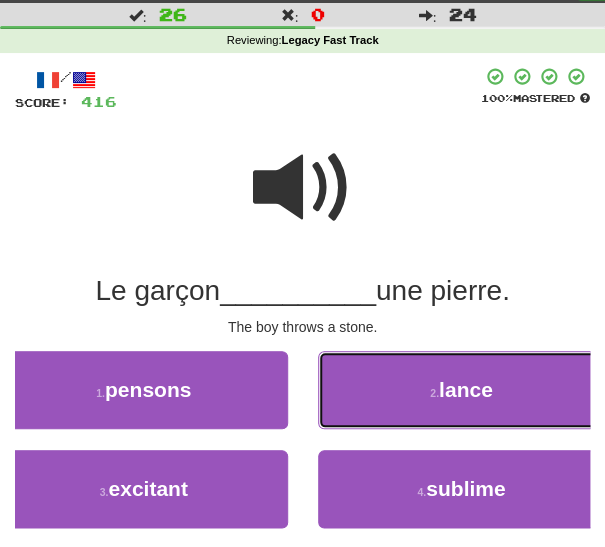 click on "lance" at bounding box center (466, 389) 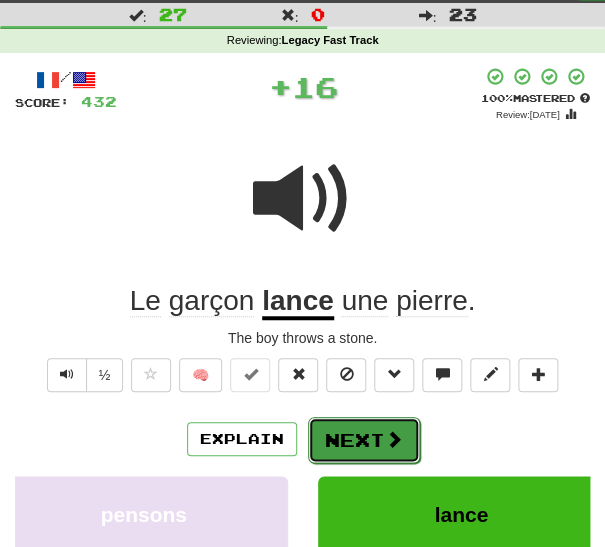 click on "Next" at bounding box center (364, 440) 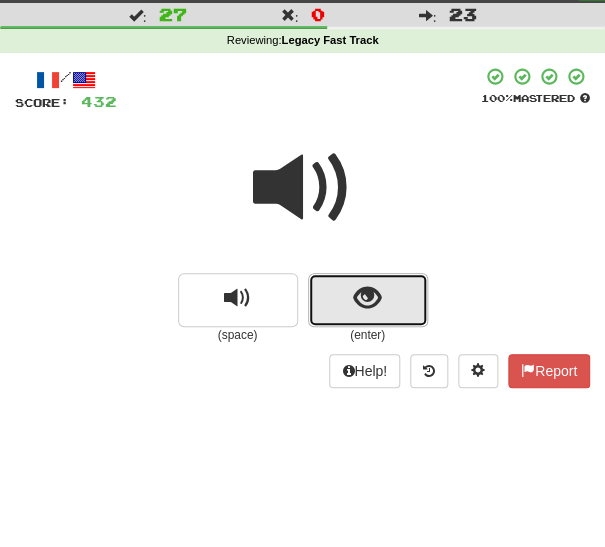 click at bounding box center [368, 300] 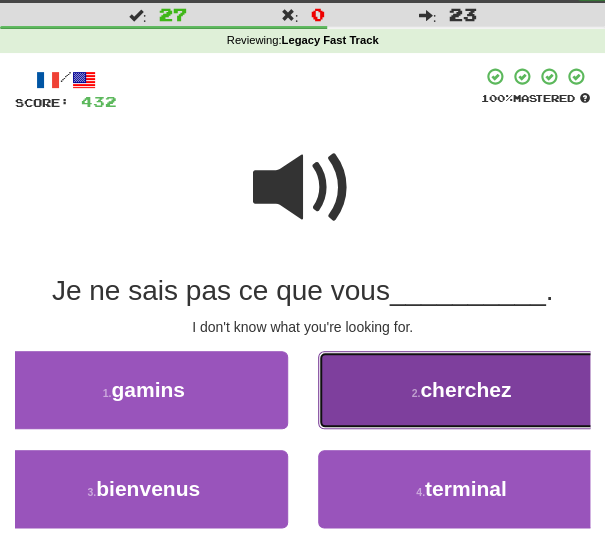 click on "2 .  cherchez" at bounding box center [462, 390] 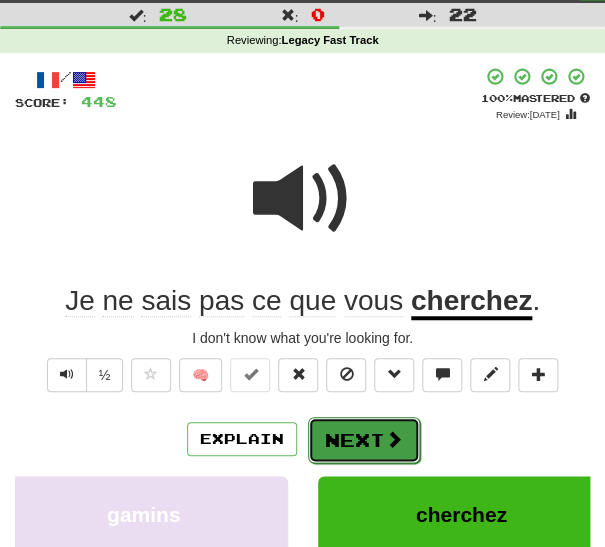 click at bounding box center (394, 439) 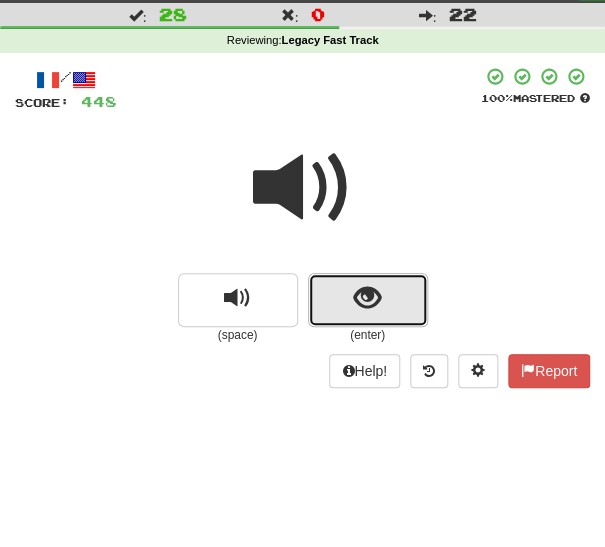 click at bounding box center (367, 298) 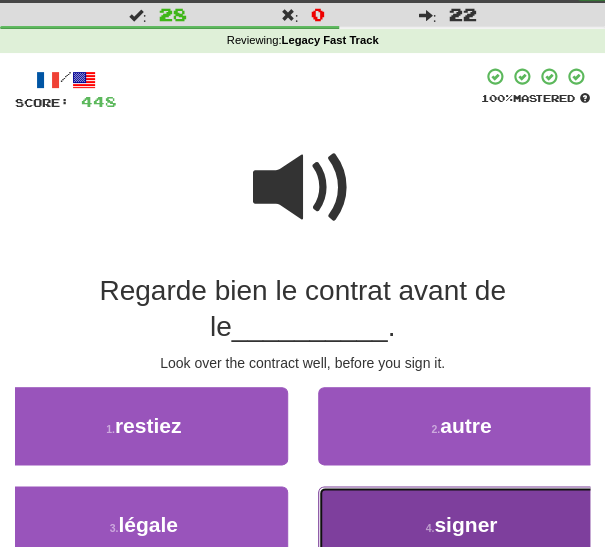click on "4 .  signer" at bounding box center [462, 525] 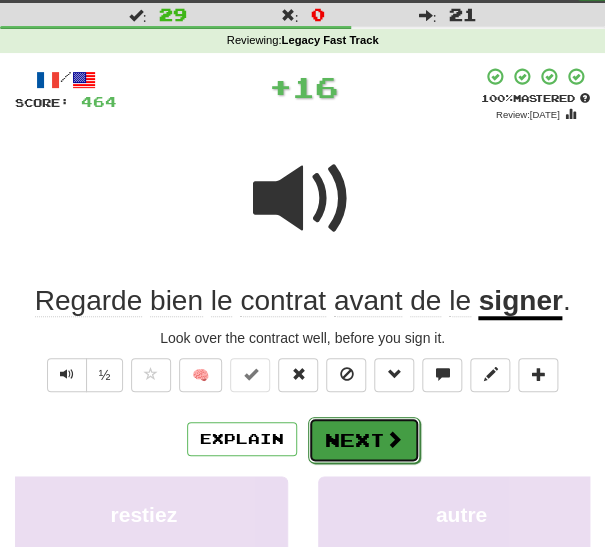 click on "Next" at bounding box center (364, 440) 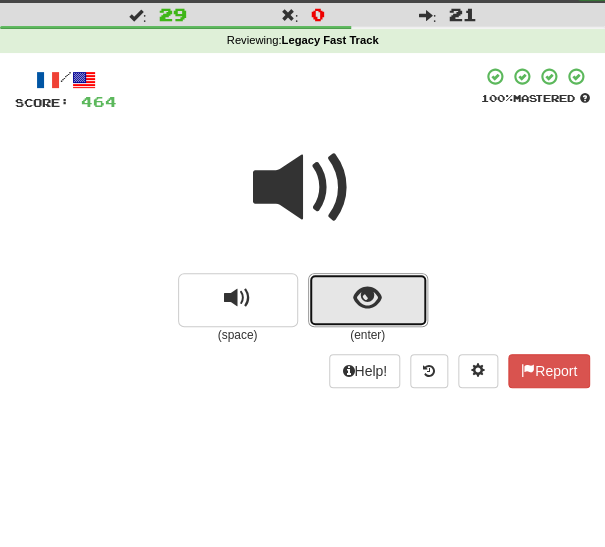 click at bounding box center [367, 298] 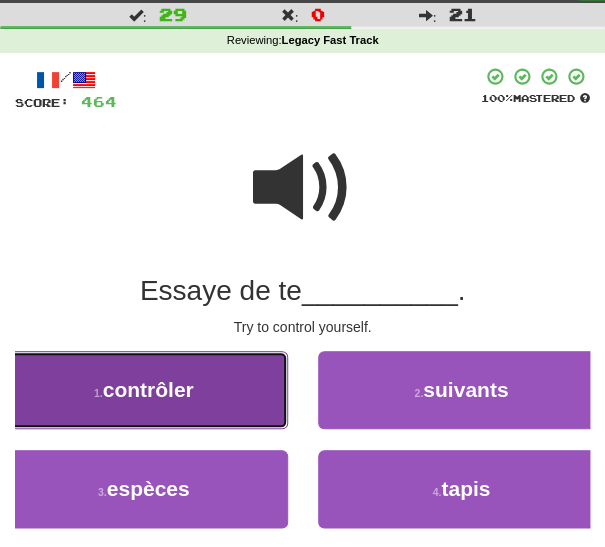 click on "1 .  contrôler" at bounding box center (144, 390) 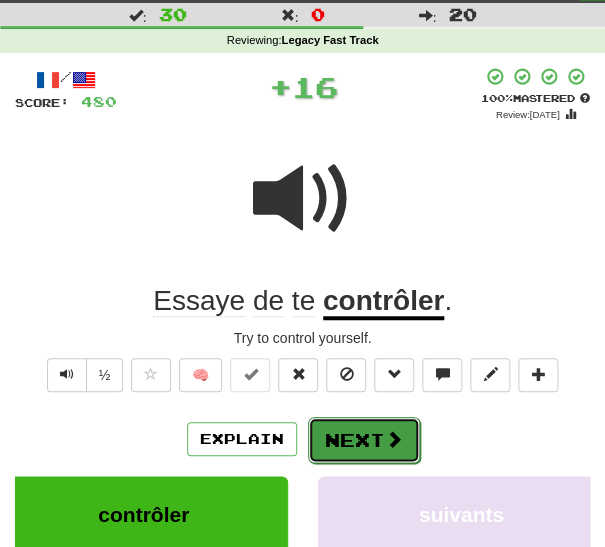 click on "Next" at bounding box center (364, 440) 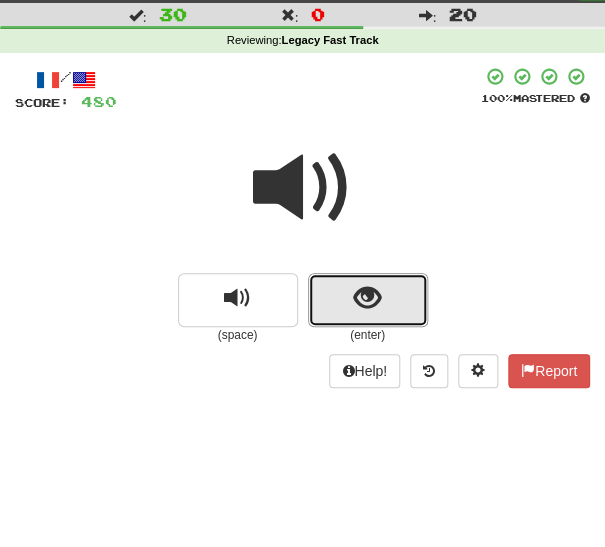 drag, startPoint x: 381, startPoint y: 301, endPoint x: 374, endPoint y: 311, distance: 12.206555 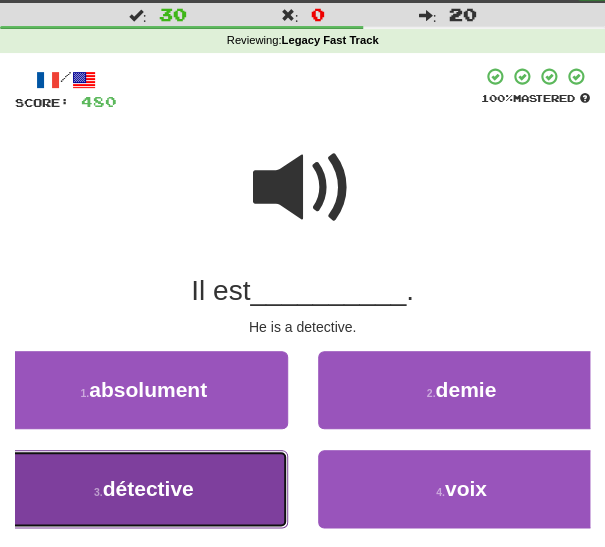 click on "3 .  détective" at bounding box center (144, 489) 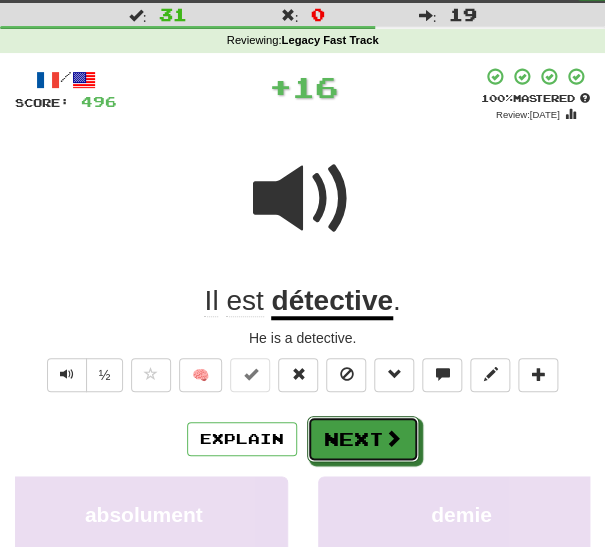 click on "Next" at bounding box center [363, 439] 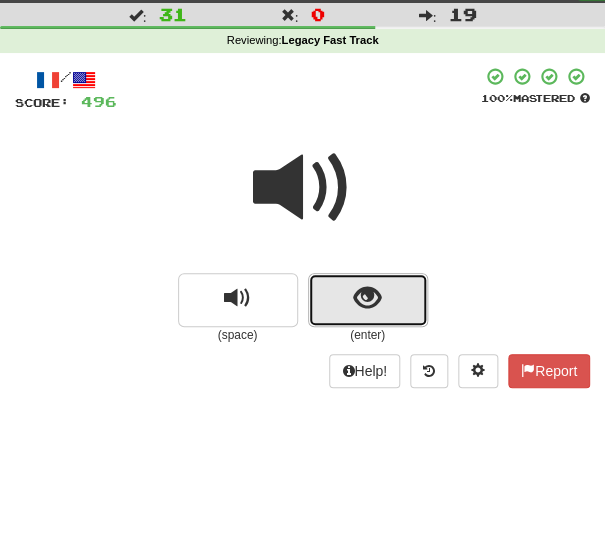 click at bounding box center [368, 300] 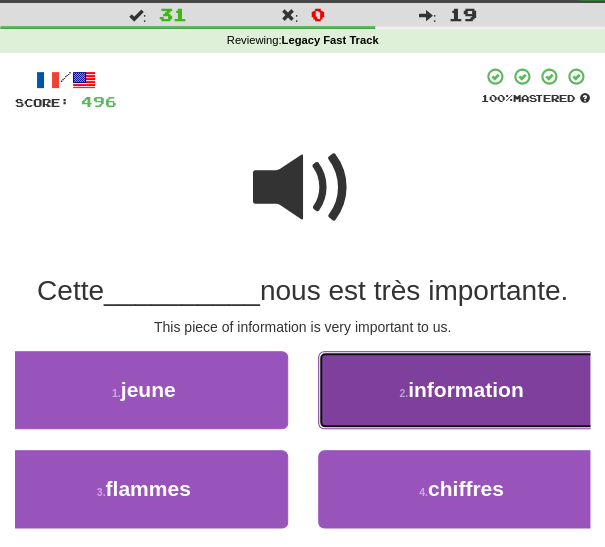 click on "2 .  information" at bounding box center [462, 390] 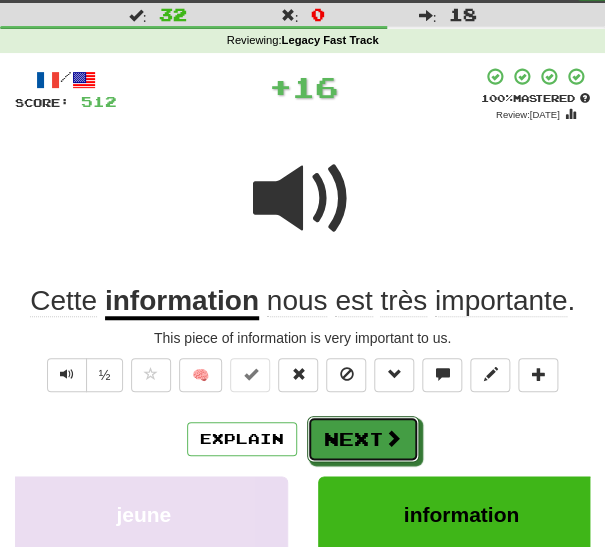 click on "Next" at bounding box center (363, 439) 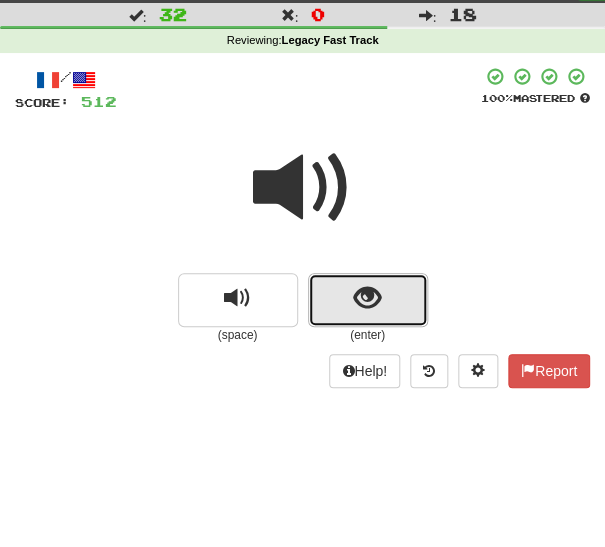 click at bounding box center (368, 300) 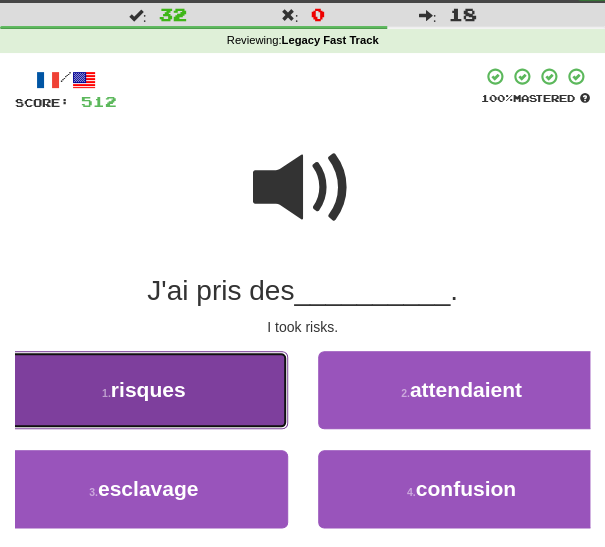 click on "1 .  risques" at bounding box center (144, 390) 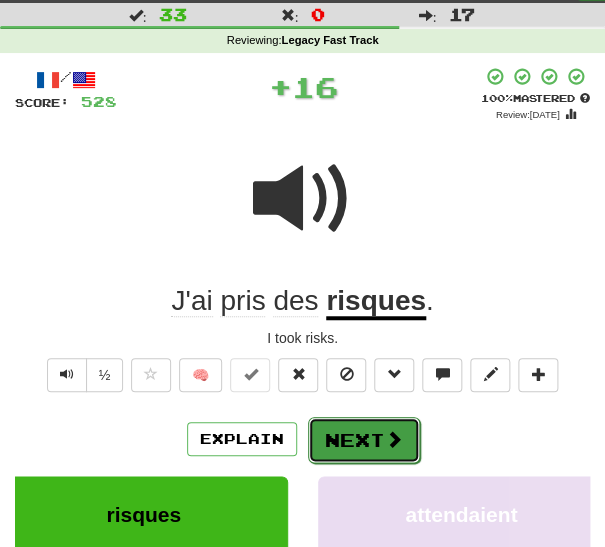 click on "Next" at bounding box center (364, 440) 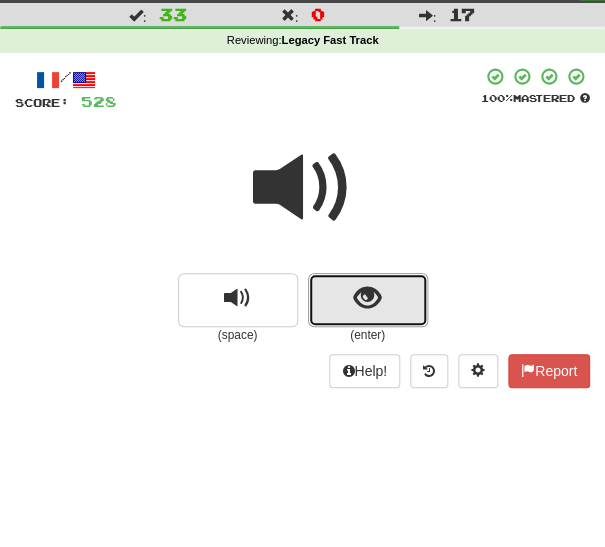 click at bounding box center (368, 300) 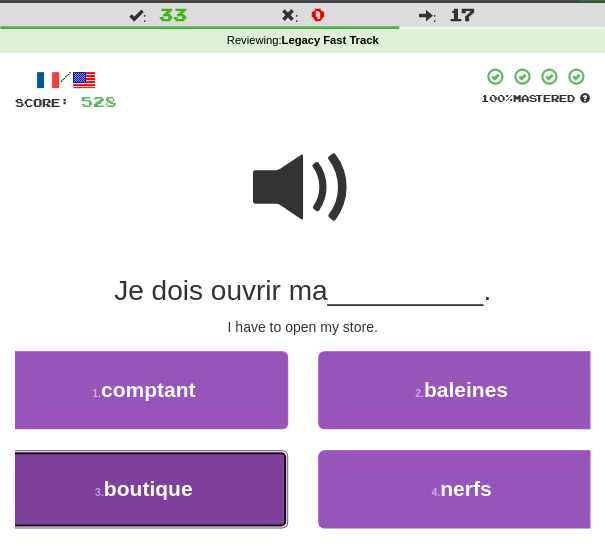 click on "boutique" at bounding box center (148, 488) 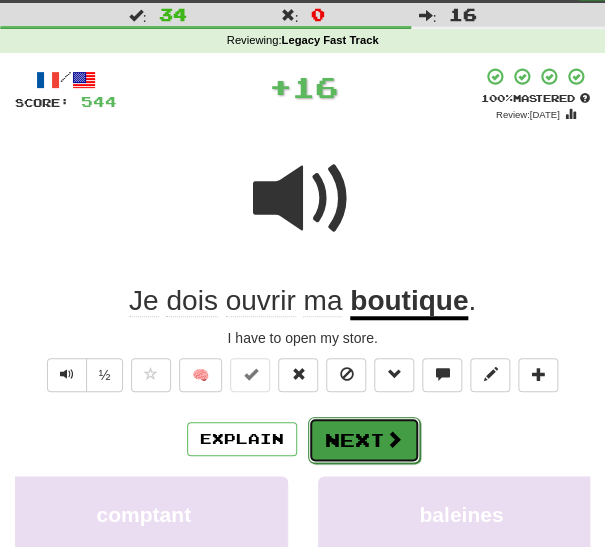 click on "Next" at bounding box center (364, 440) 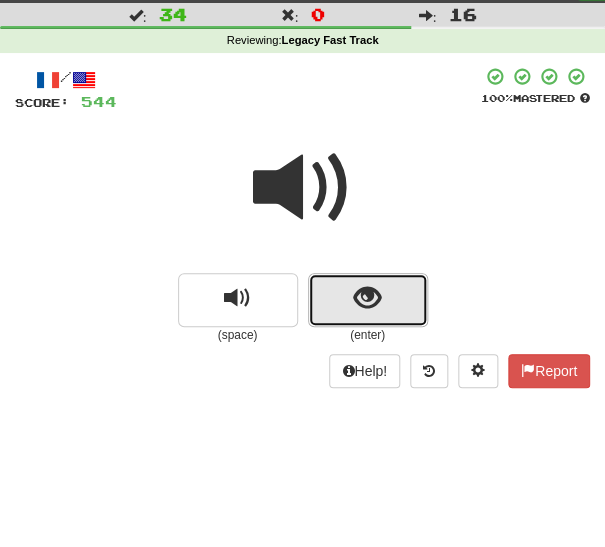 click at bounding box center [368, 300] 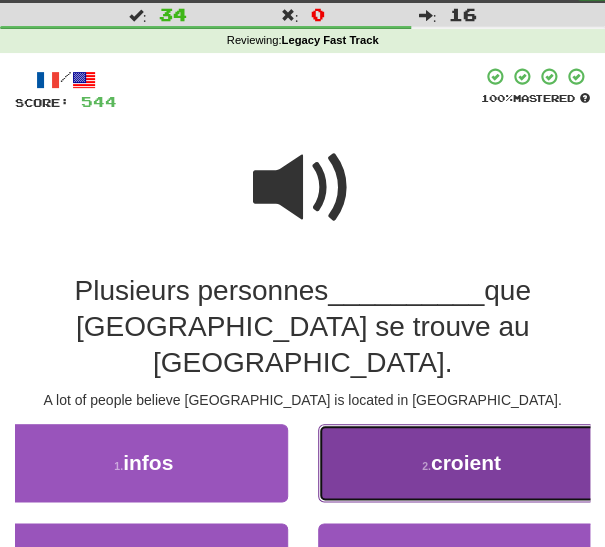 click on "2 .  croient" at bounding box center [462, 463] 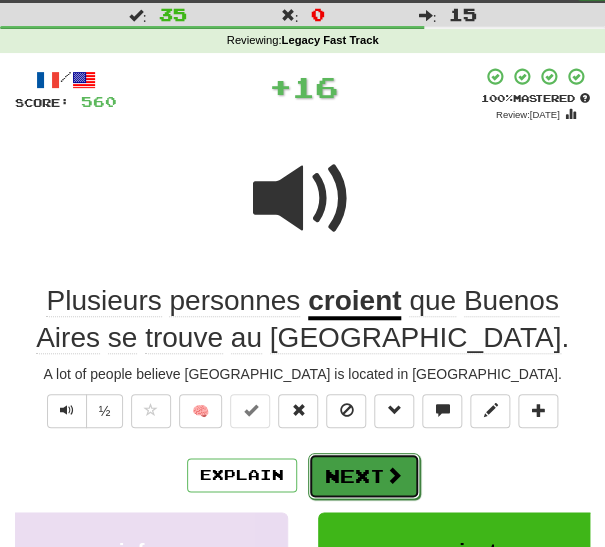 click on "Next" at bounding box center [364, 476] 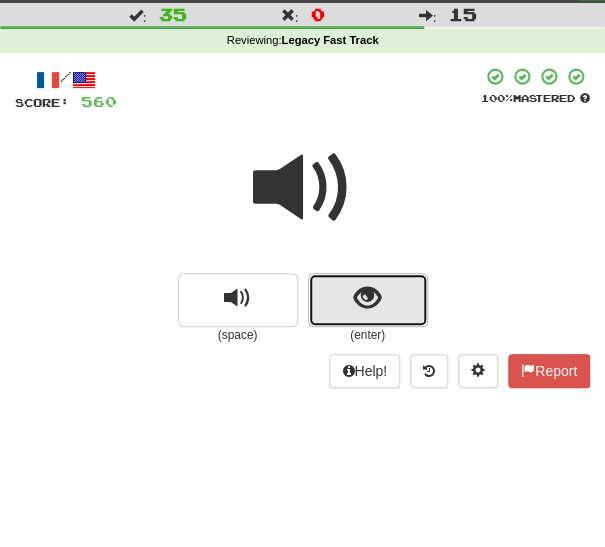 click at bounding box center (367, 298) 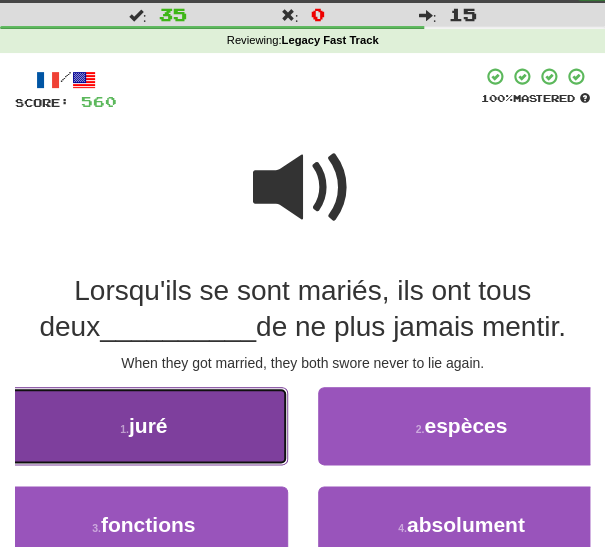 click on "1 .  juré" at bounding box center (144, 426) 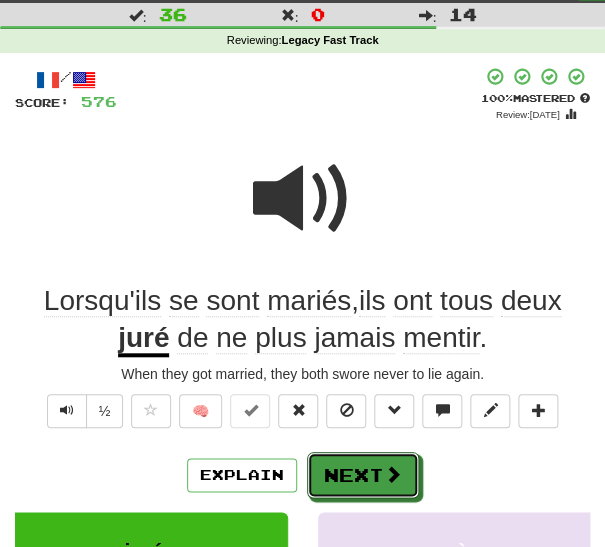 click on "Next" at bounding box center [363, 475] 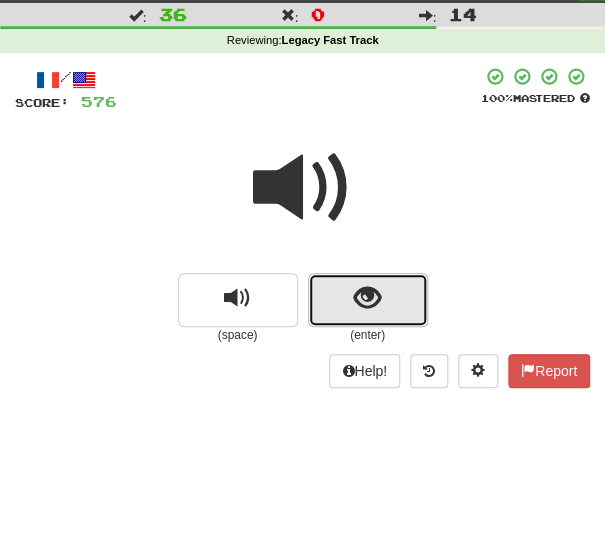 click at bounding box center (368, 300) 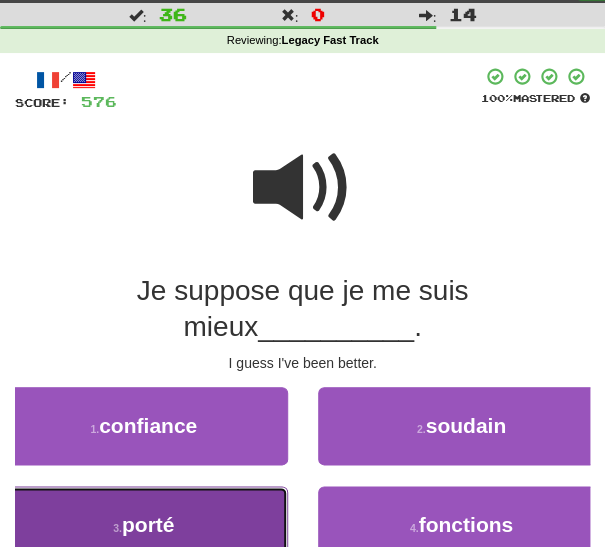click on "3 .  porté" at bounding box center (144, 525) 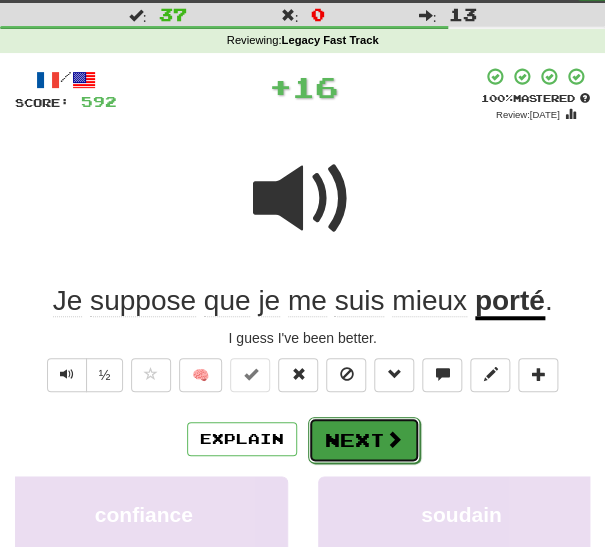 click on "Next" at bounding box center [364, 440] 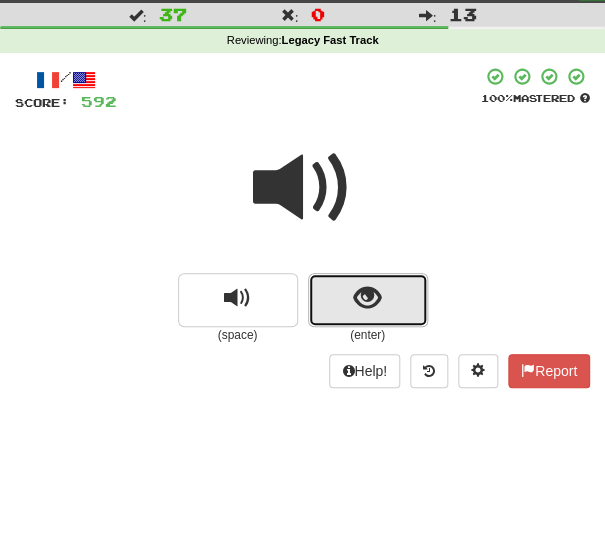 click at bounding box center [367, 298] 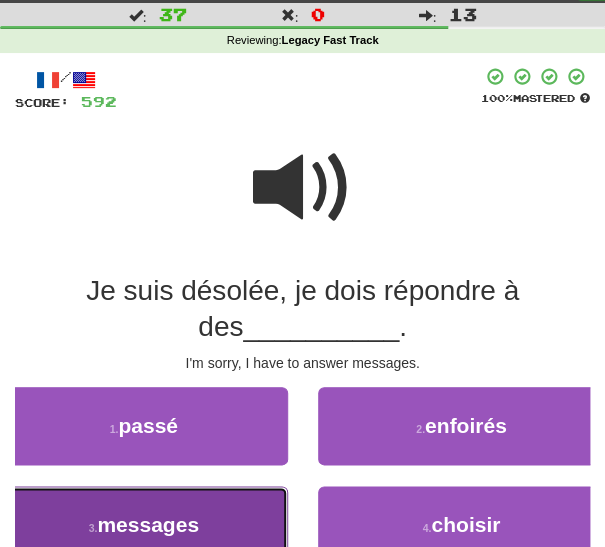 click on "3 .  messages" at bounding box center [144, 525] 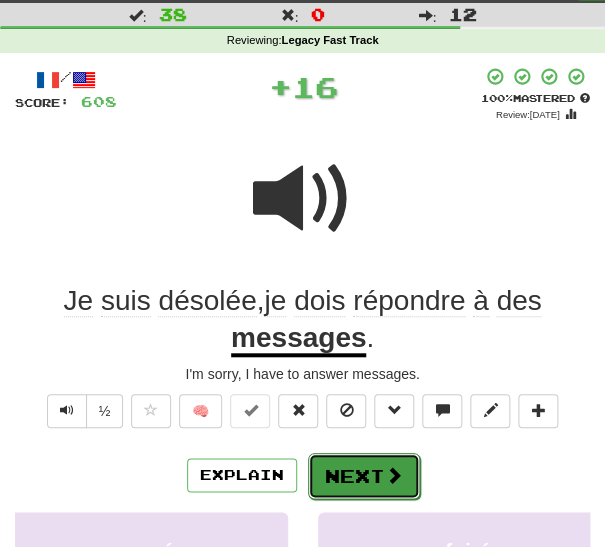 click on "Next" at bounding box center (364, 476) 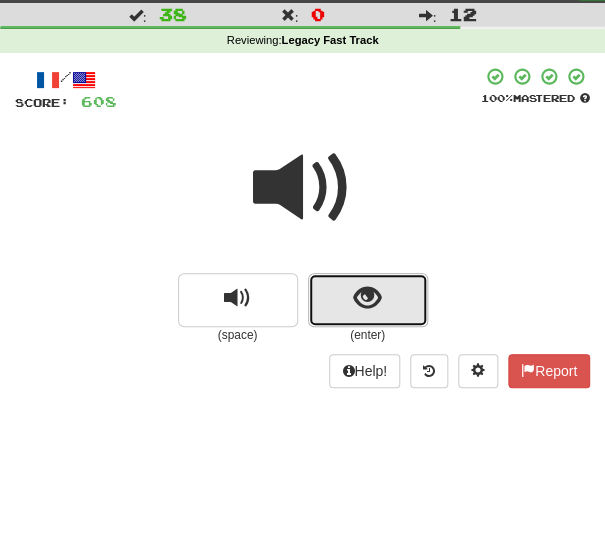 click at bounding box center (367, 298) 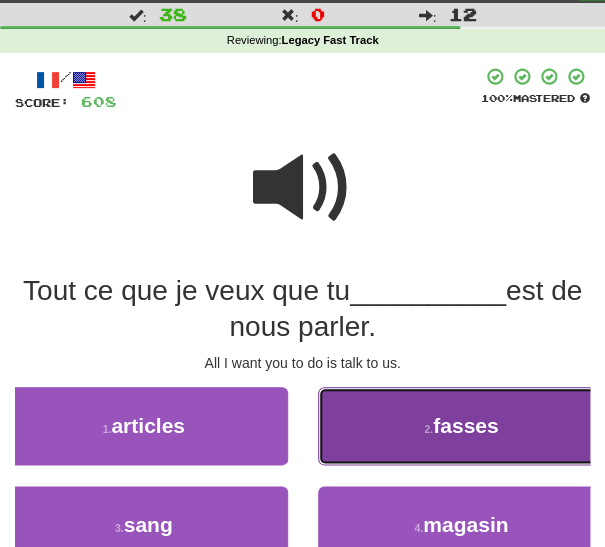click on "2 .  fasses" at bounding box center [462, 426] 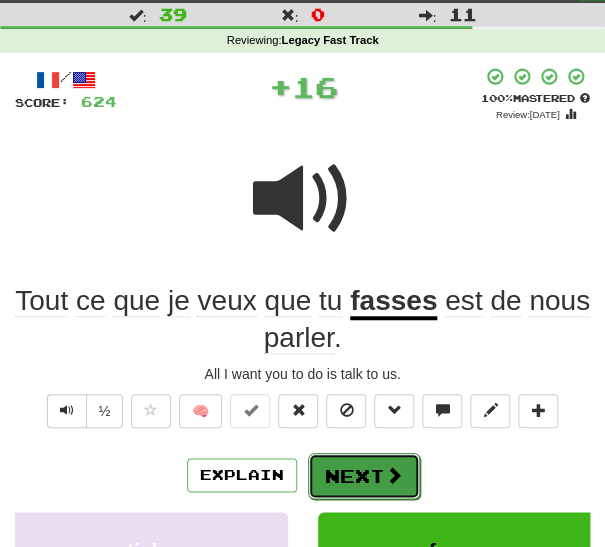 click on "Next" at bounding box center (364, 476) 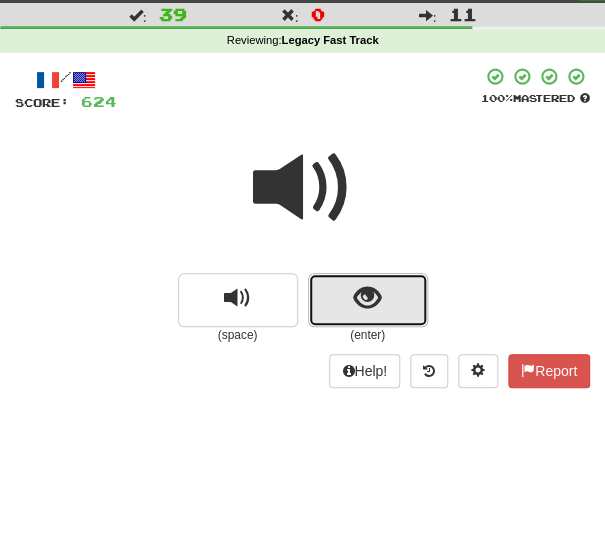 click at bounding box center [368, 300] 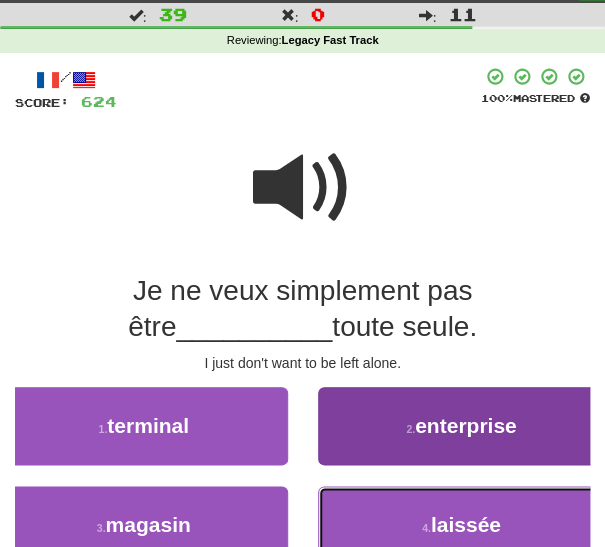 drag, startPoint x: 371, startPoint y: 516, endPoint x: 361, endPoint y: 515, distance: 10.049875 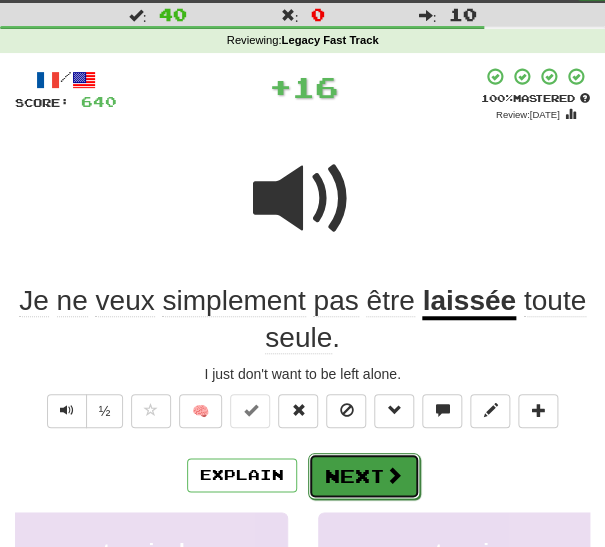 click on "Next" at bounding box center (364, 476) 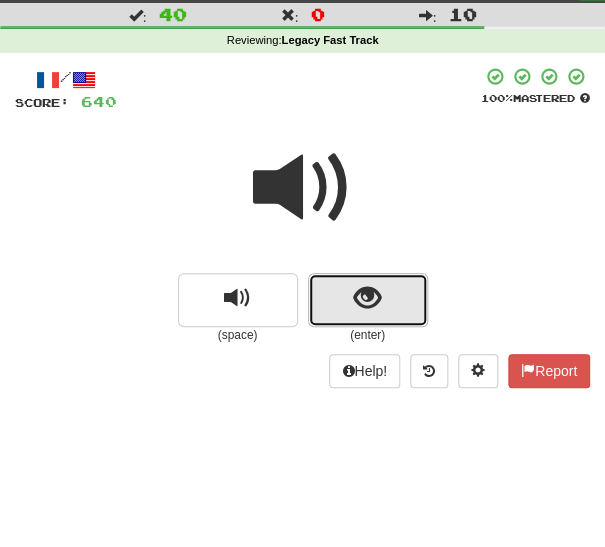 click at bounding box center [368, 300] 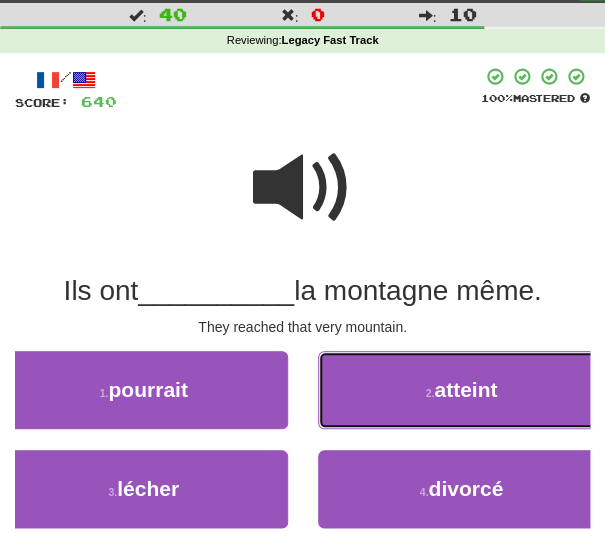 click on "2 .  atteint" at bounding box center [462, 390] 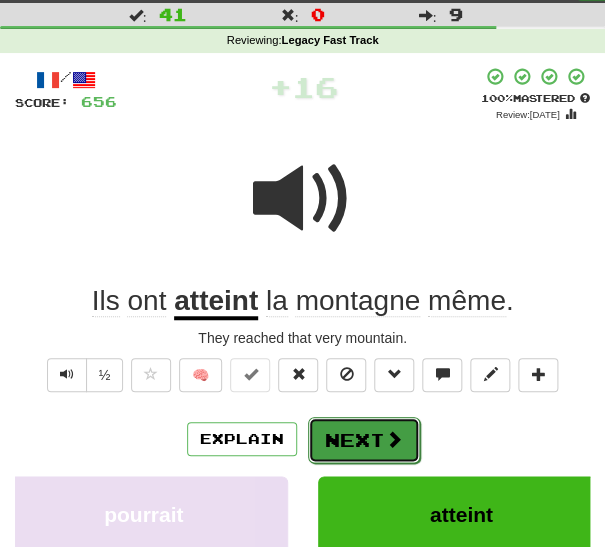 click on "Next" at bounding box center [364, 440] 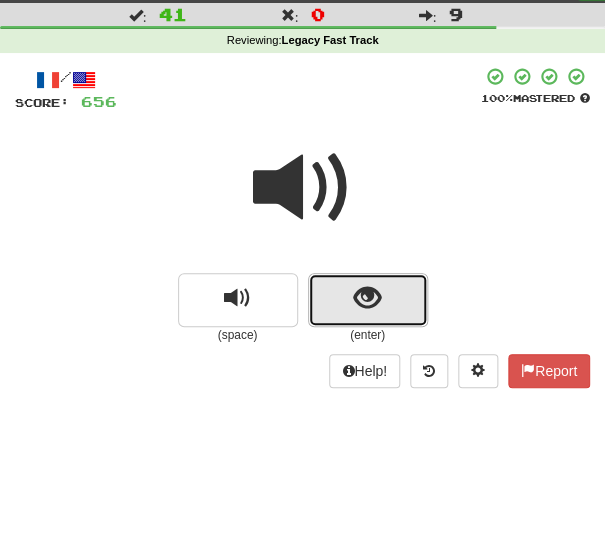 click at bounding box center (368, 300) 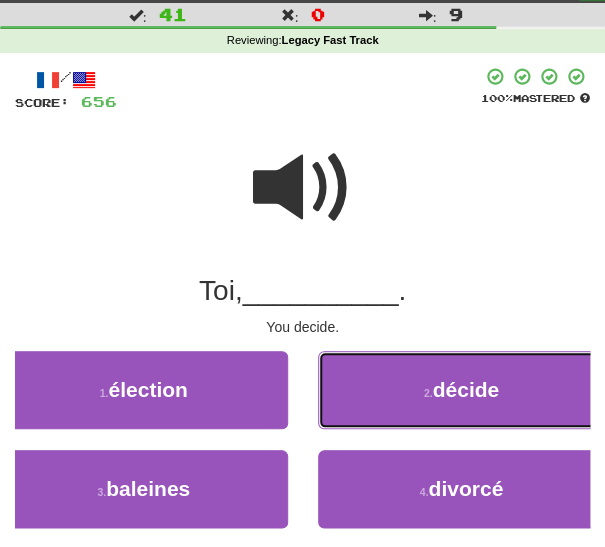 click on "2 .  décide" at bounding box center [462, 390] 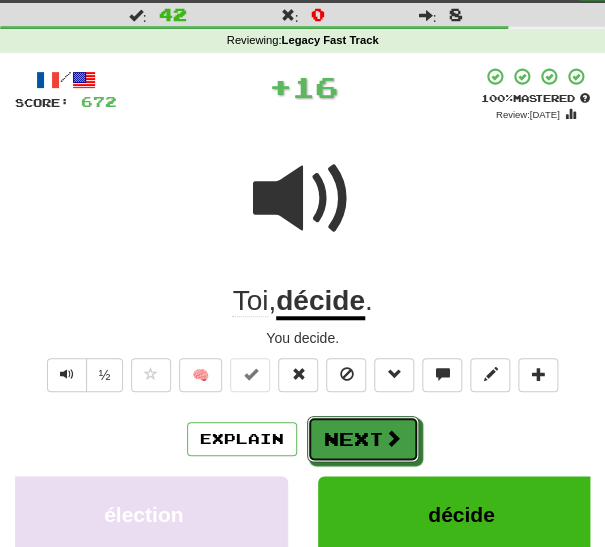 click on "Next" at bounding box center [363, 439] 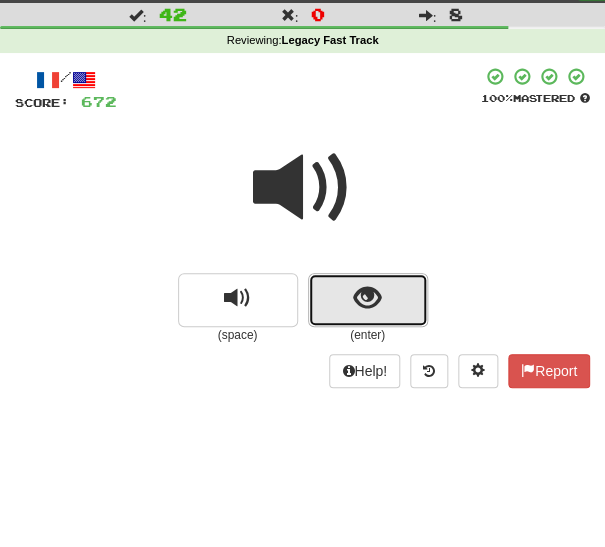 click at bounding box center (367, 298) 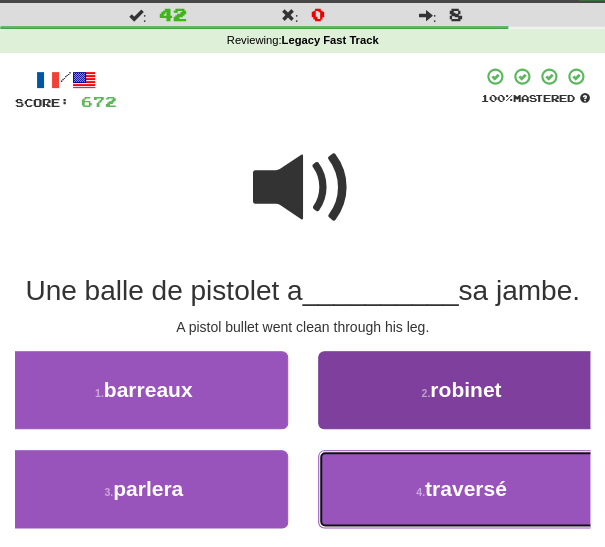 click on "4 .  traversé" at bounding box center [462, 489] 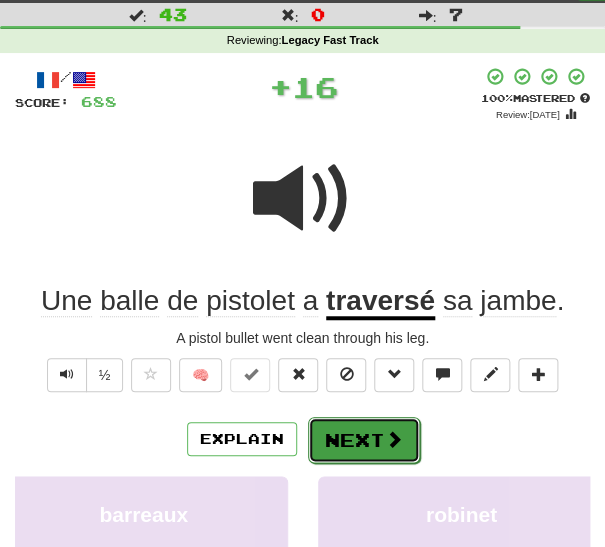 click on "Next" at bounding box center (364, 440) 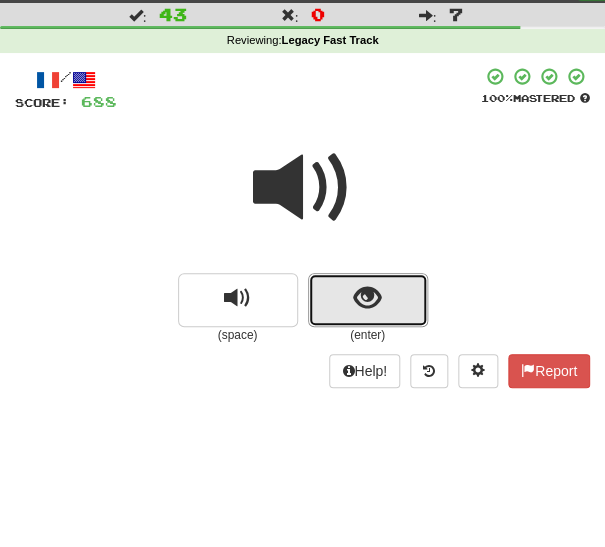 drag, startPoint x: 330, startPoint y: 299, endPoint x: 319, endPoint y: 310, distance: 15.556349 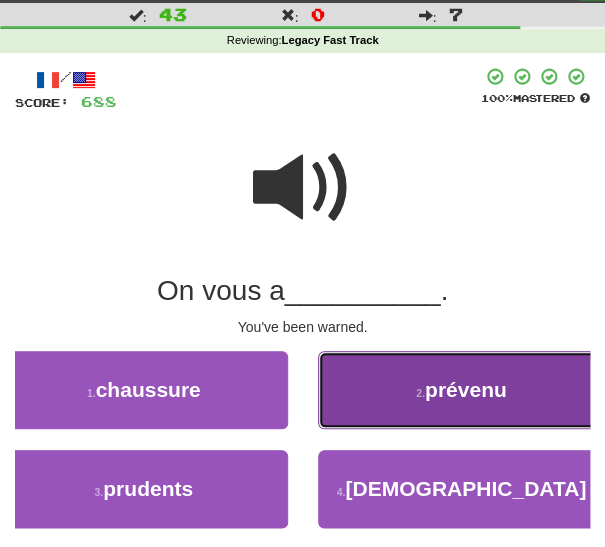 click on "2 .  prévenu" at bounding box center [462, 390] 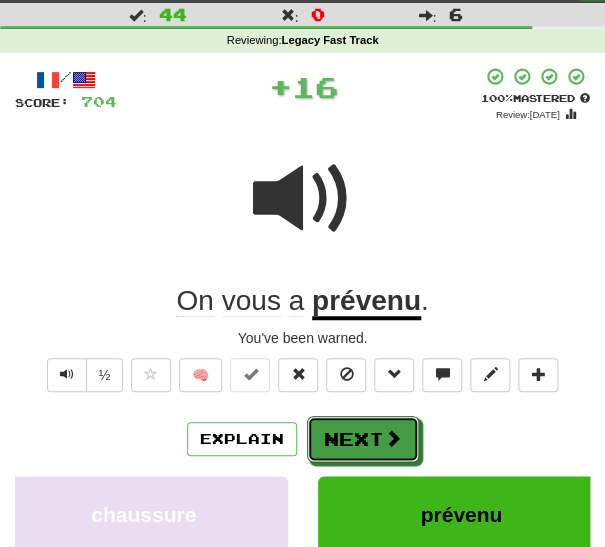 drag, startPoint x: 338, startPoint y: 459, endPoint x: 336, endPoint y: 446, distance: 13.152946 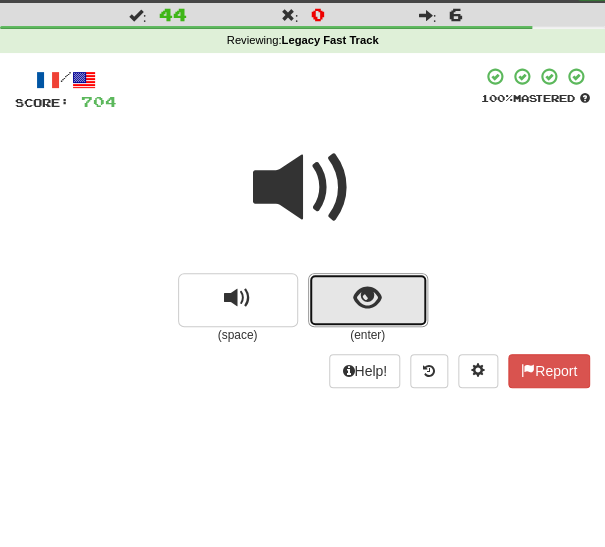drag, startPoint x: 347, startPoint y: 303, endPoint x: 342, endPoint y: 315, distance: 13 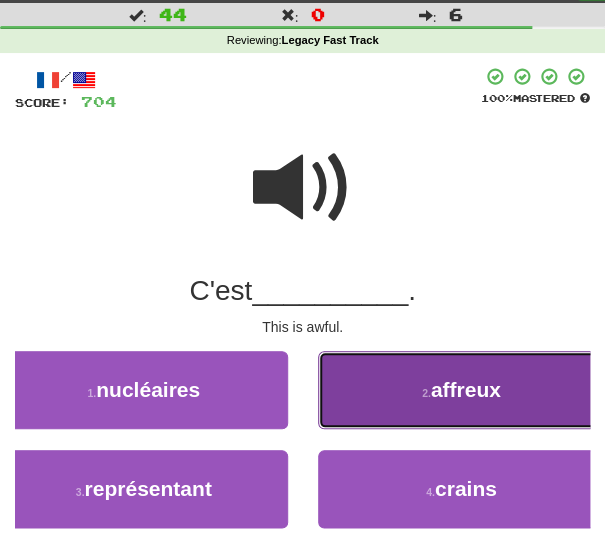 click on "2 .  affreux" at bounding box center (462, 390) 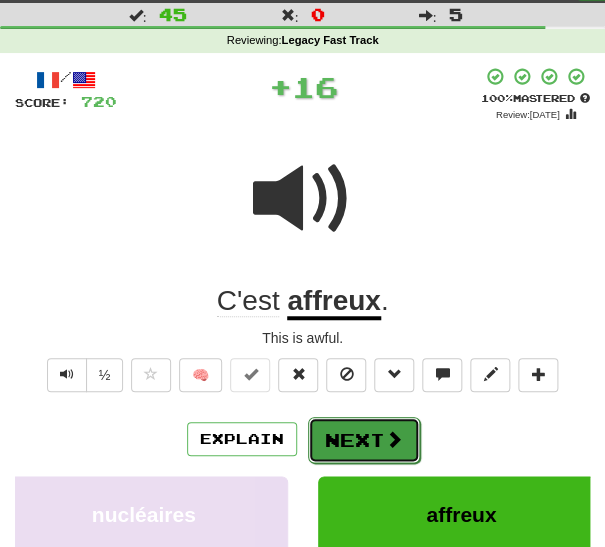 click on "Next" at bounding box center (364, 440) 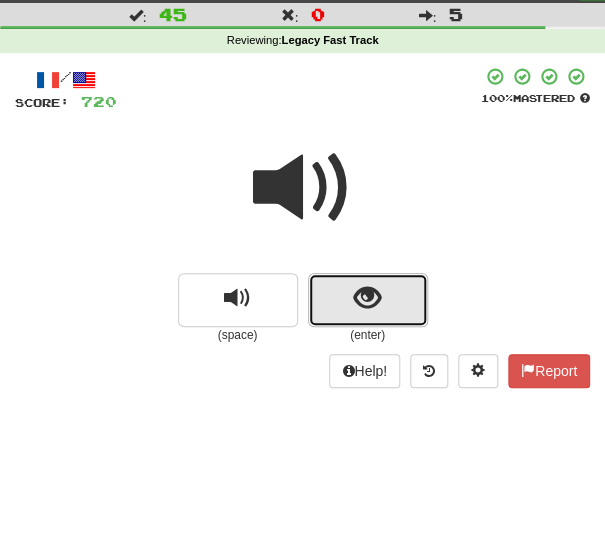 click at bounding box center (367, 298) 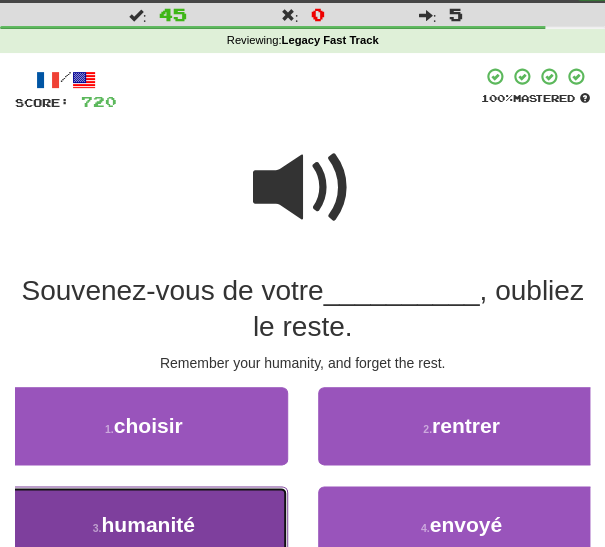 click on "3 .  humanité" at bounding box center [144, 525] 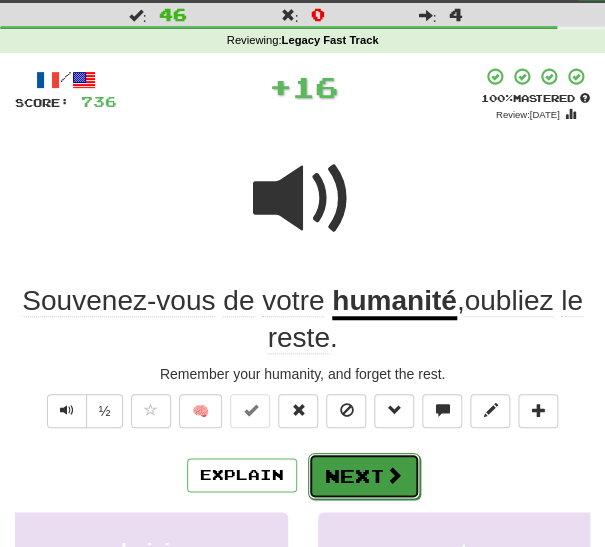 click on "Next" at bounding box center (364, 476) 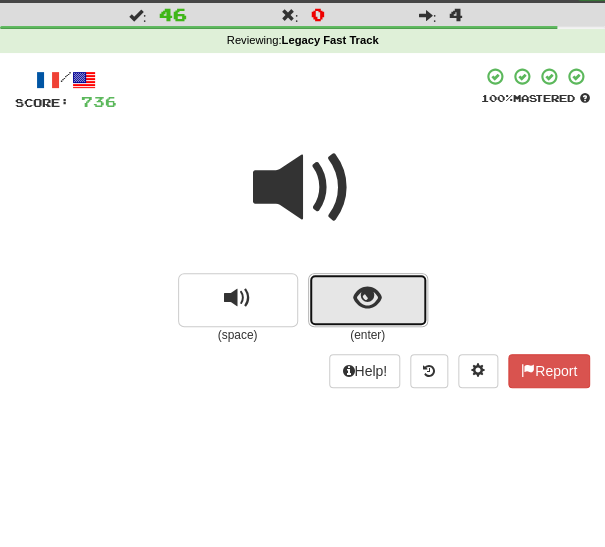 click at bounding box center (367, 298) 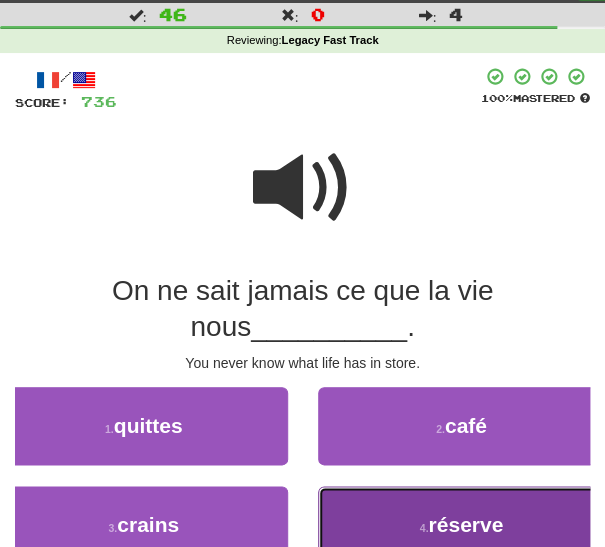 click on "4 .  réserve" at bounding box center [462, 525] 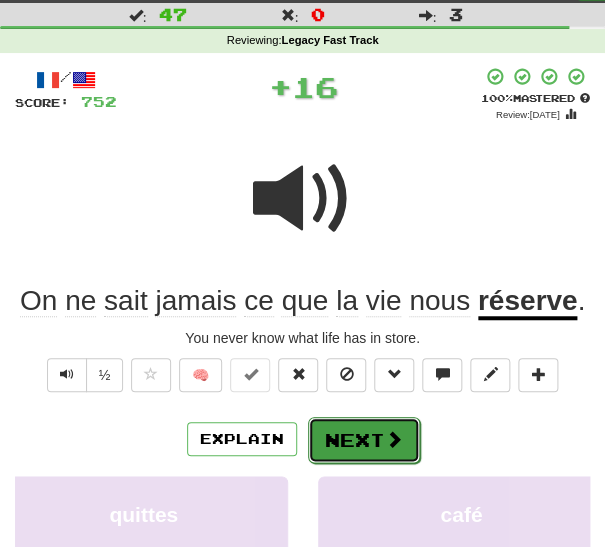 click on "Next" at bounding box center [364, 440] 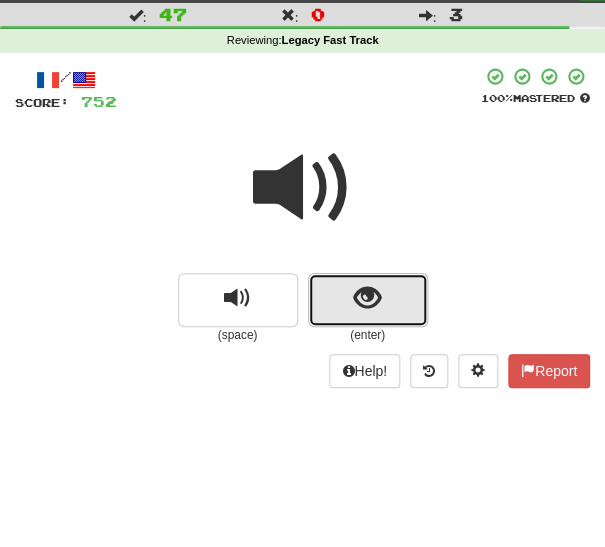 click at bounding box center (367, 298) 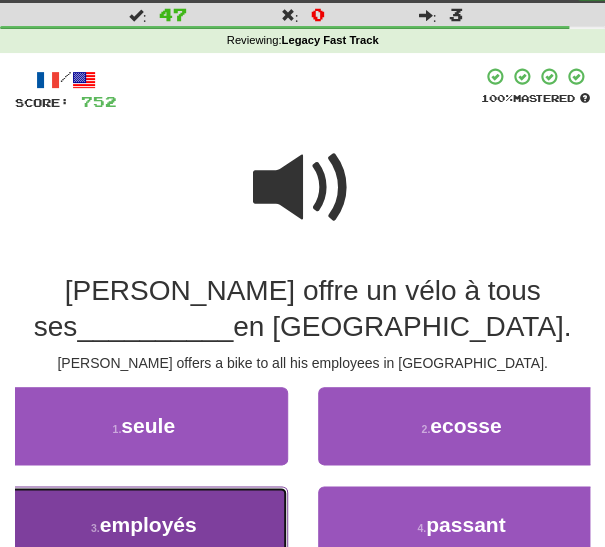 click on "3 .  employés" at bounding box center (144, 525) 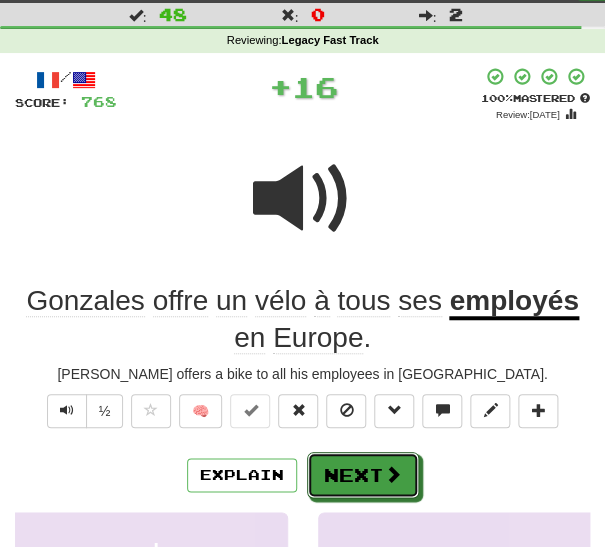 click on "Next" at bounding box center [363, 475] 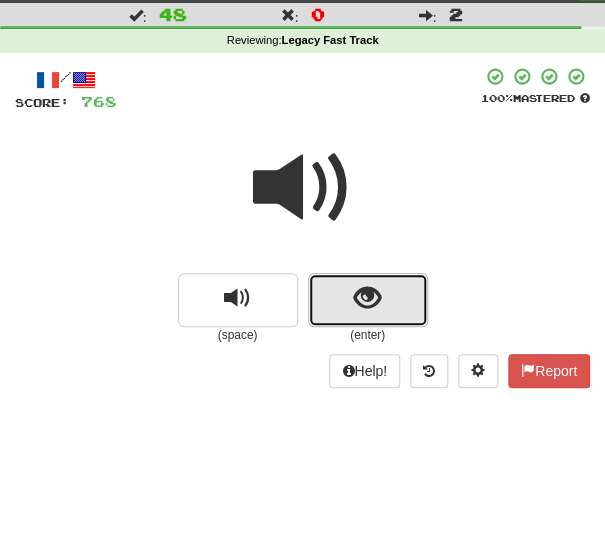 click at bounding box center (368, 300) 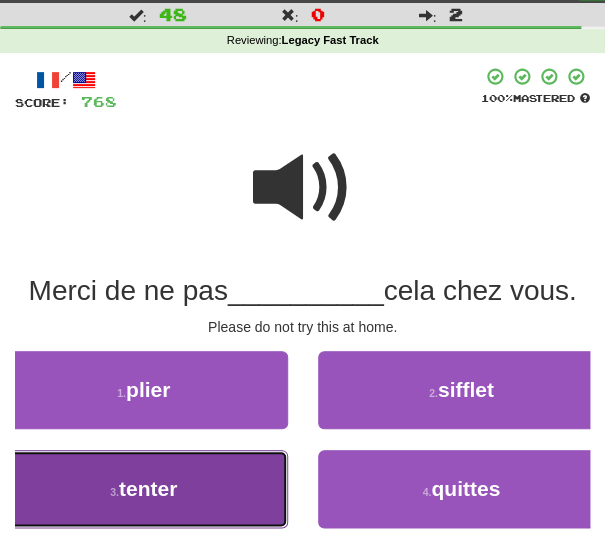click on "3 .  tenter" at bounding box center [144, 489] 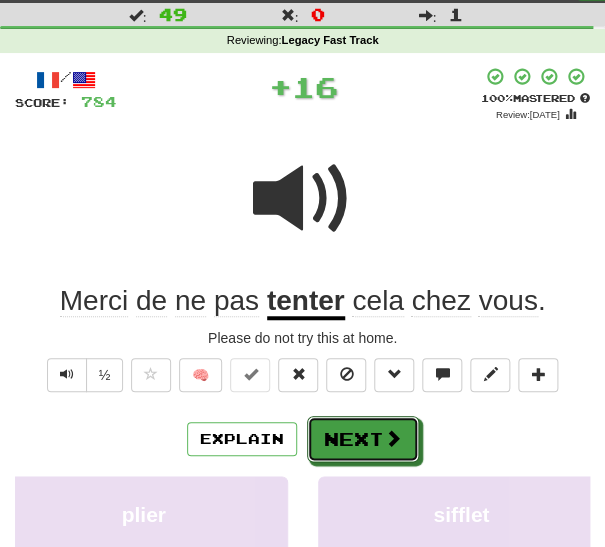 click on "Next" at bounding box center (363, 439) 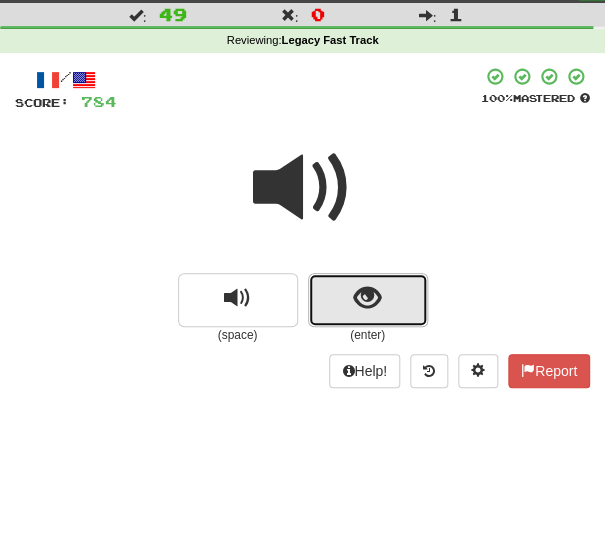 click at bounding box center [367, 298] 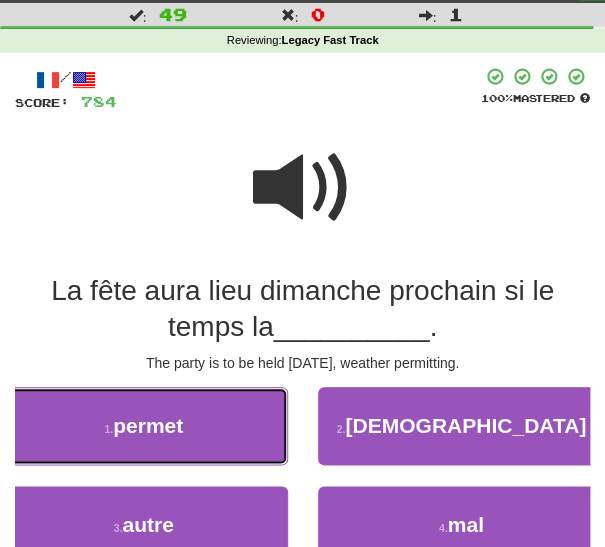 click on "1 .  permet" at bounding box center [144, 426] 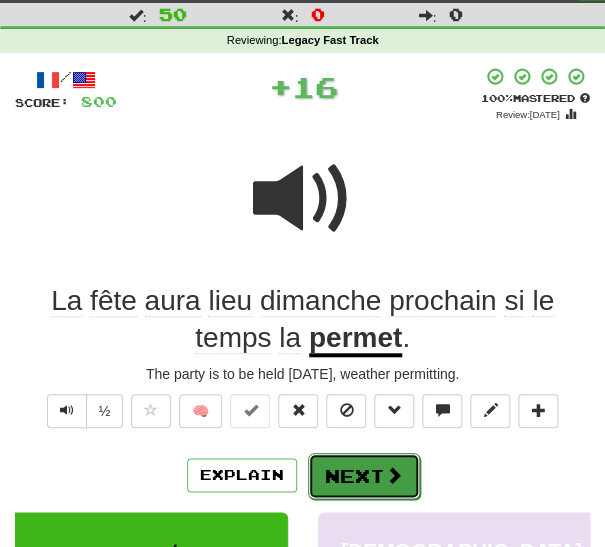 click on "Next" at bounding box center [364, 476] 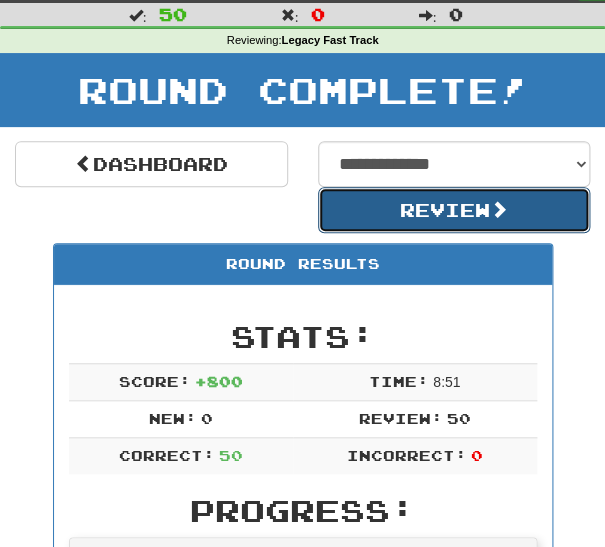 drag, startPoint x: 355, startPoint y: 208, endPoint x: 331, endPoint y: 229, distance: 31.890438 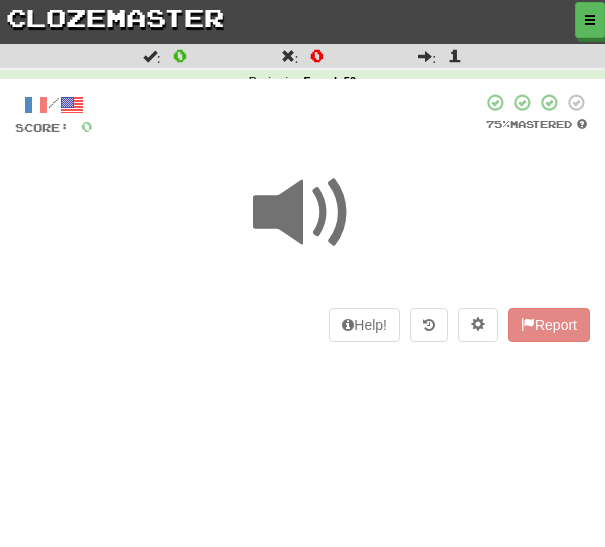 scroll, scrollTop: 0, scrollLeft: 0, axis: both 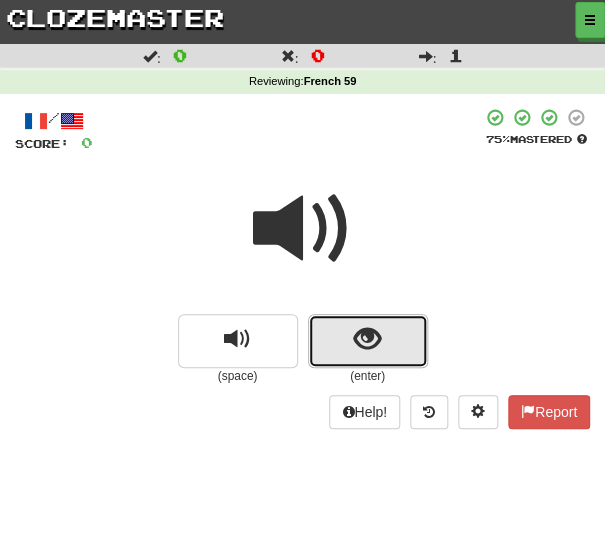 click at bounding box center [368, 341] 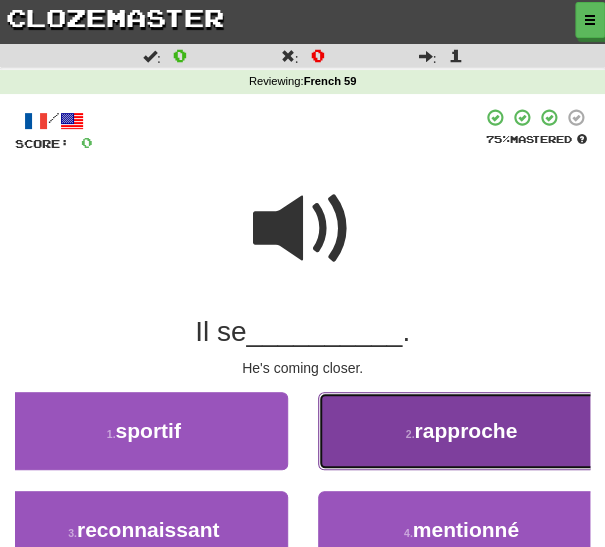 click on "rapproche" at bounding box center (465, 430) 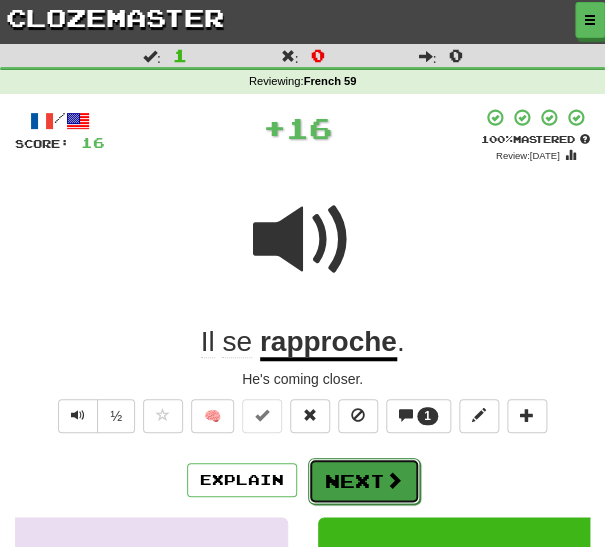 click on "Next" at bounding box center (364, 481) 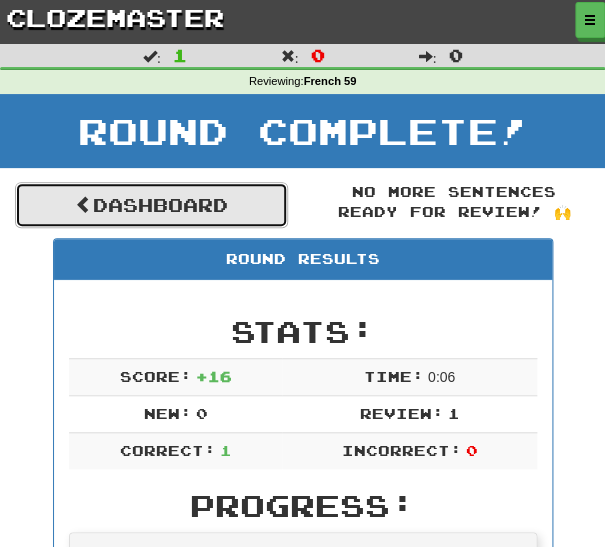 click on "Dashboard" at bounding box center [151, 205] 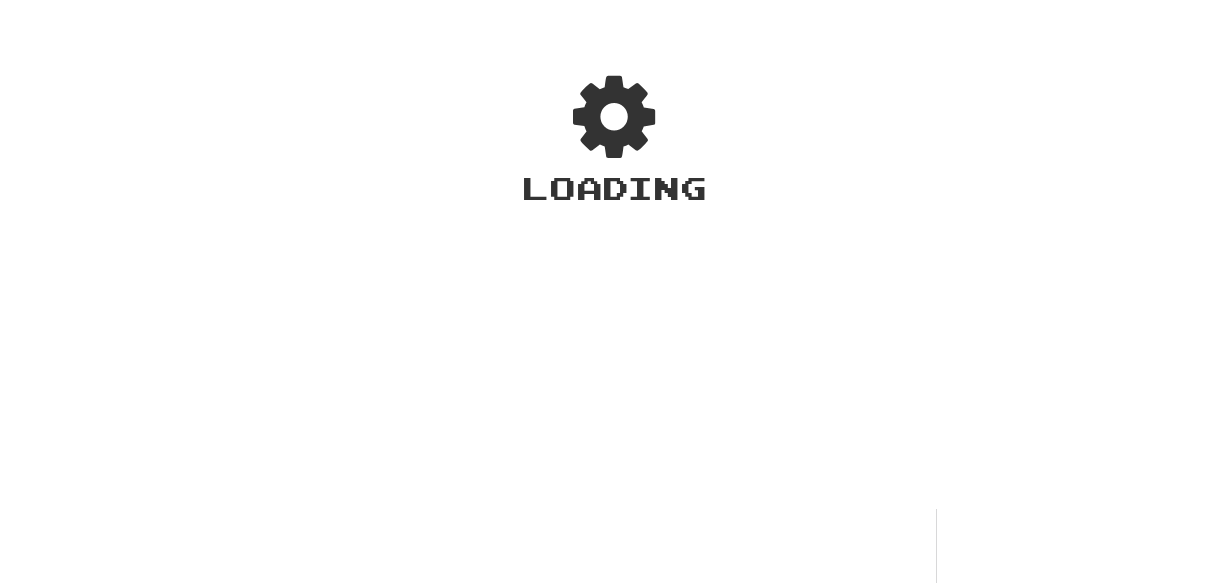 scroll, scrollTop: 0, scrollLeft: 0, axis: both 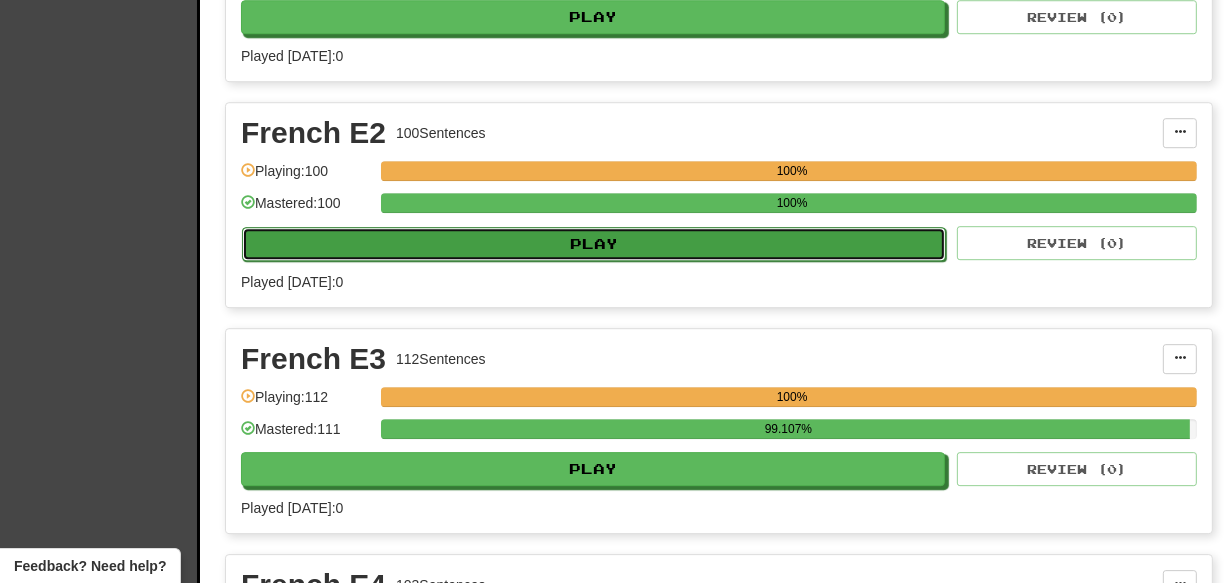 click on "Play" at bounding box center [594, 244] 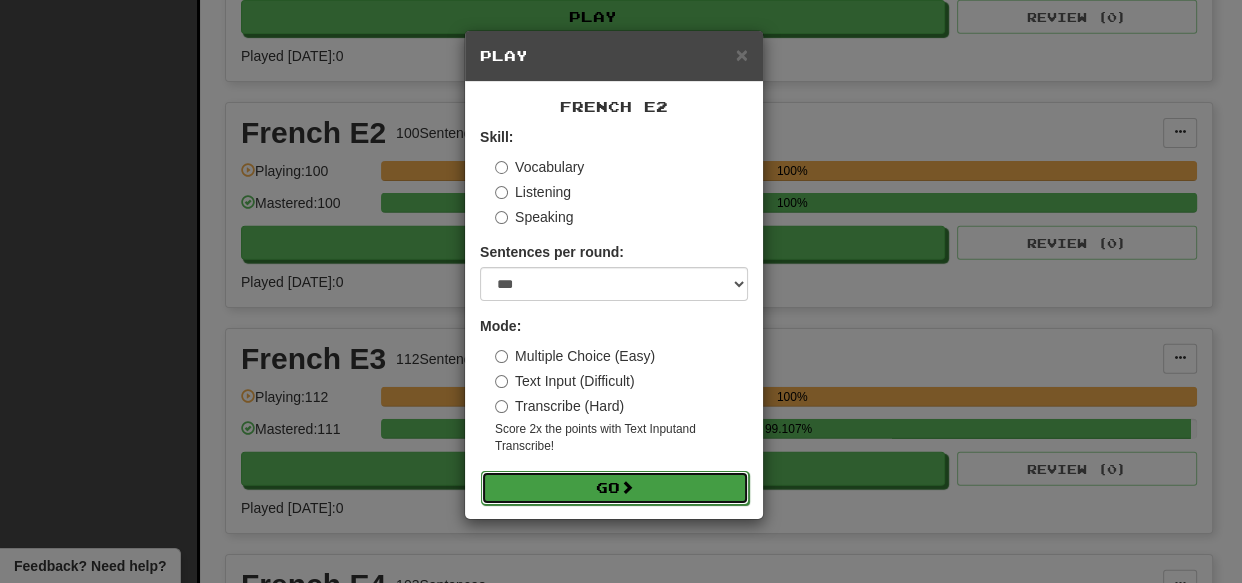 click on "Go" at bounding box center [615, 488] 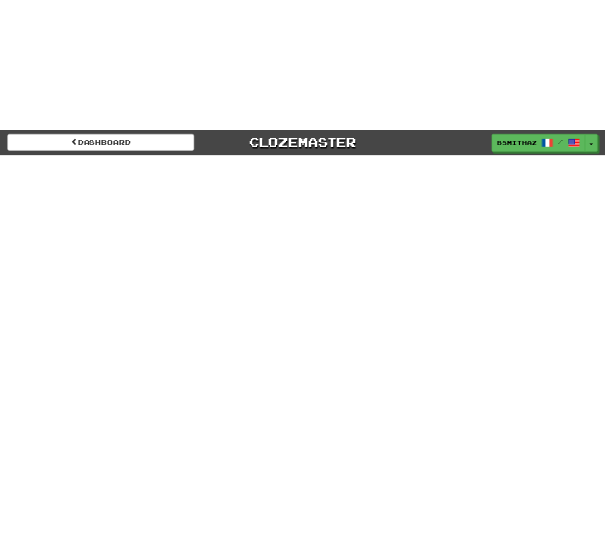 scroll, scrollTop: 0, scrollLeft: 0, axis: both 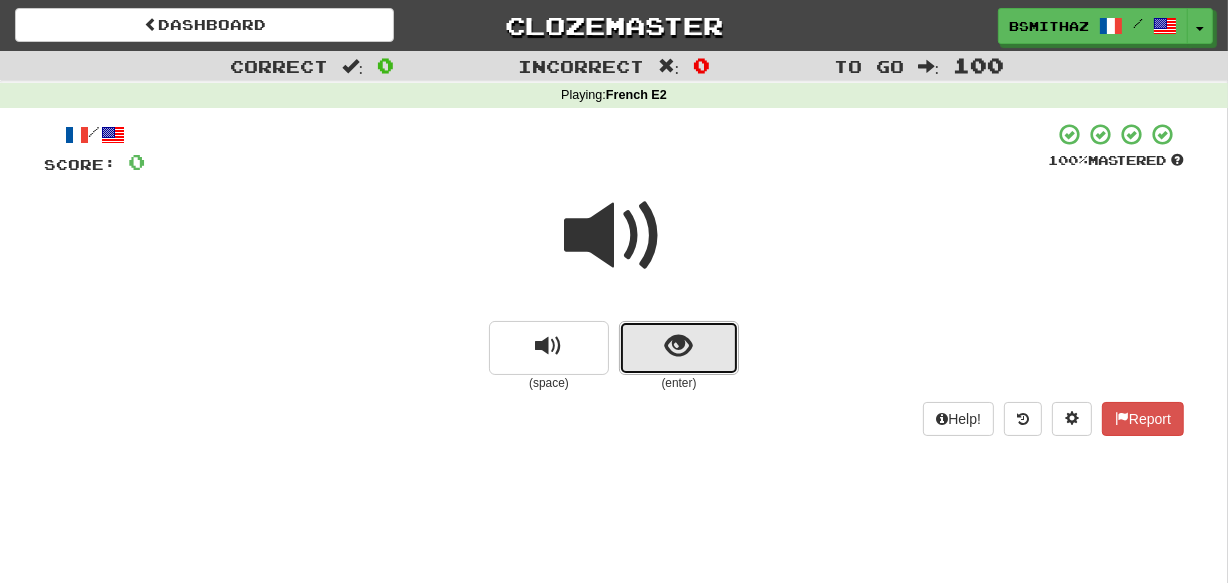 click at bounding box center [679, 346] 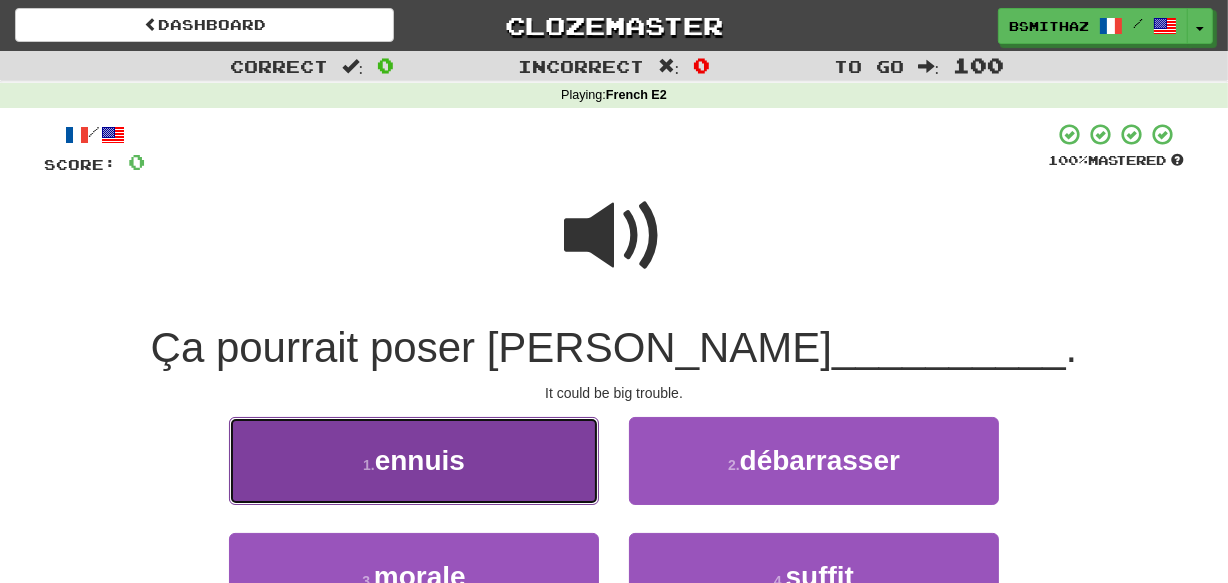 click on "1 .  ennuis" at bounding box center [414, 460] 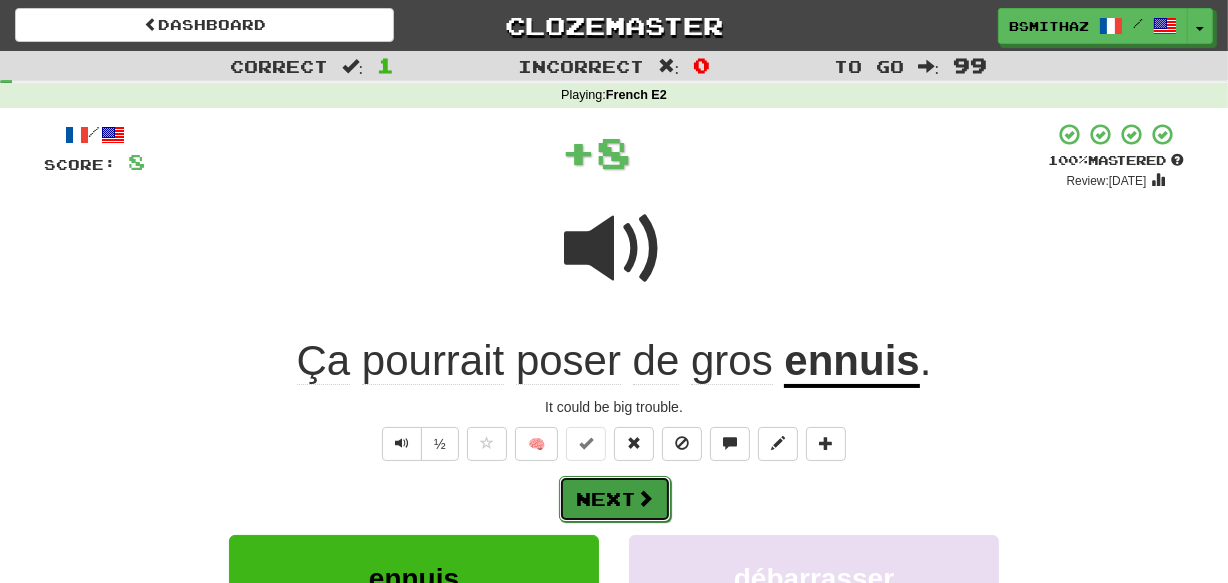 click on "Next" at bounding box center [615, 499] 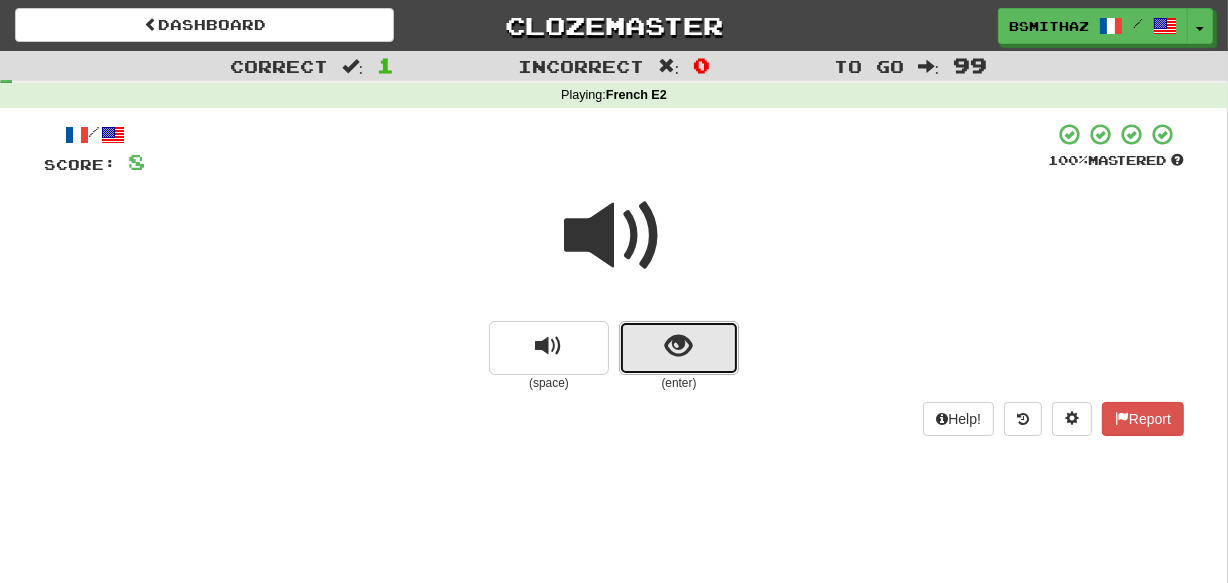 click at bounding box center [679, 348] 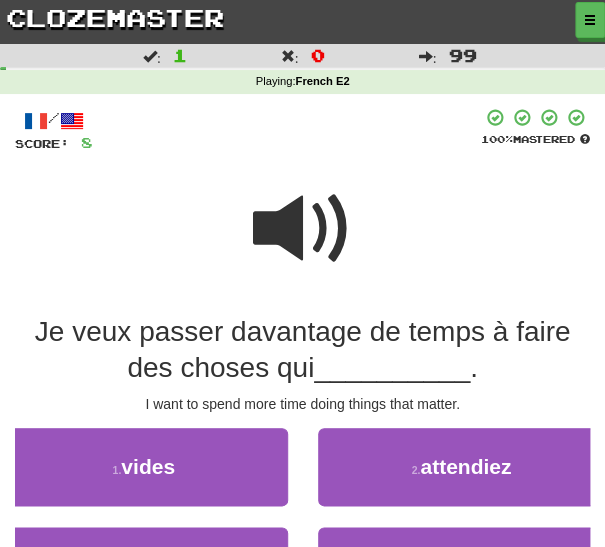 scroll, scrollTop: 36, scrollLeft: 0, axis: vertical 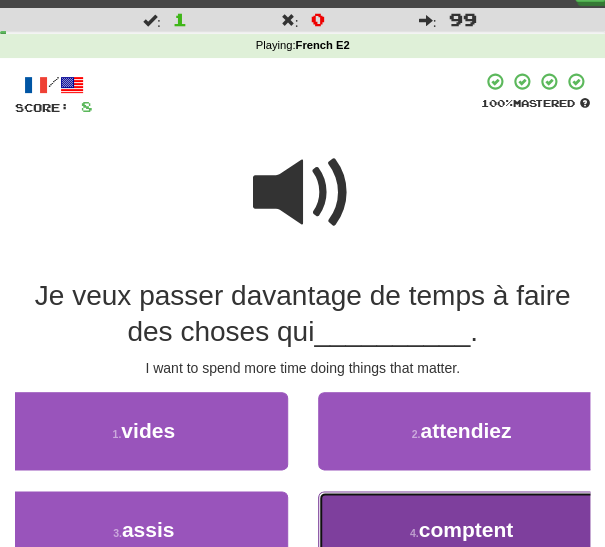 click on "comptent" at bounding box center [465, 529] 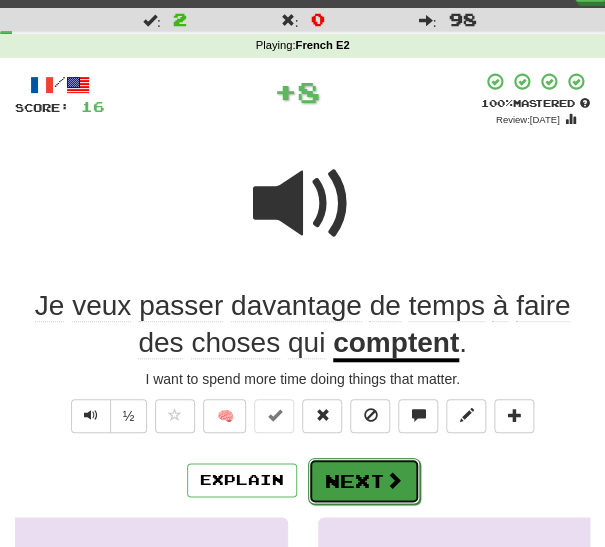 click on "Next" at bounding box center [364, 481] 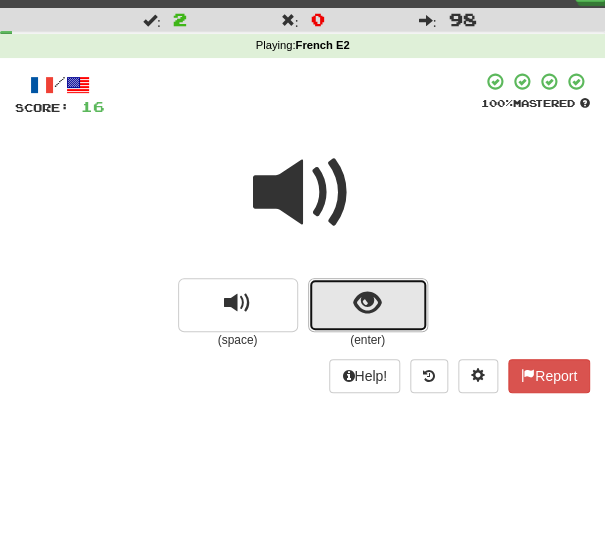 click at bounding box center (367, 303) 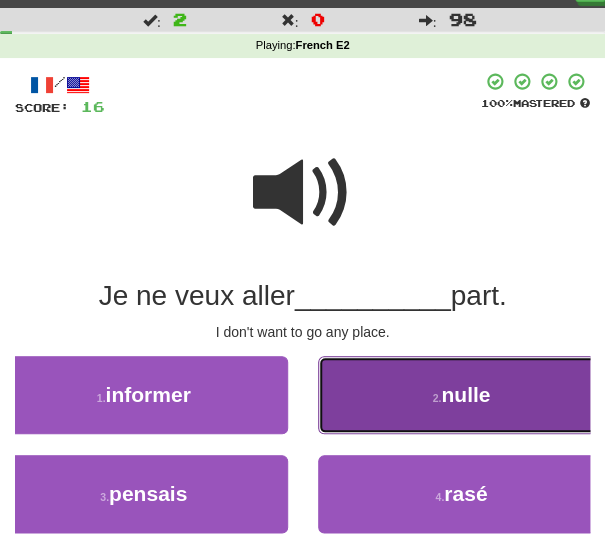 click on "2 .  nulle" at bounding box center [462, 395] 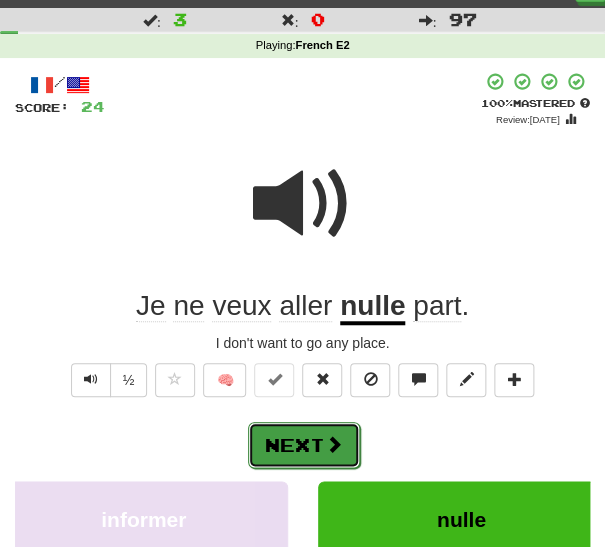 click on "Next" at bounding box center [304, 445] 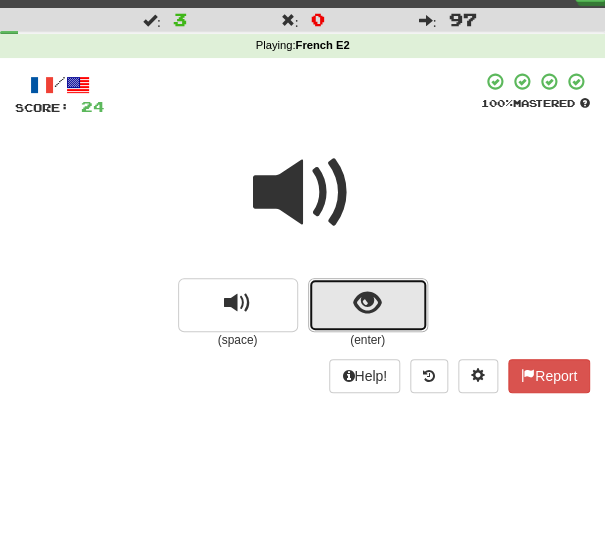 click at bounding box center (367, 303) 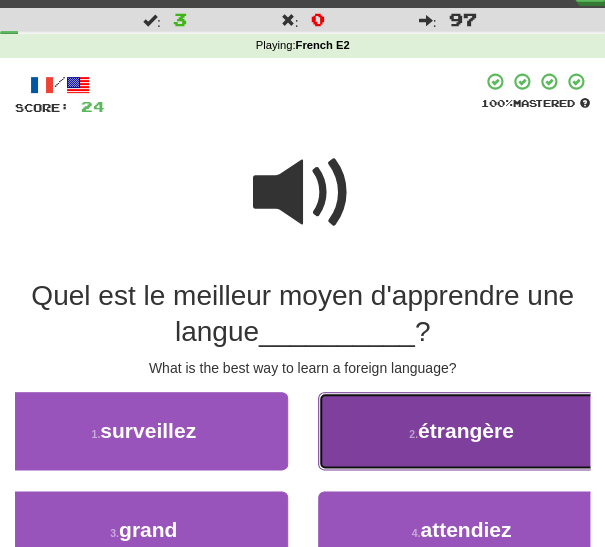 click on "2 .  étrangère" at bounding box center [462, 431] 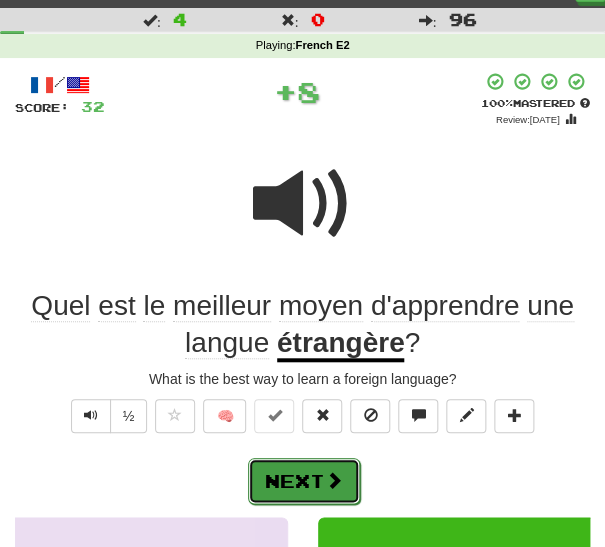 click on "Next" at bounding box center (304, 481) 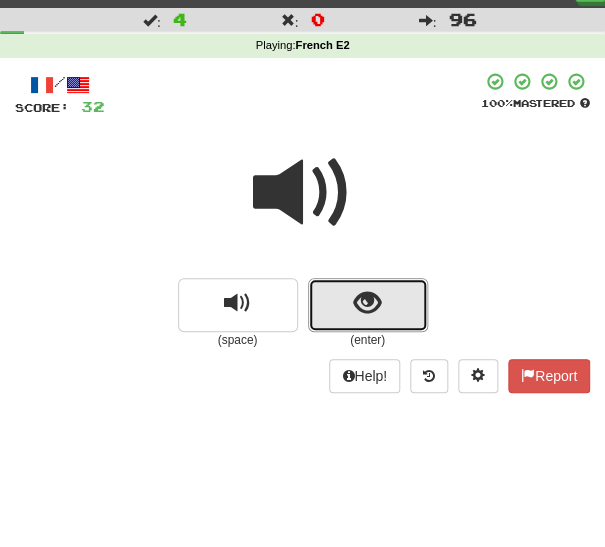 click at bounding box center (368, 305) 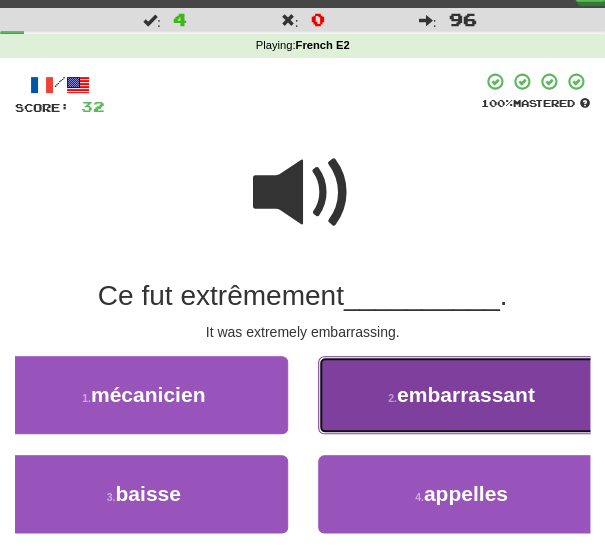 click on "2 .  embarrassant" at bounding box center (462, 395) 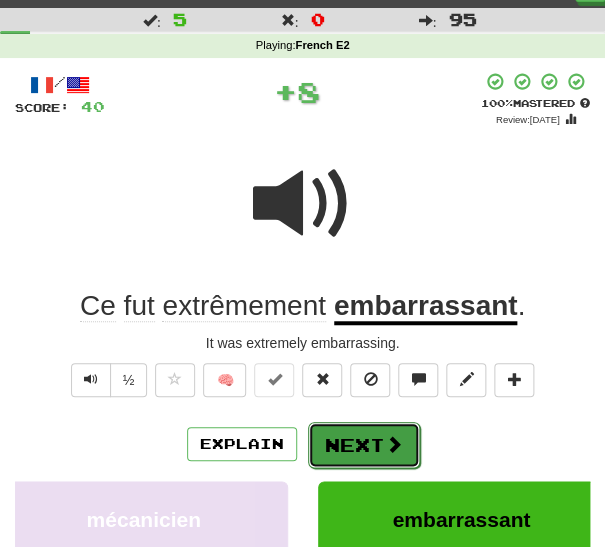 click on "Next" at bounding box center (364, 445) 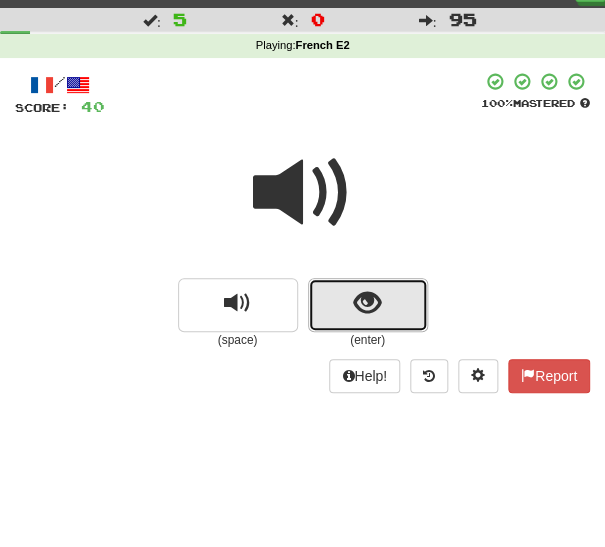 click at bounding box center [368, 305] 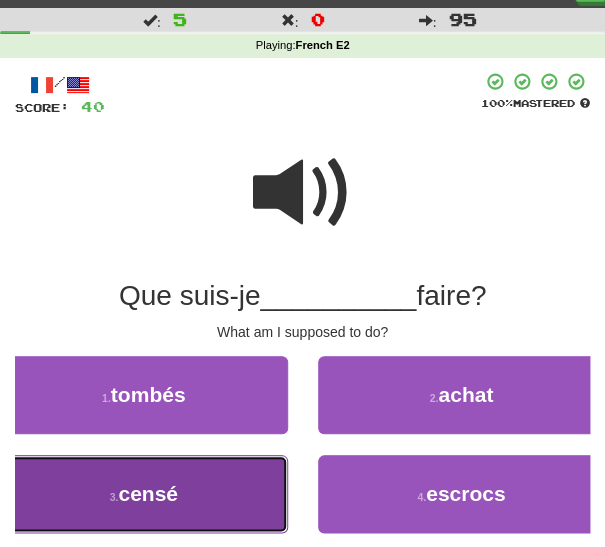 click on "3 .  censé" at bounding box center [144, 494] 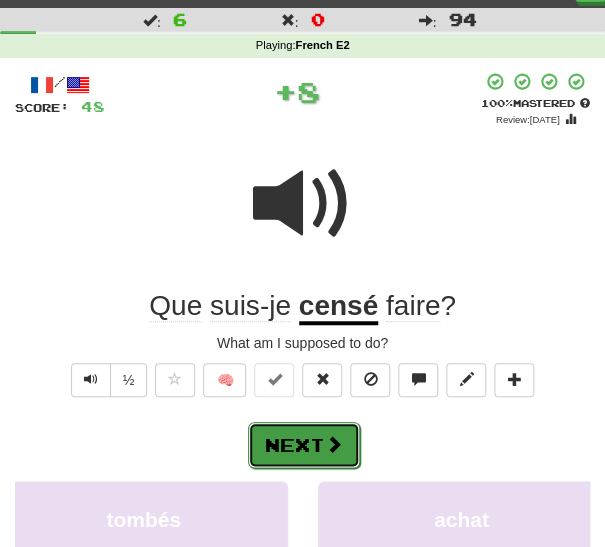 click at bounding box center [334, 444] 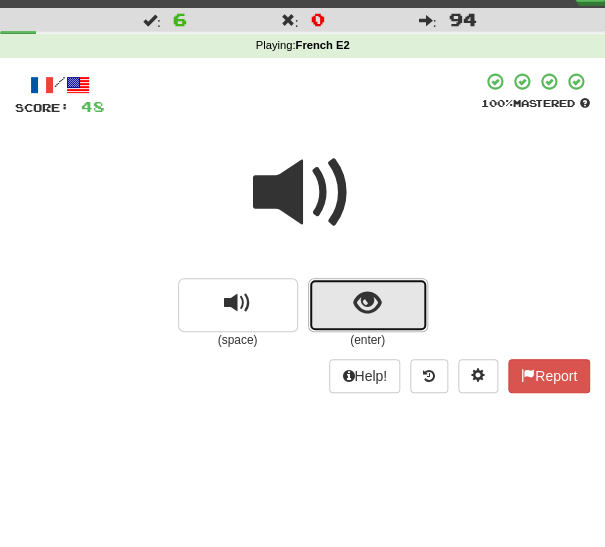 click at bounding box center (368, 305) 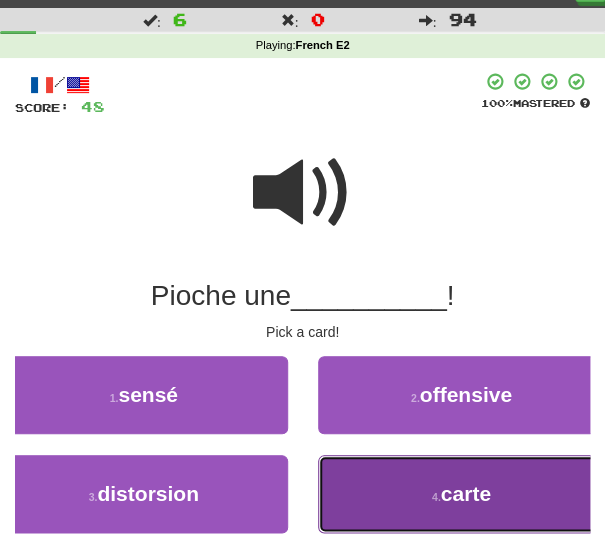 click on "4 .  carte" at bounding box center (462, 494) 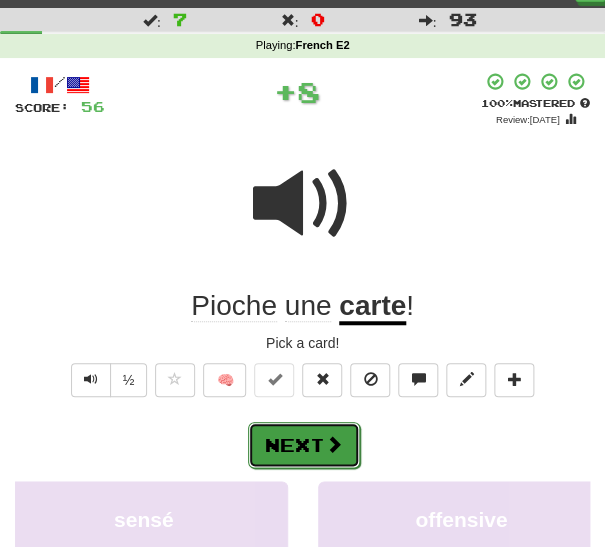 click at bounding box center [334, 444] 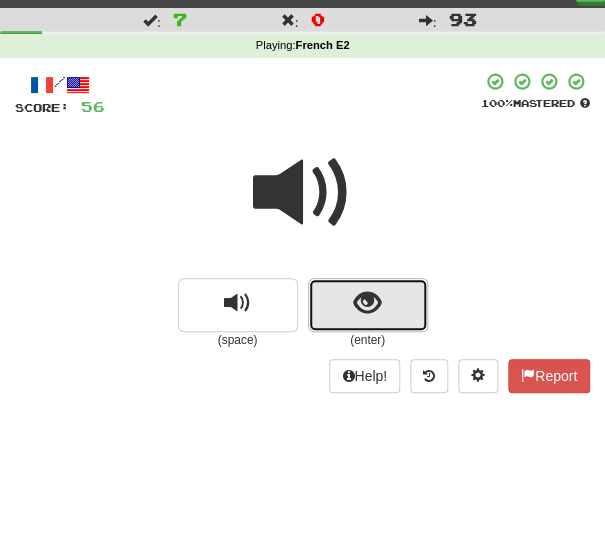 click at bounding box center (368, 305) 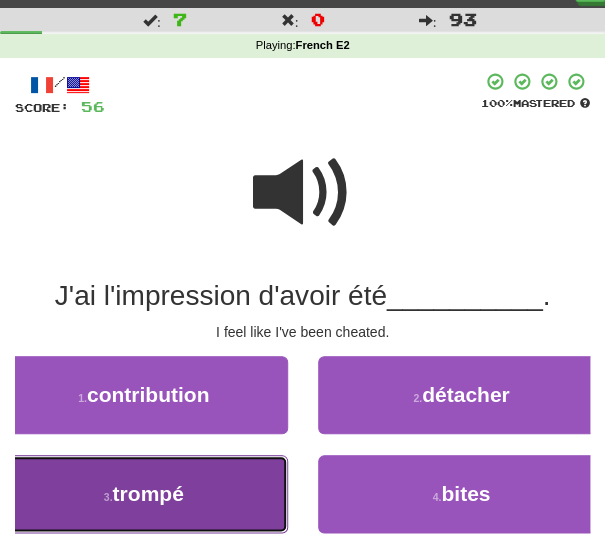 click on "3 .  trompé" at bounding box center (144, 494) 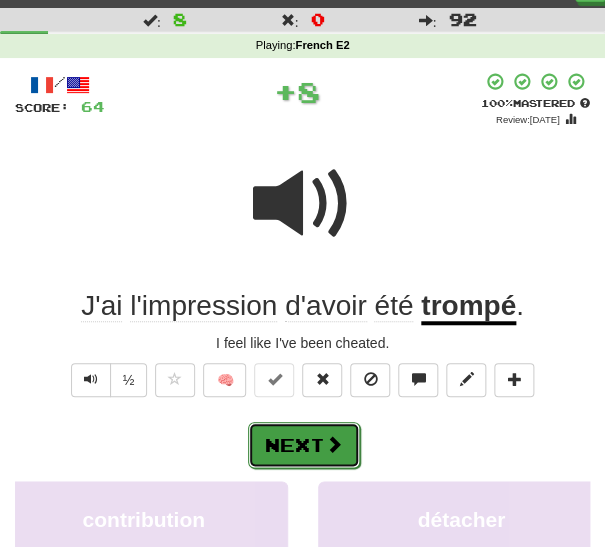 click on "Next" at bounding box center (304, 445) 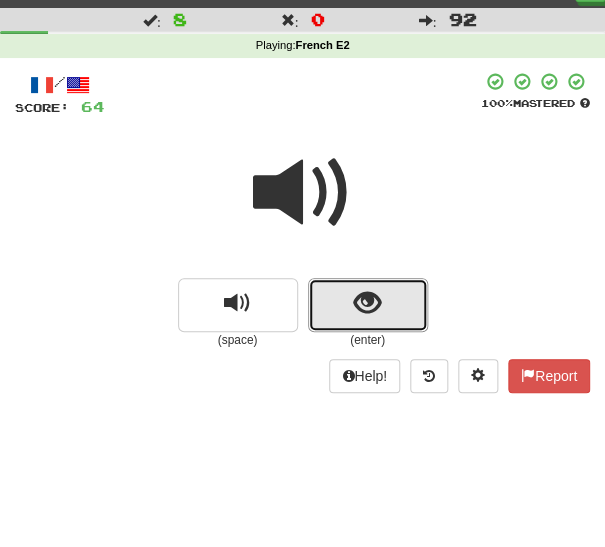 click at bounding box center (368, 305) 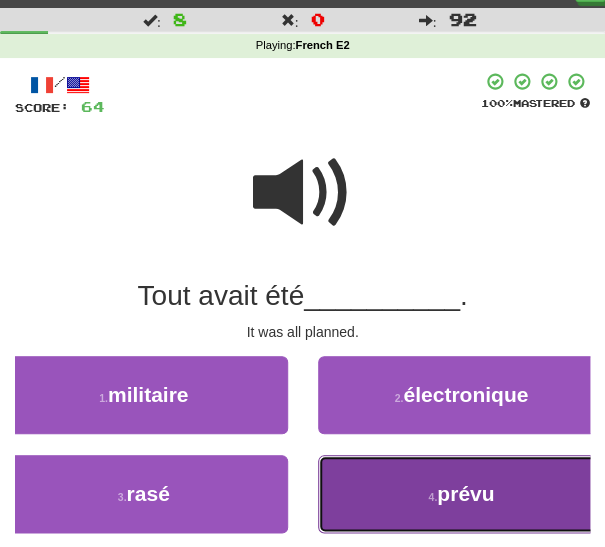 click on "4 .  prévu" at bounding box center [462, 494] 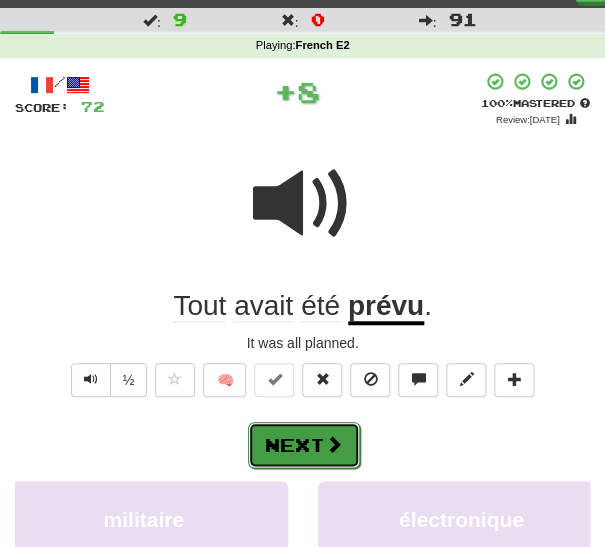 click on "Next" at bounding box center [304, 445] 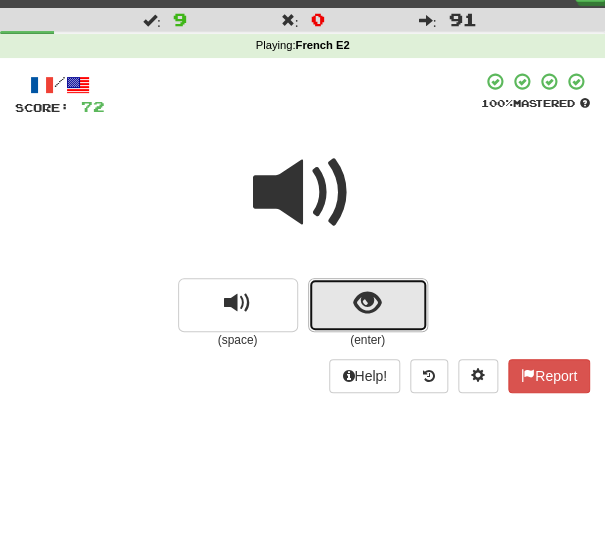 click at bounding box center (368, 305) 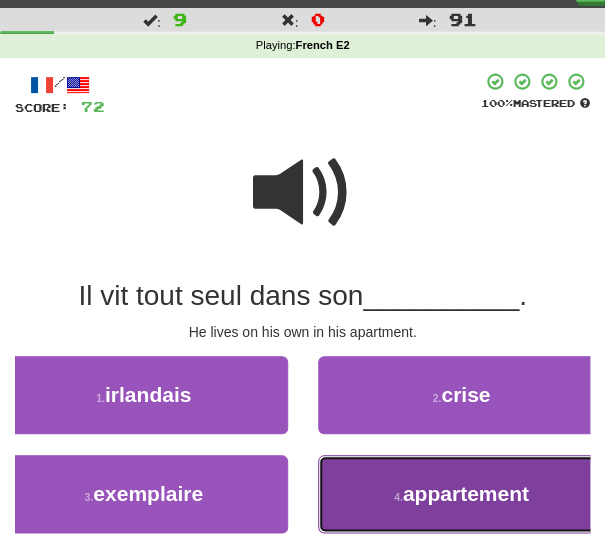 click on "4 .  appartement" at bounding box center (462, 494) 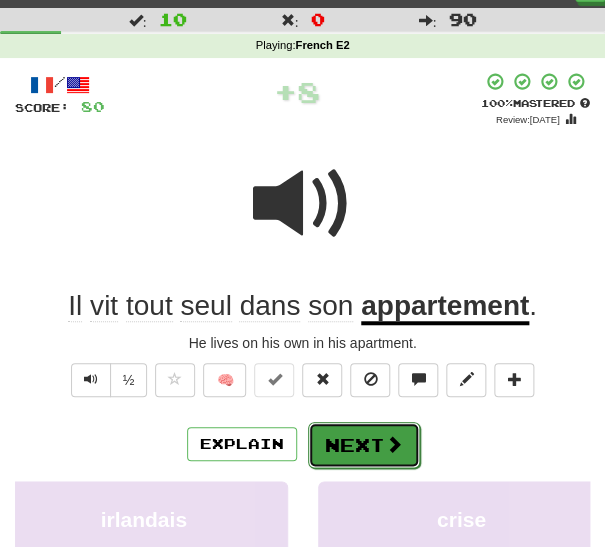 click at bounding box center [394, 444] 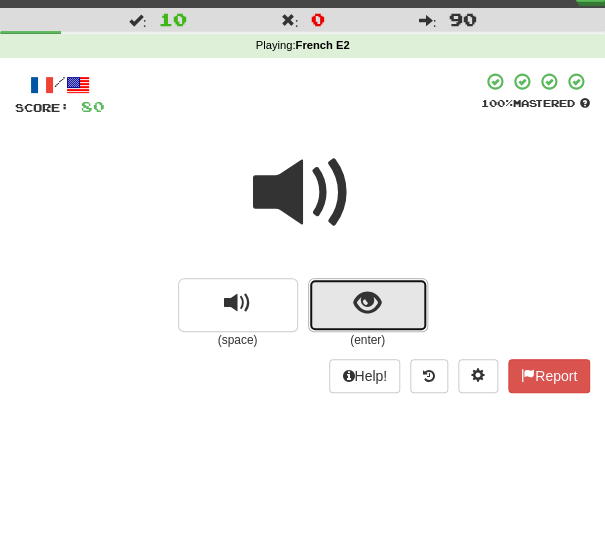click at bounding box center [368, 305] 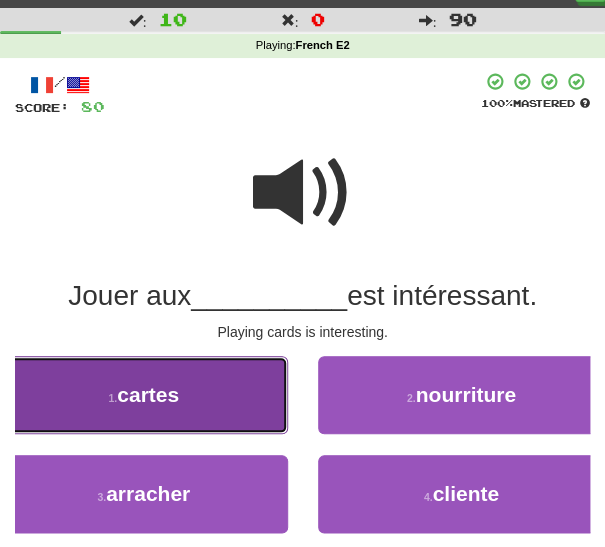 click on "1 .  cartes" at bounding box center [144, 395] 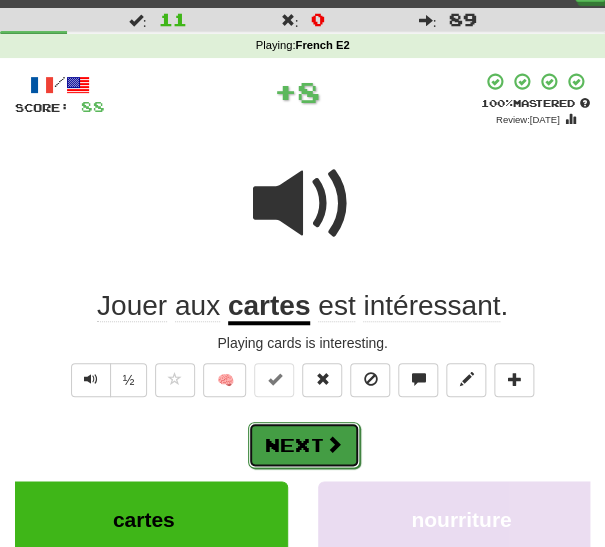 click on "Next" at bounding box center [304, 445] 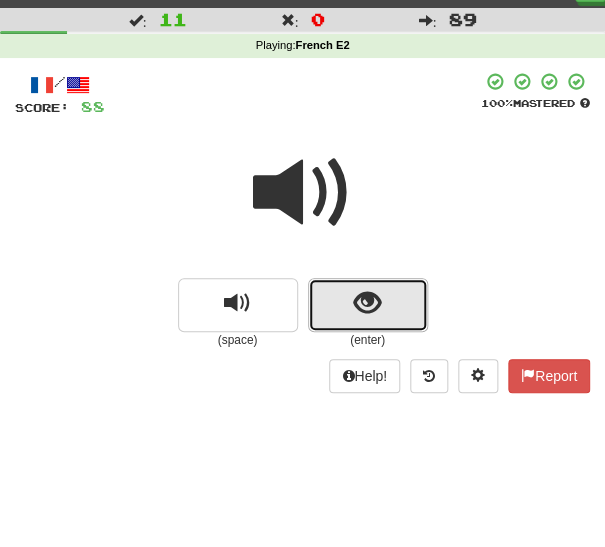 click at bounding box center [368, 305] 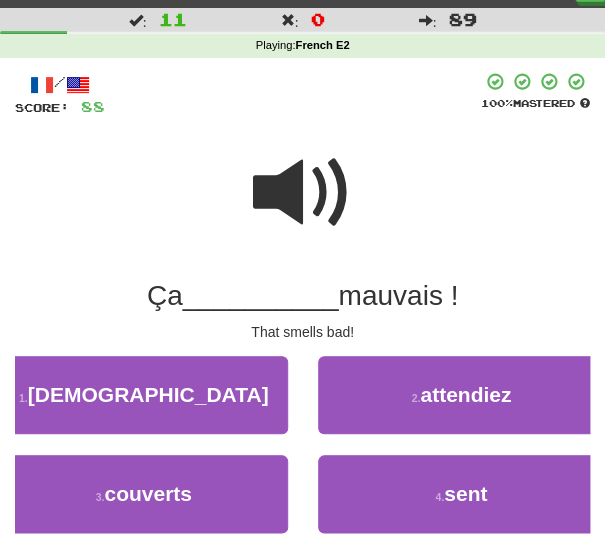 click on "4 .  sent" at bounding box center [462, 504] 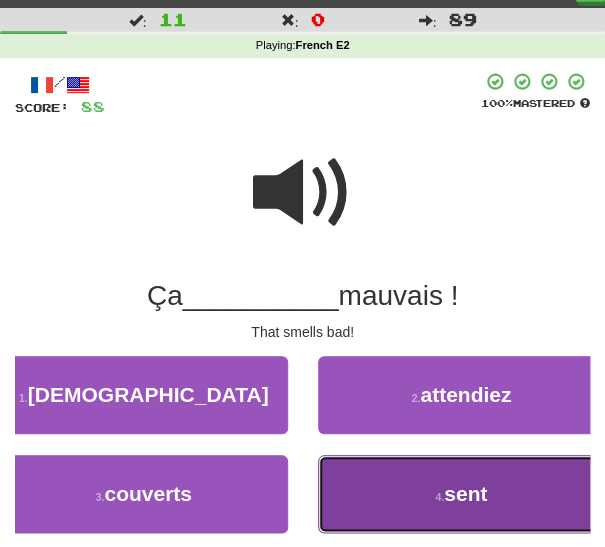 click on "sent" at bounding box center (465, 493) 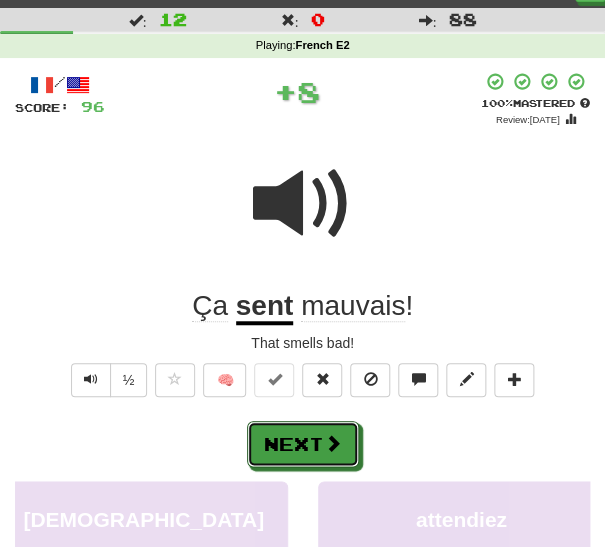 drag, startPoint x: 312, startPoint y: 441, endPoint x: 321, endPoint y: 426, distance: 17.492855 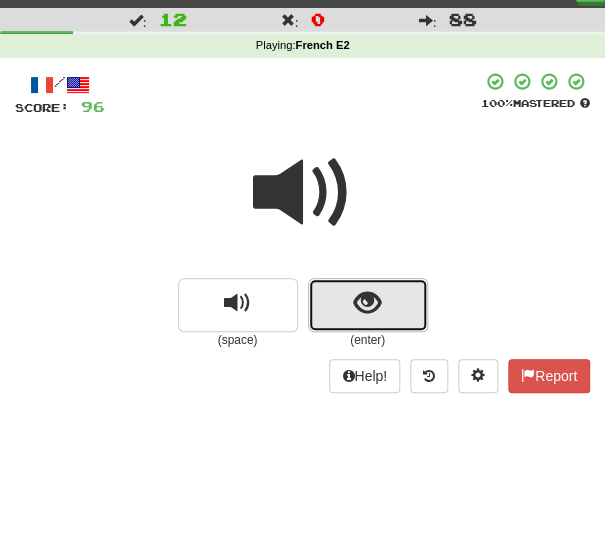 click at bounding box center [368, 305] 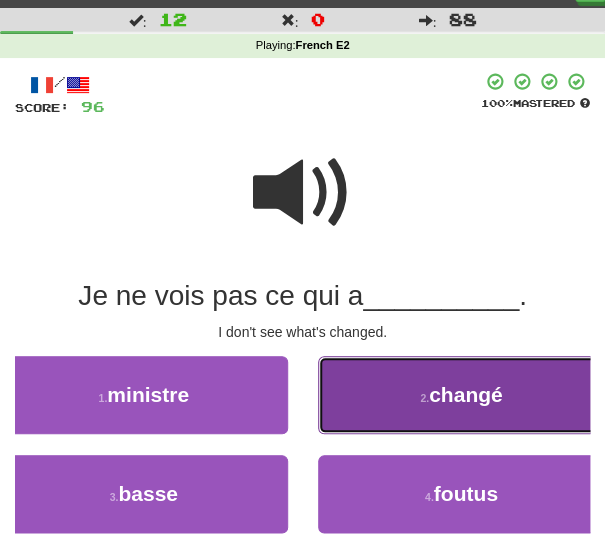 click on "2 .  changé" at bounding box center [462, 395] 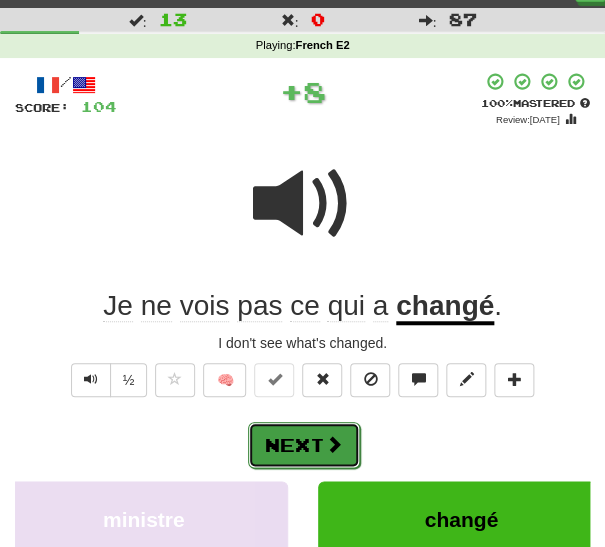 click on "Next" at bounding box center [304, 445] 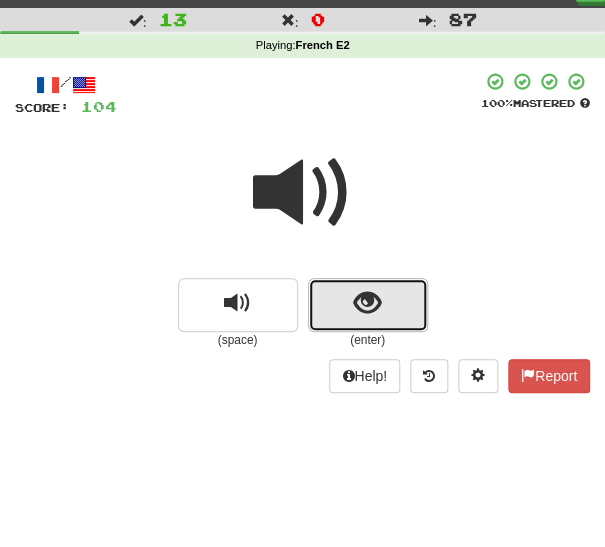 click at bounding box center (368, 305) 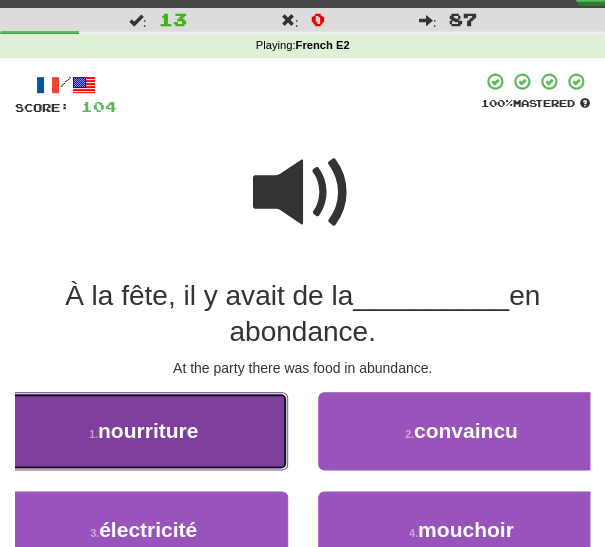 click on "1 .  nourriture" at bounding box center (144, 431) 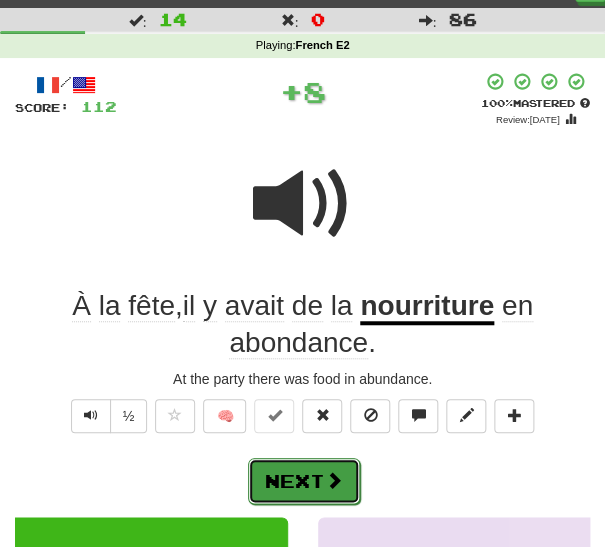 click at bounding box center [334, 480] 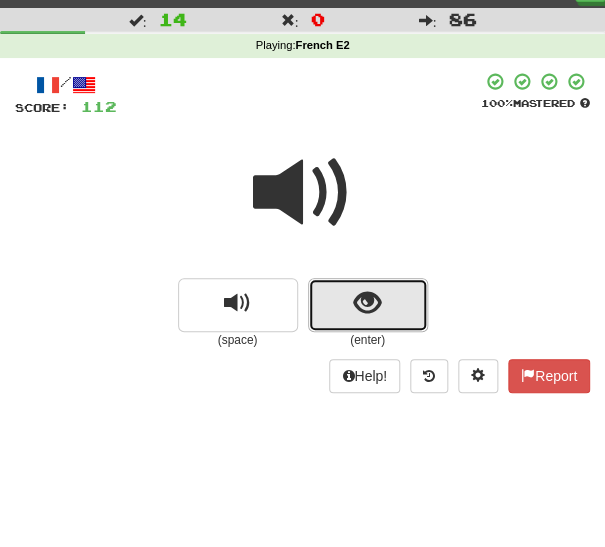 click at bounding box center [368, 305] 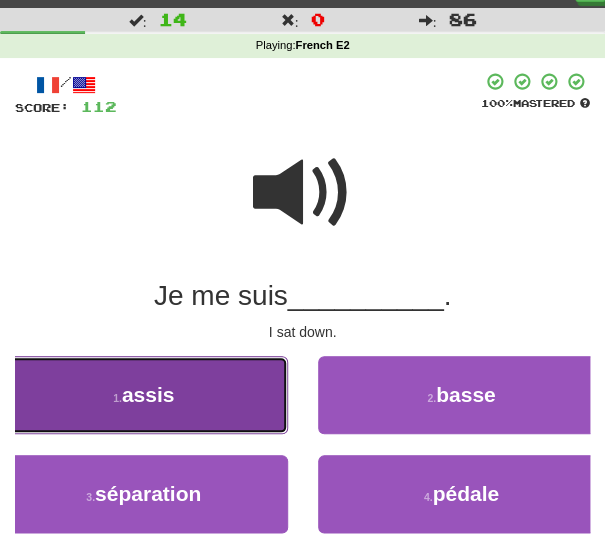 click on "1 .  assis" at bounding box center (144, 395) 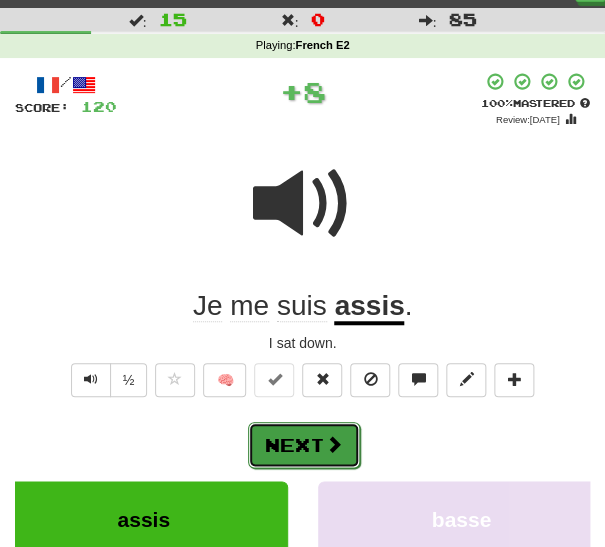 click on "Next" at bounding box center (304, 445) 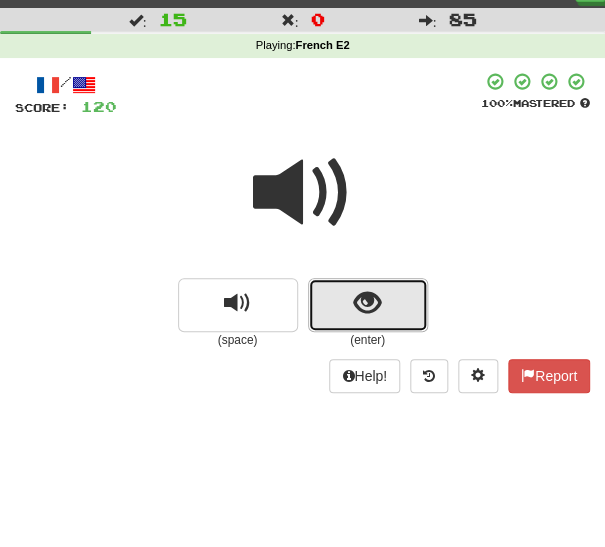 click at bounding box center [368, 305] 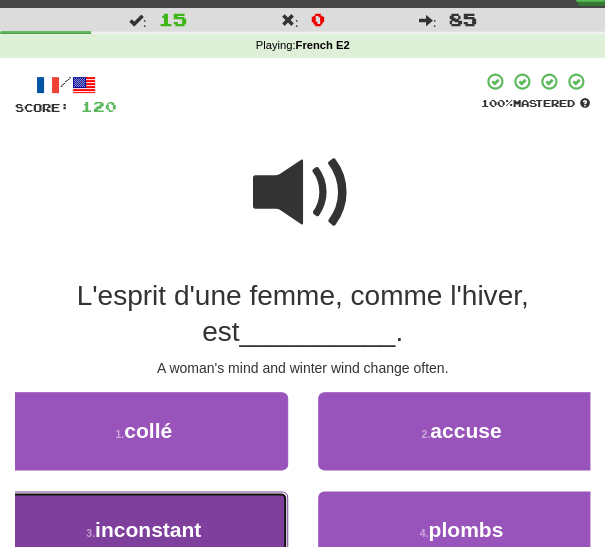 click on "3 .  inconstant" at bounding box center [144, 530] 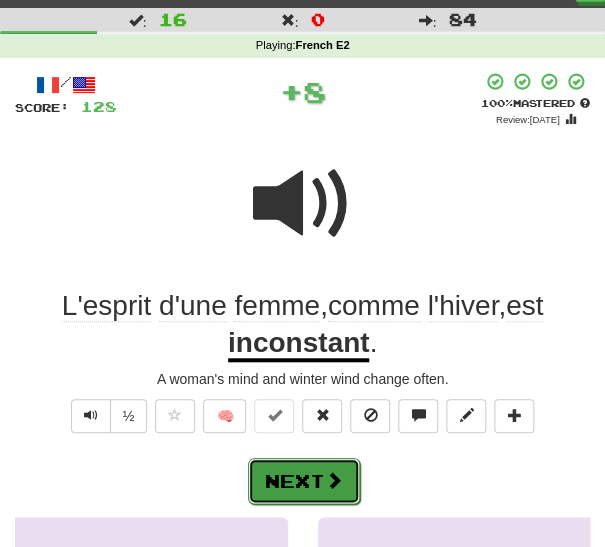 click on "Next" at bounding box center (304, 481) 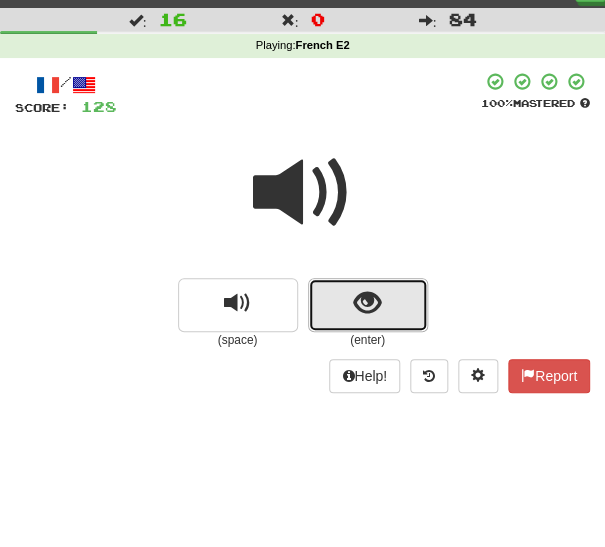 click at bounding box center [368, 305] 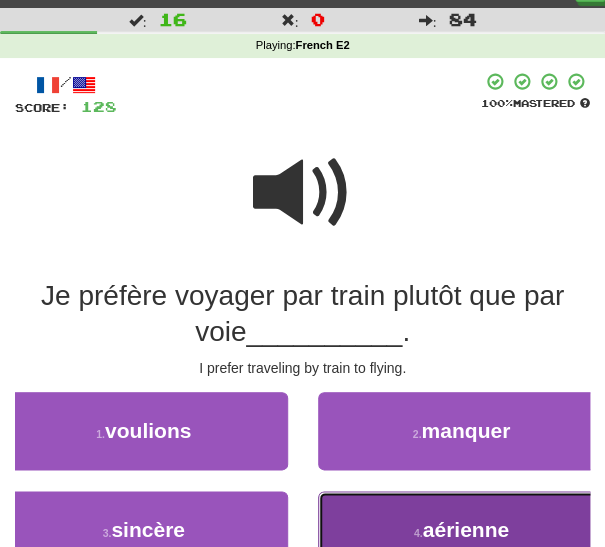 click on "4 .  aérienne" at bounding box center [462, 530] 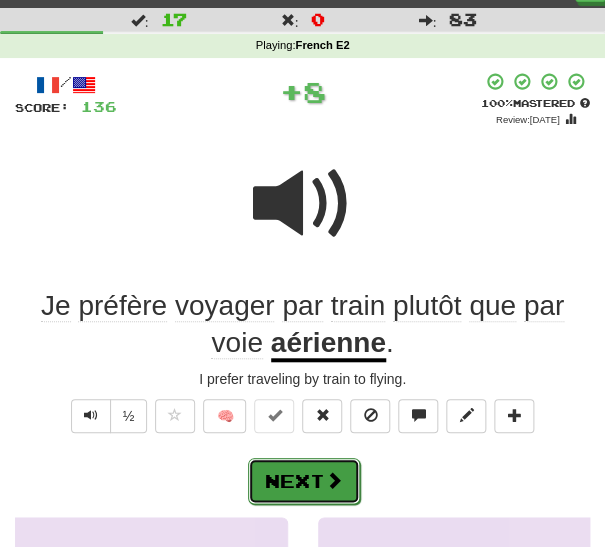 click at bounding box center (334, 480) 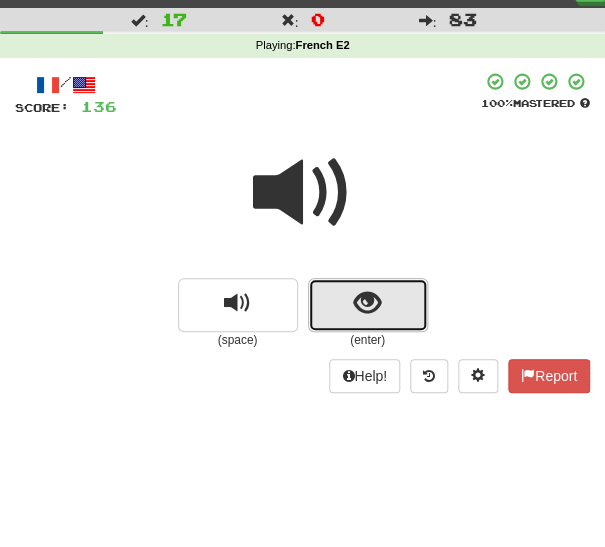 click at bounding box center [368, 305] 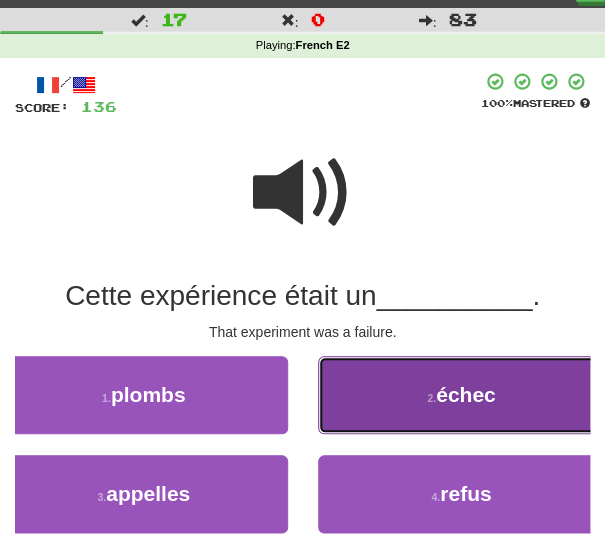 click on "2 .  échec" at bounding box center [462, 395] 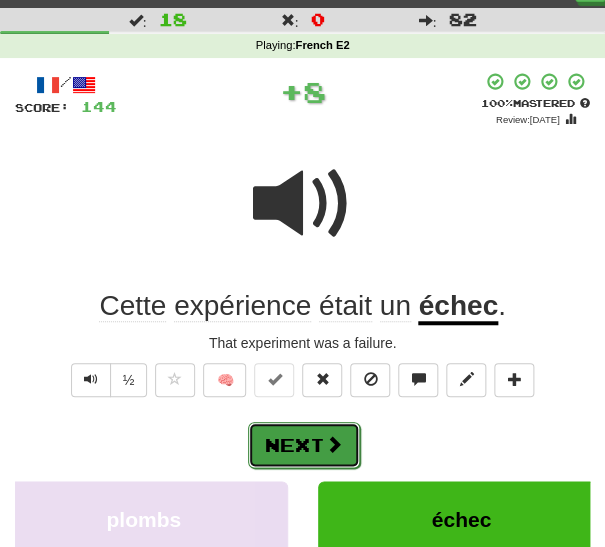 click at bounding box center [334, 444] 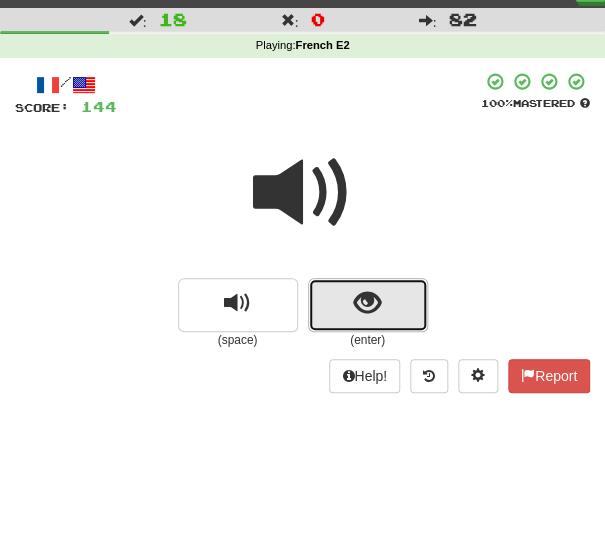 click at bounding box center (367, 303) 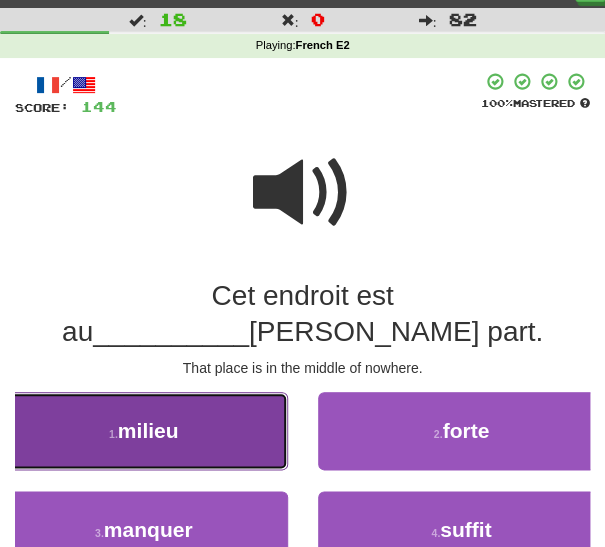 click on "1 .  milieu" at bounding box center (144, 431) 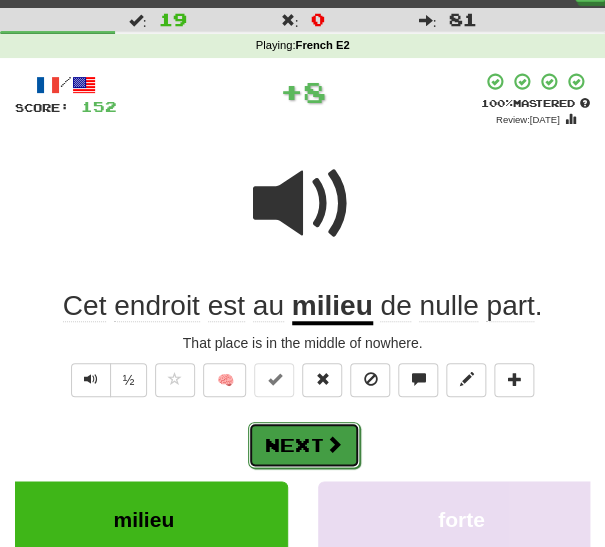 click on "Next" at bounding box center (304, 445) 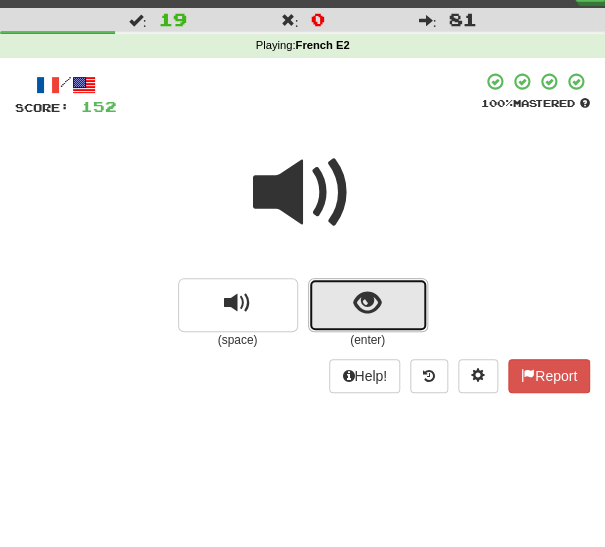click at bounding box center [368, 305] 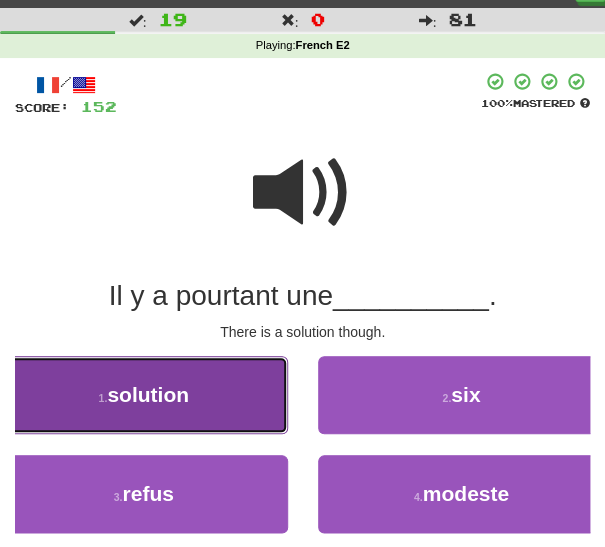 click on "1 .  solution" at bounding box center [144, 395] 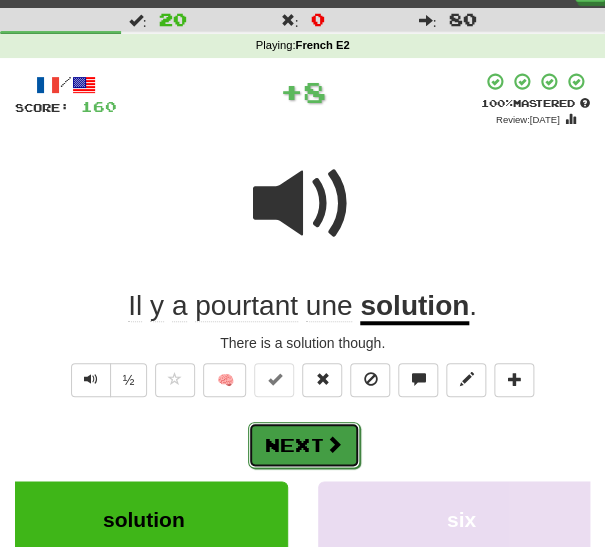 click on "Next" at bounding box center [304, 445] 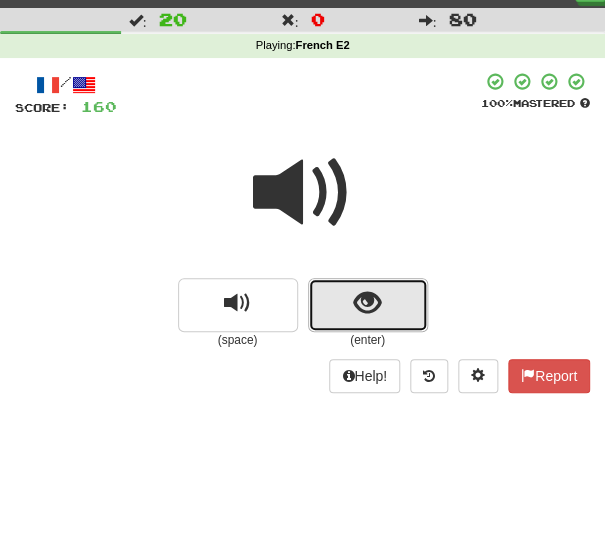 click at bounding box center [368, 305] 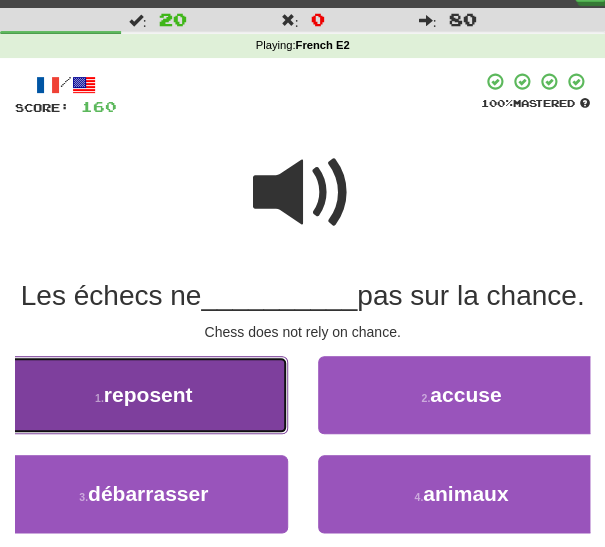 click on "1 .  reposent" at bounding box center (144, 395) 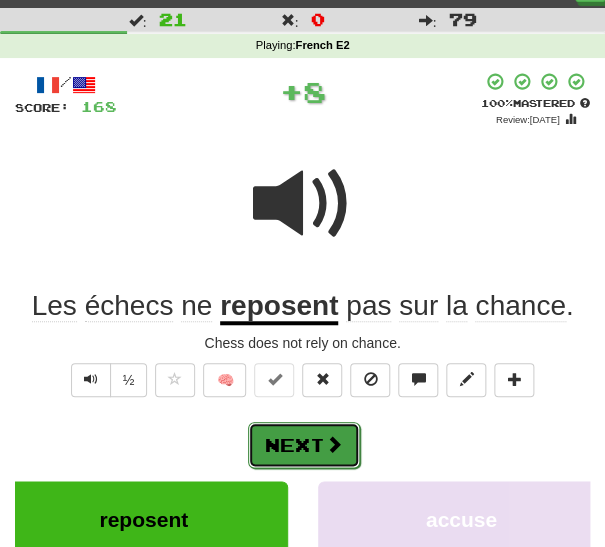 click on "Next" at bounding box center (304, 445) 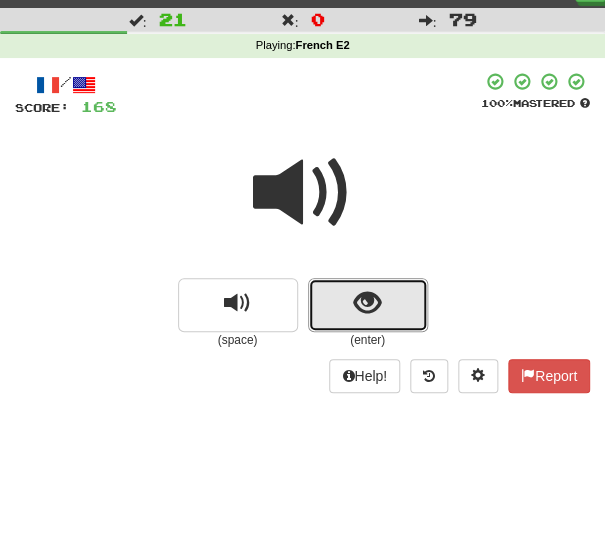 click at bounding box center [368, 305] 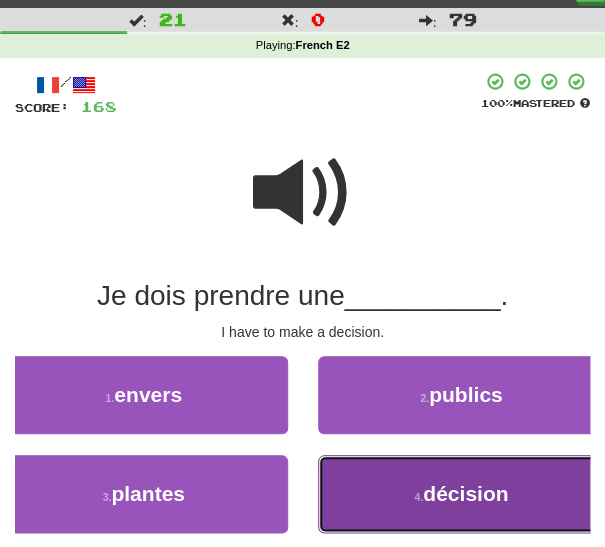 click on "4 .  décision" at bounding box center (462, 494) 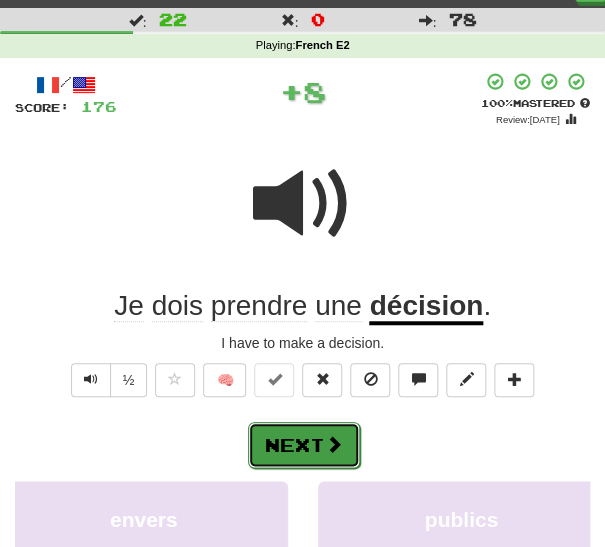 click on "Next" at bounding box center (304, 445) 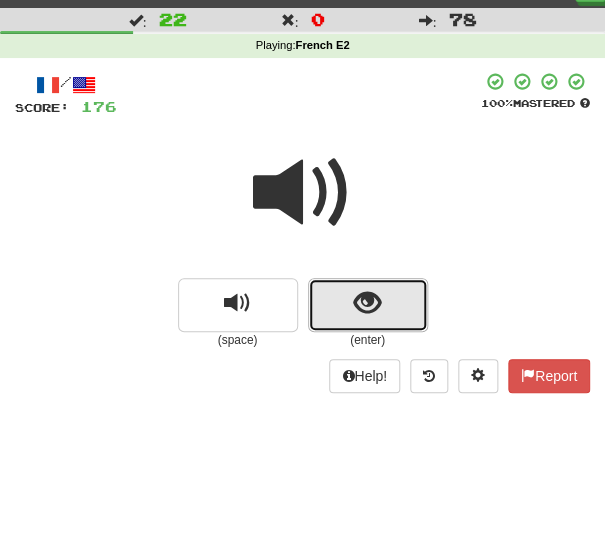 click at bounding box center [368, 305] 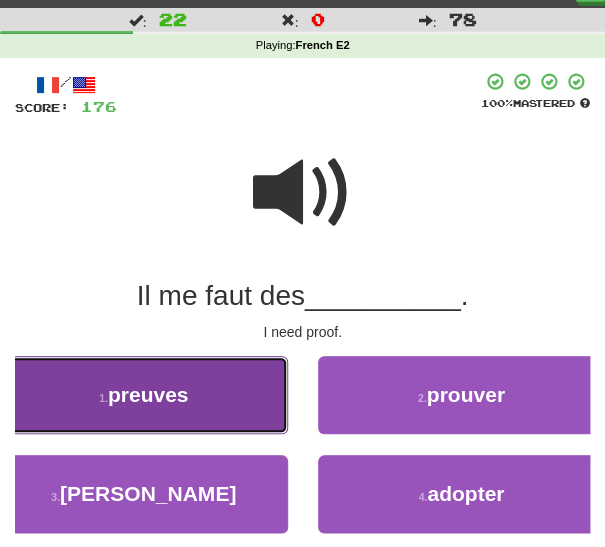 click on "1 .  preuves" at bounding box center (144, 395) 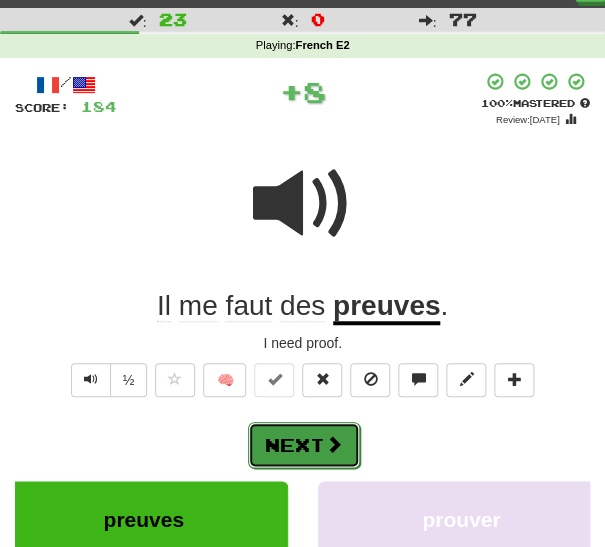 click on "Next" at bounding box center (304, 445) 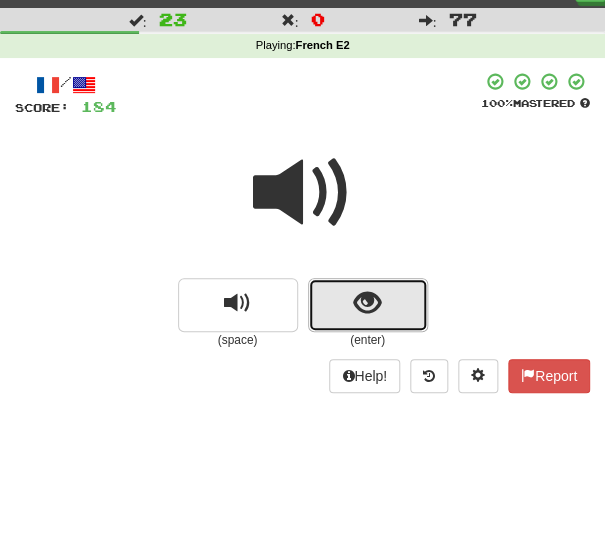 click at bounding box center [368, 305] 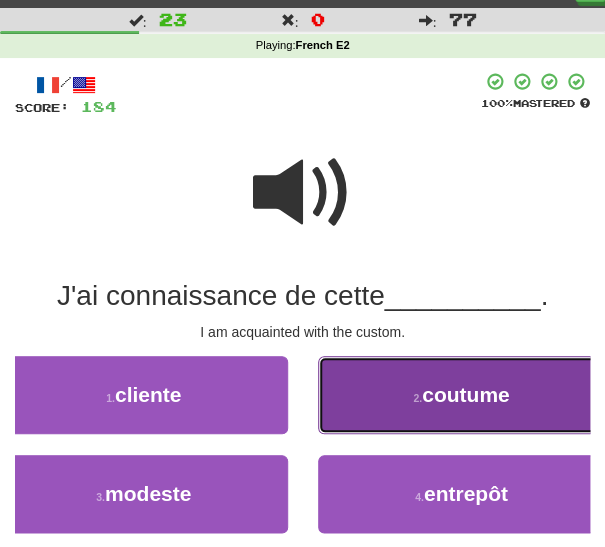 click on "2 .  coutume" at bounding box center (462, 395) 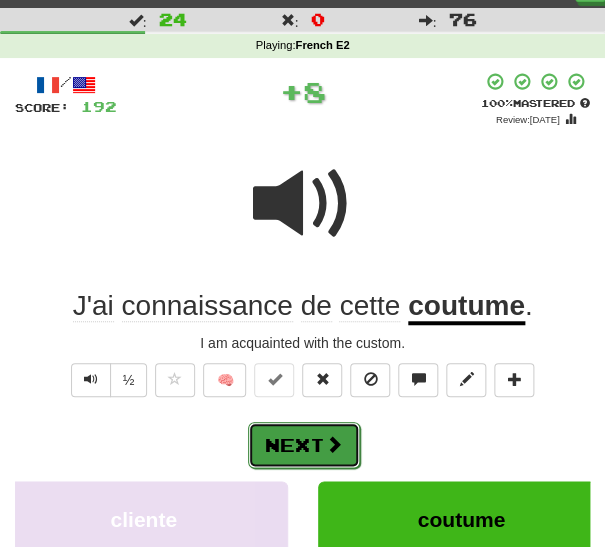 click at bounding box center (334, 444) 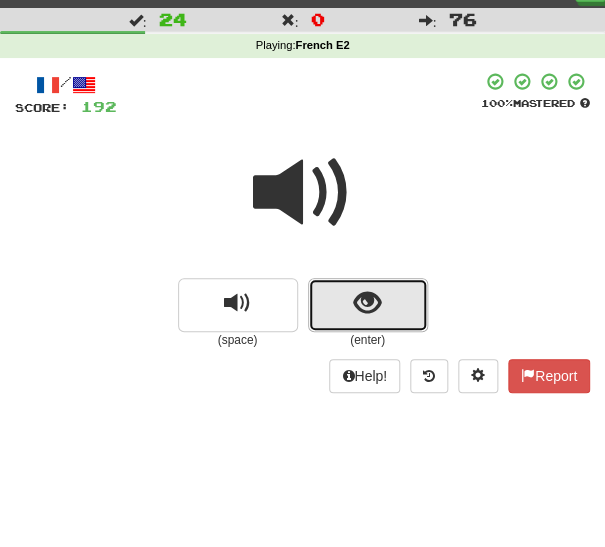 click at bounding box center (368, 305) 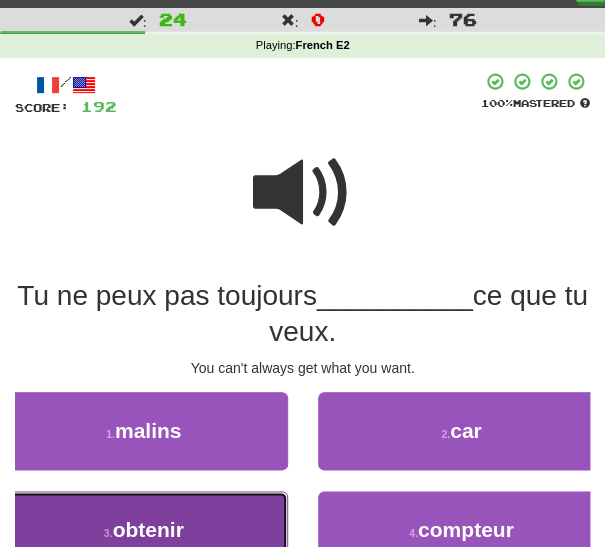 click on "3 .  obtenir" at bounding box center (144, 530) 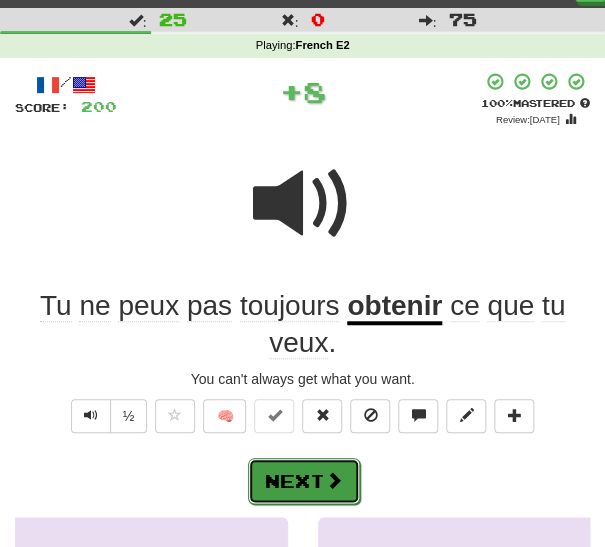 click on "Next" at bounding box center (304, 481) 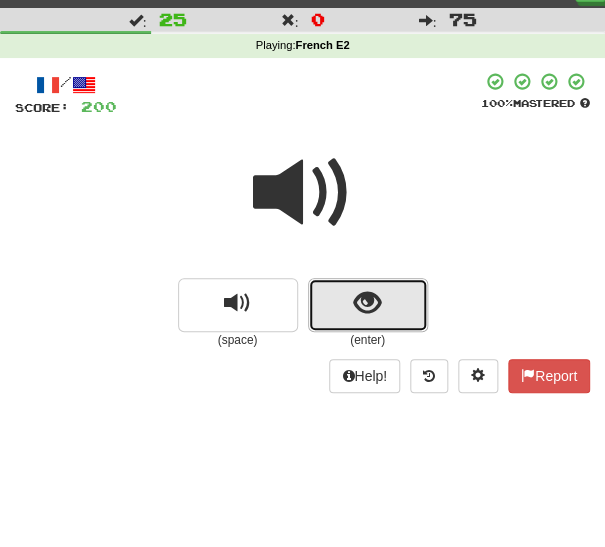 click at bounding box center [368, 305] 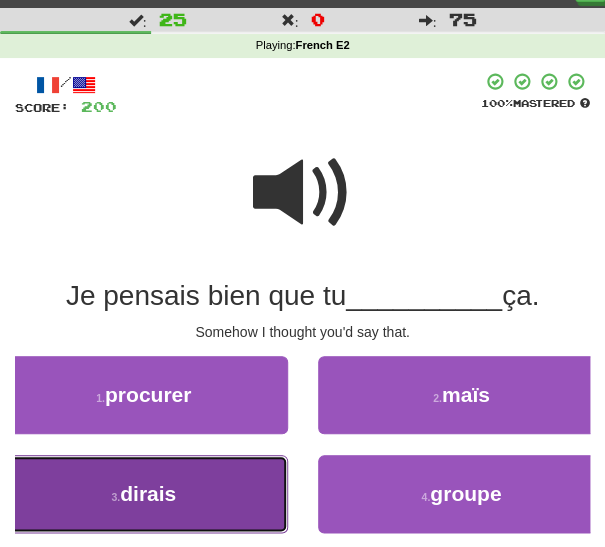 click on "3 .  dirais" at bounding box center [144, 494] 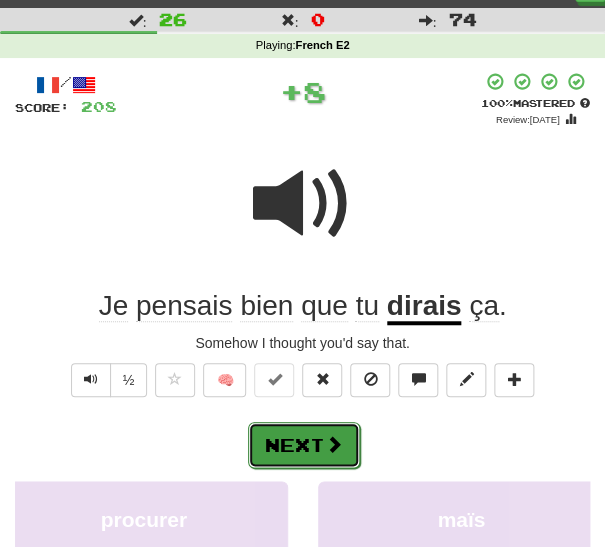 click on "Next" at bounding box center (304, 445) 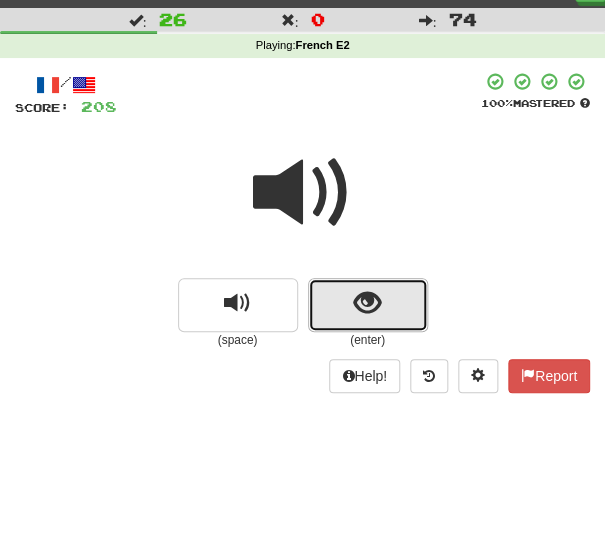 click at bounding box center [368, 305] 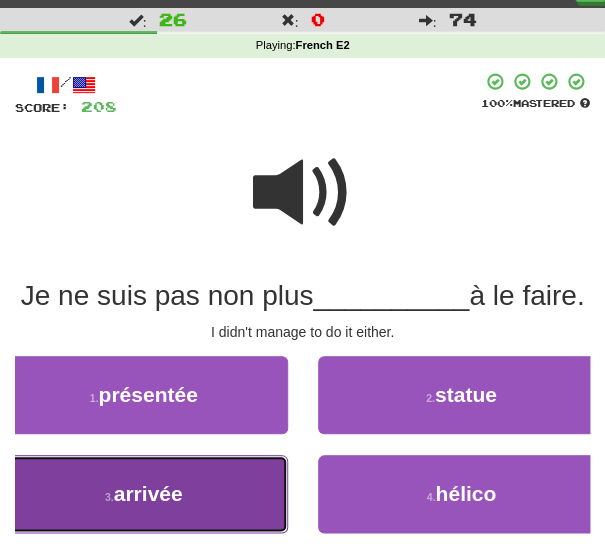 click on "3 .  arrivée" at bounding box center (144, 494) 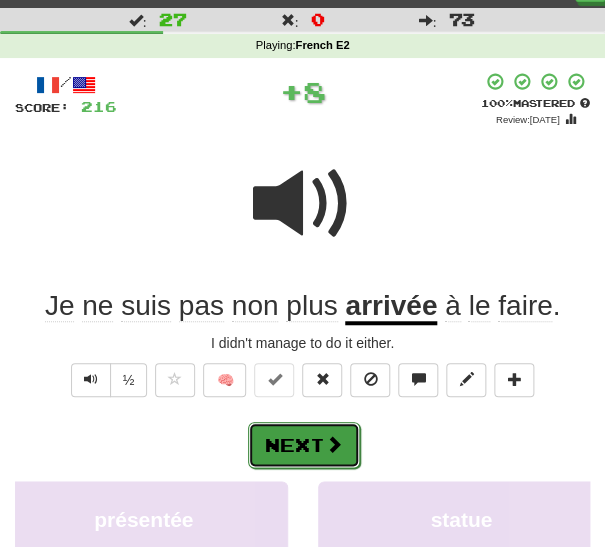 click on "Next" at bounding box center [304, 445] 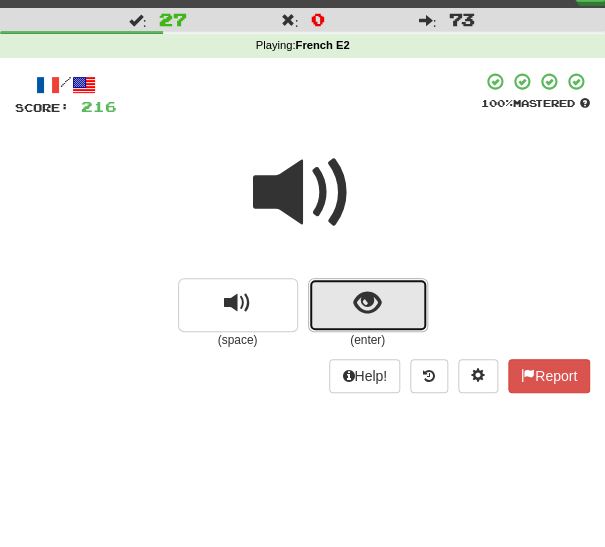 click at bounding box center [368, 305] 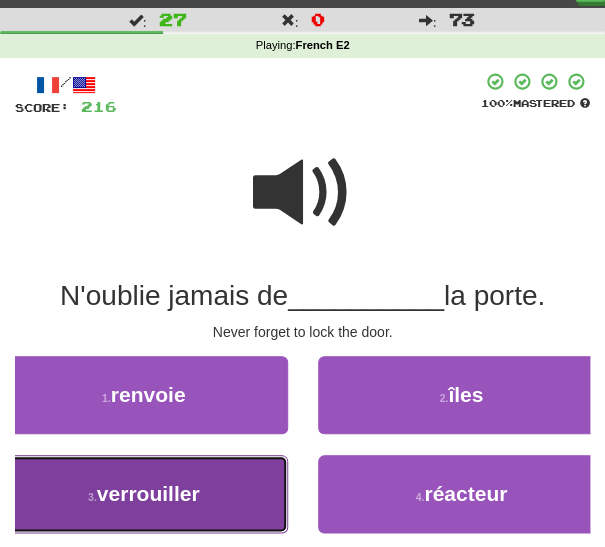 click on "3 .  verrouiller" at bounding box center (144, 494) 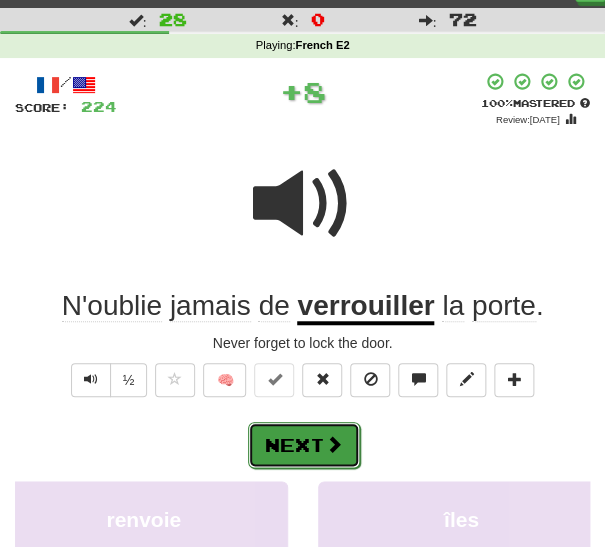 click on "Next" at bounding box center [304, 445] 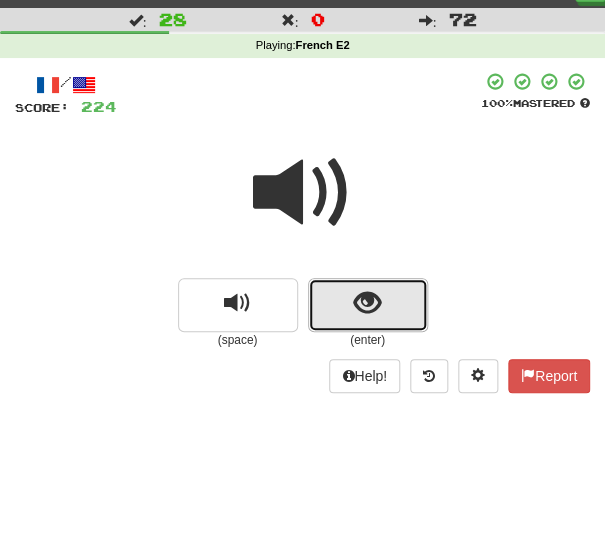 click at bounding box center [368, 305] 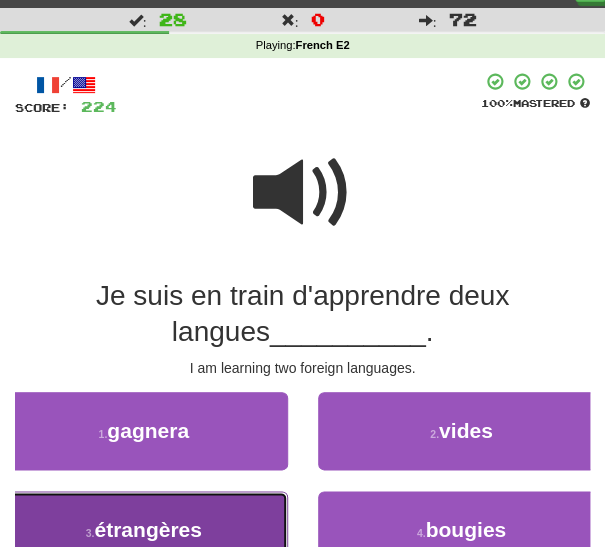 click on "3 .  étrangères" at bounding box center [144, 530] 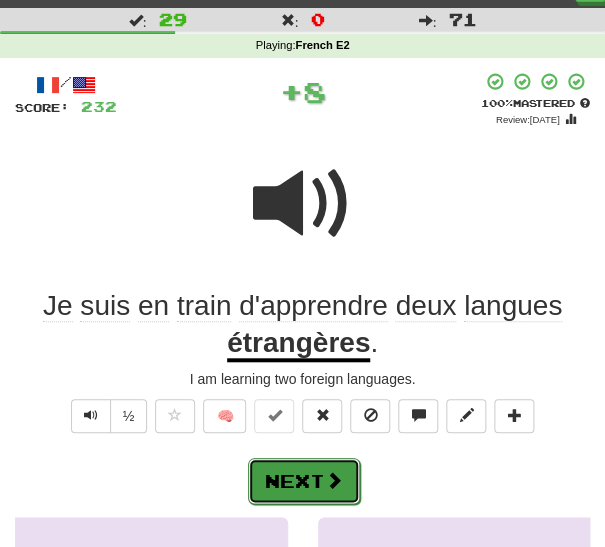 click on "Next" at bounding box center [304, 481] 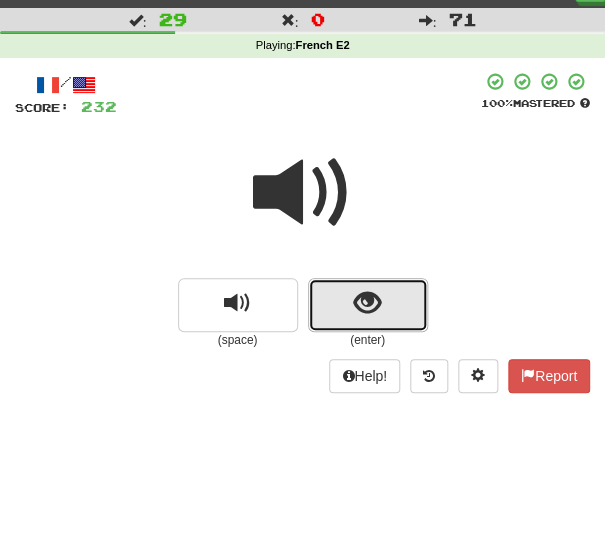 click at bounding box center (368, 305) 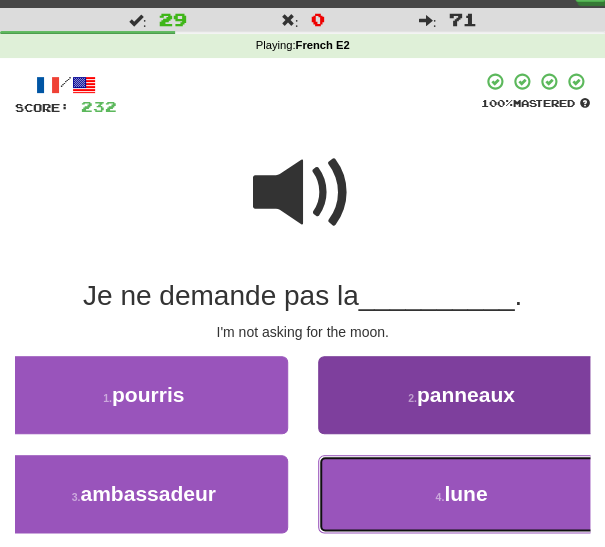 click on "4 .  lune" at bounding box center (462, 494) 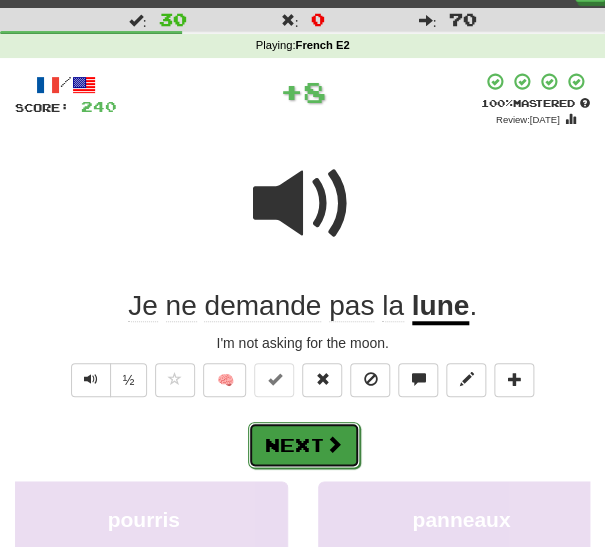 click on "Next" at bounding box center (304, 445) 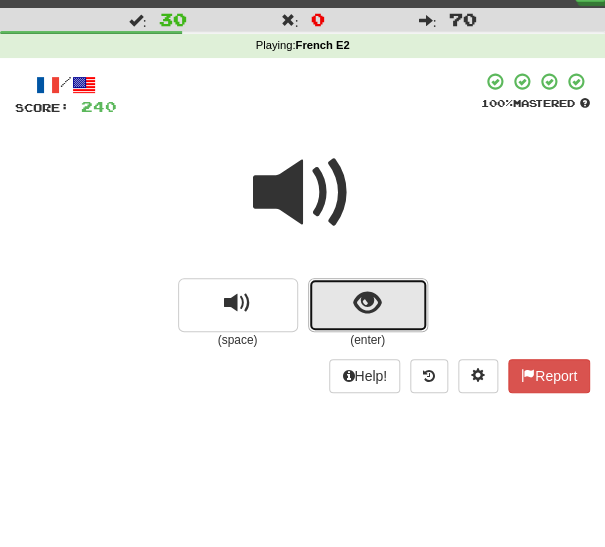 click at bounding box center (367, 303) 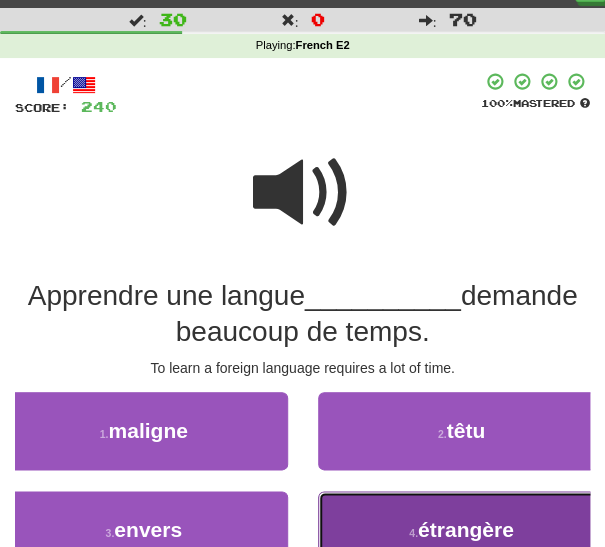 click on "4 .  étrangère" at bounding box center [462, 530] 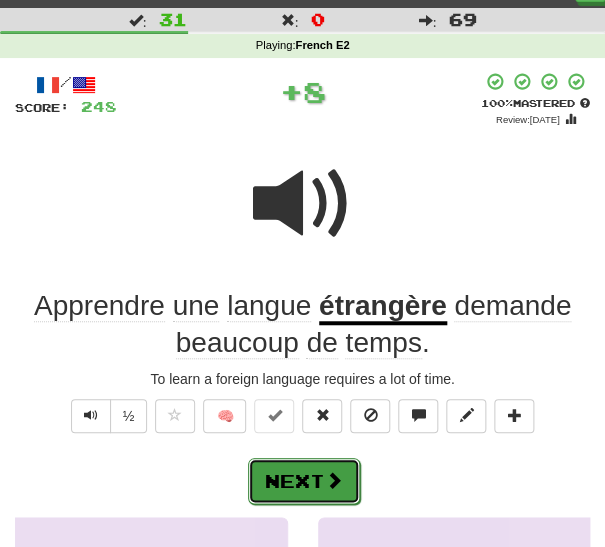 click at bounding box center (334, 480) 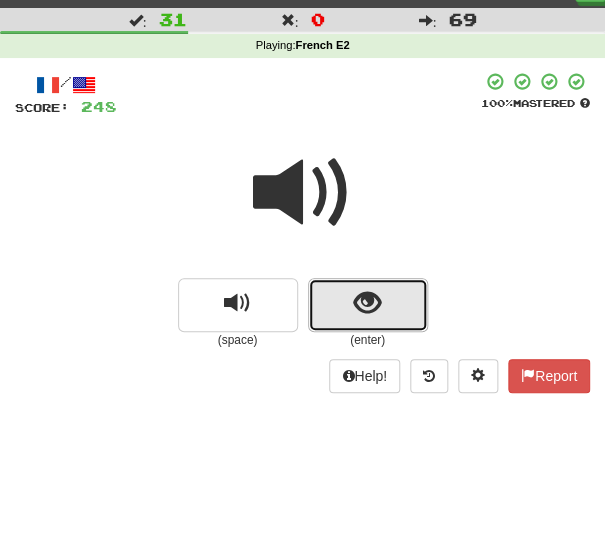click at bounding box center [368, 305] 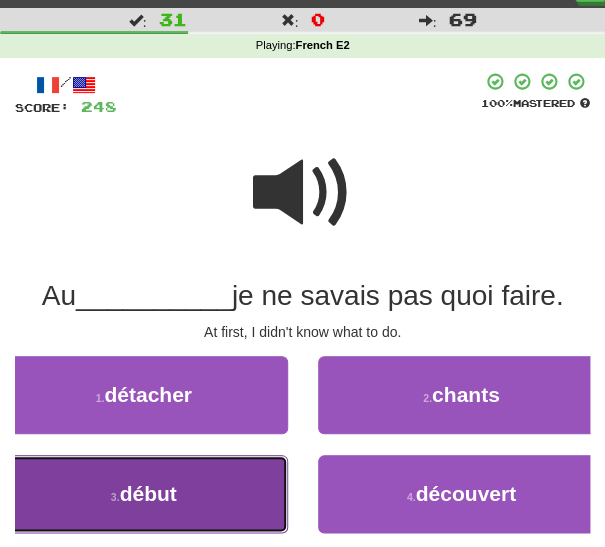 click on "3 .  début" at bounding box center [144, 494] 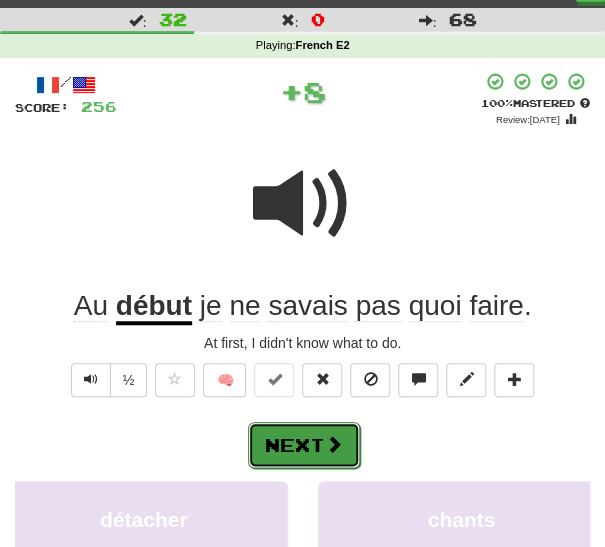 click on "Next" at bounding box center [304, 445] 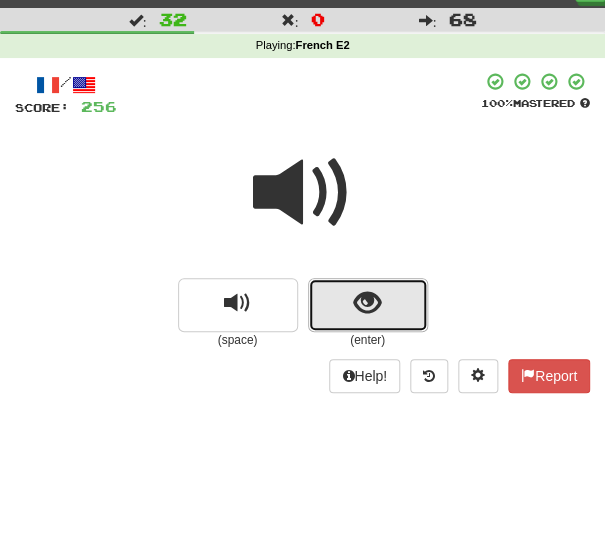 click at bounding box center [367, 303] 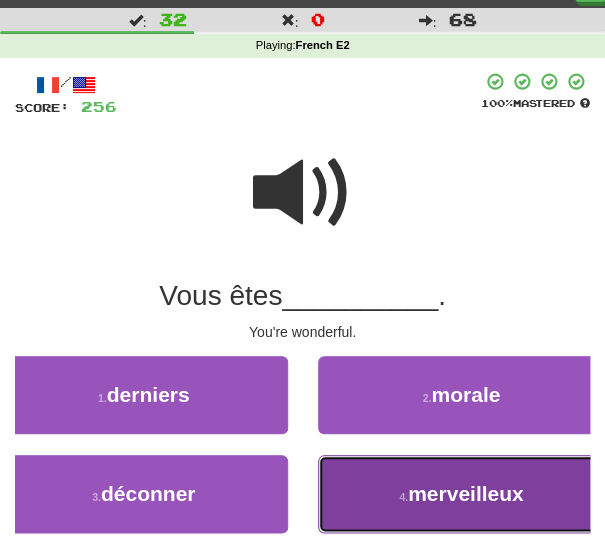 click on "4 ." at bounding box center [403, 497] 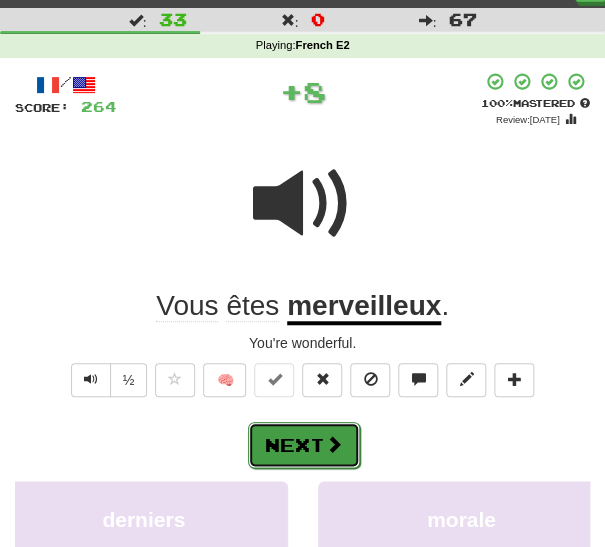 click at bounding box center (334, 444) 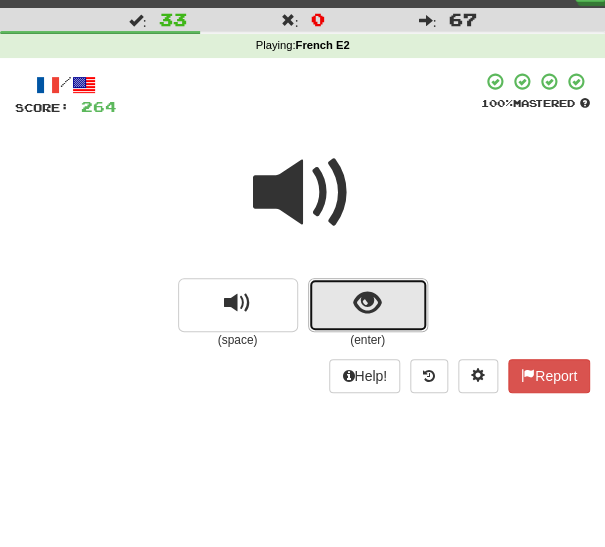 click at bounding box center [367, 303] 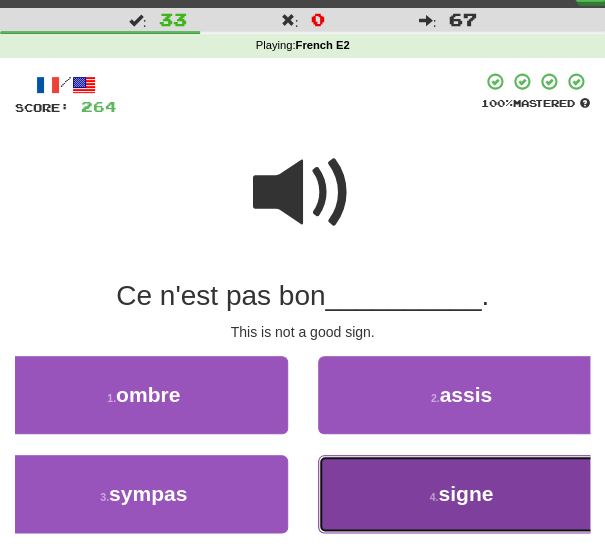 click on "4 .  signe" at bounding box center [462, 494] 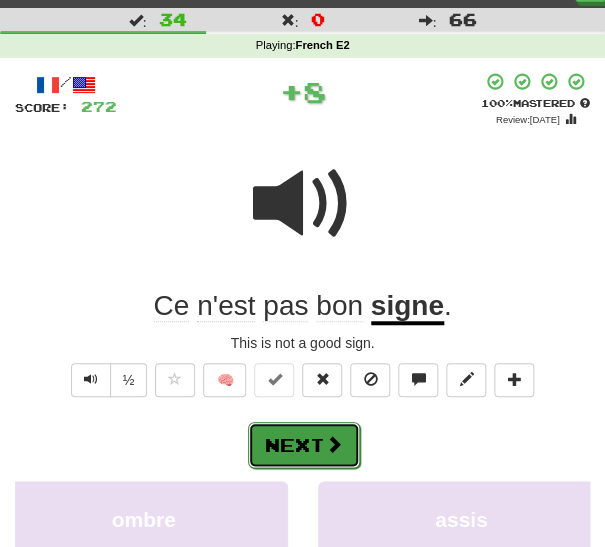 click on "Next" at bounding box center (304, 445) 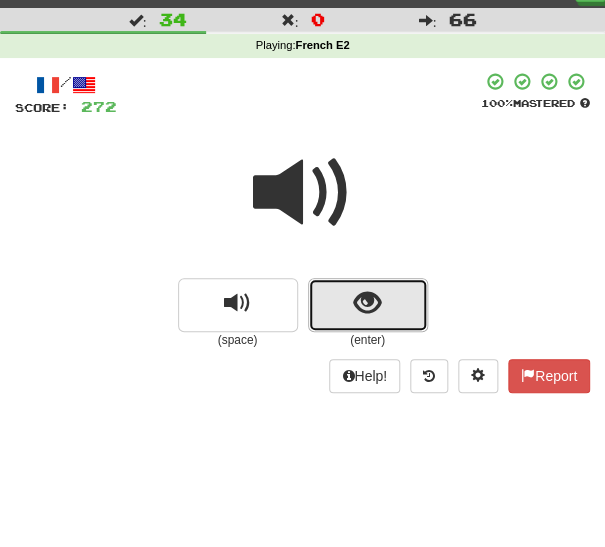 click at bounding box center [367, 303] 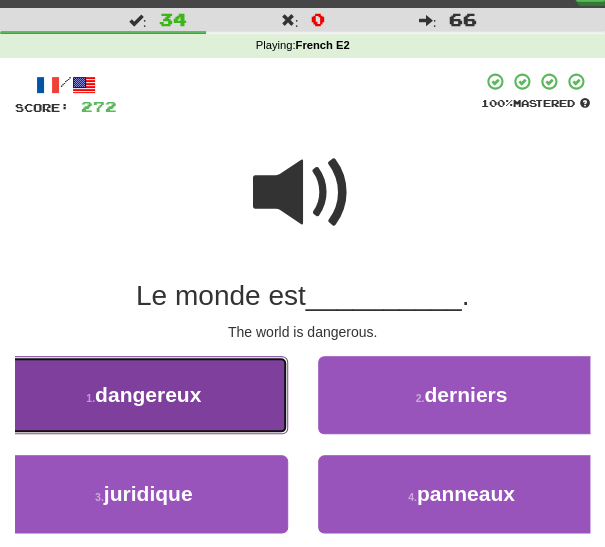 click on "1 .  dangereux" at bounding box center [144, 395] 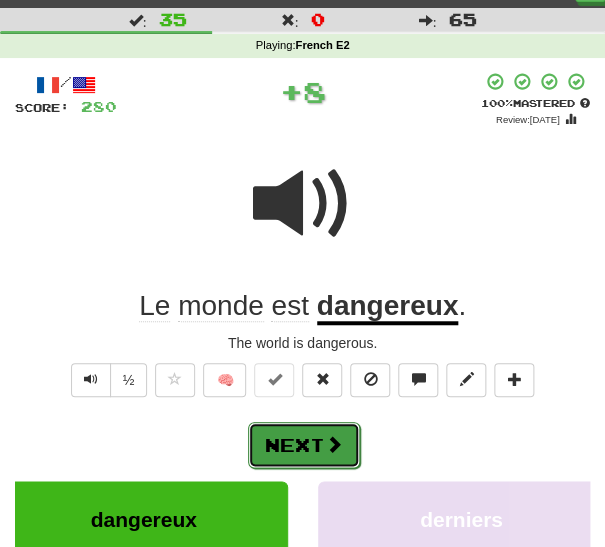 click on "Next" at bounding box center [304, 445] 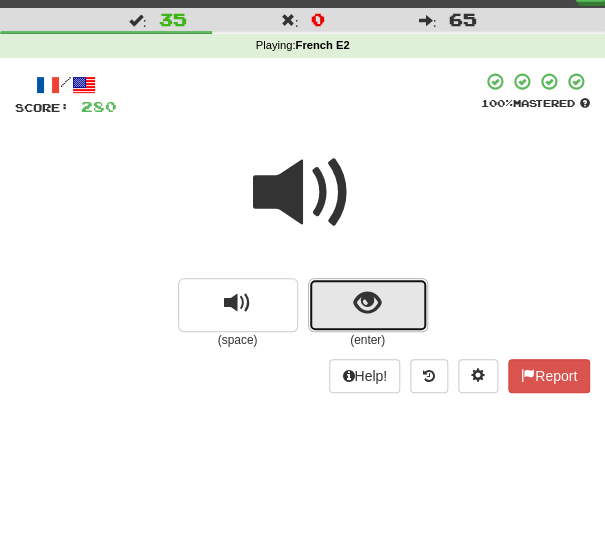 click at bounding box center (368, 305) 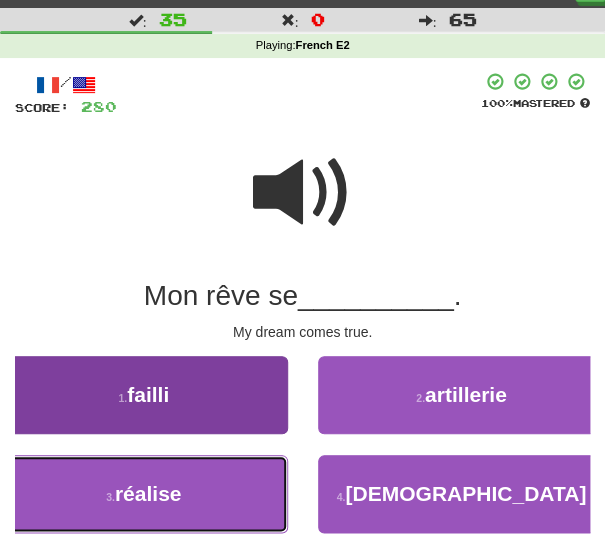 click on "réalise" at bounding box center (148, 493) 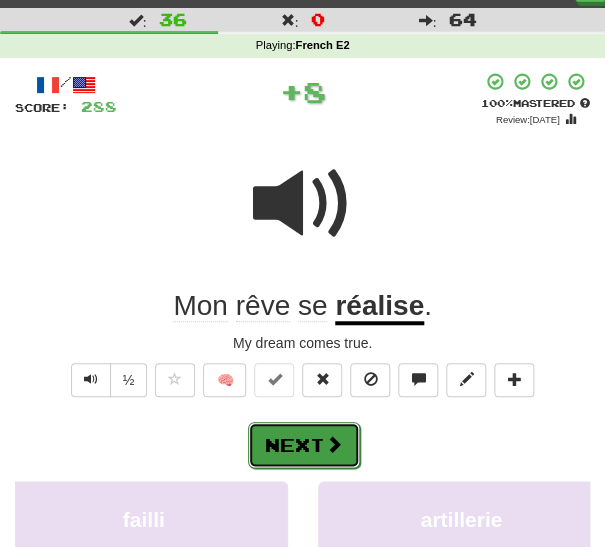 click on "Next" at bounding box center [304, 445] 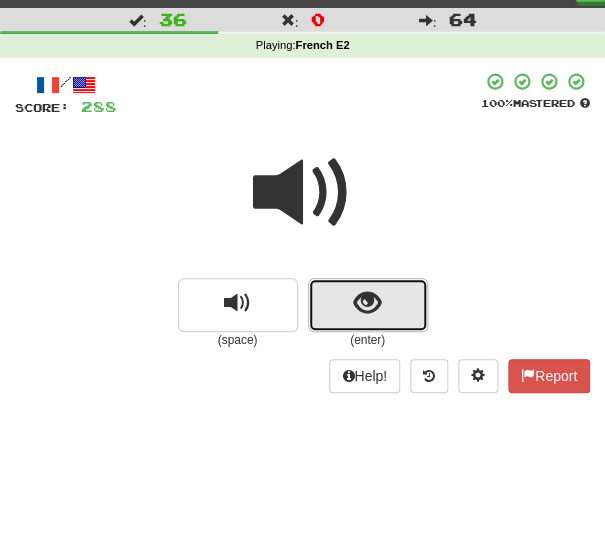 click at bounding box center [368, 305] 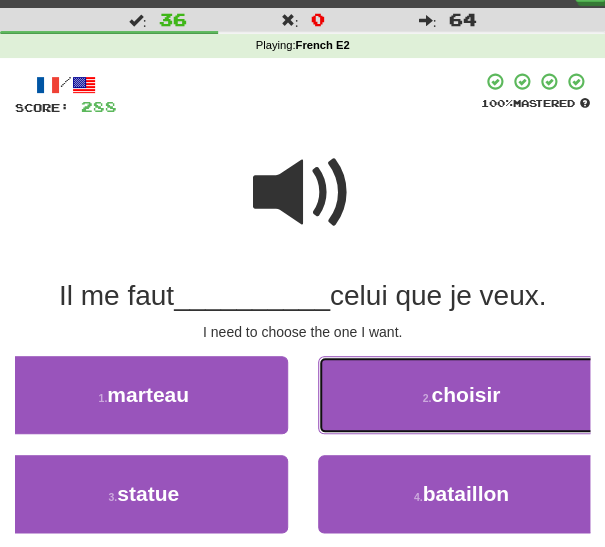 click on "2 .  choisir" at bounding box center [462, 395] 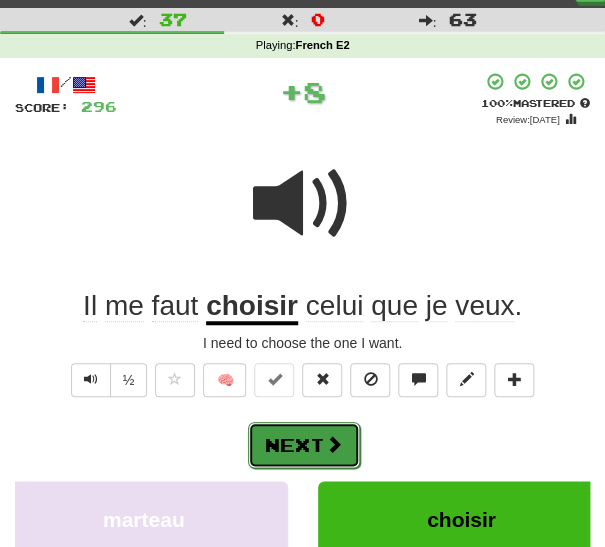 click on "Next" at bounding box center [304, 445] 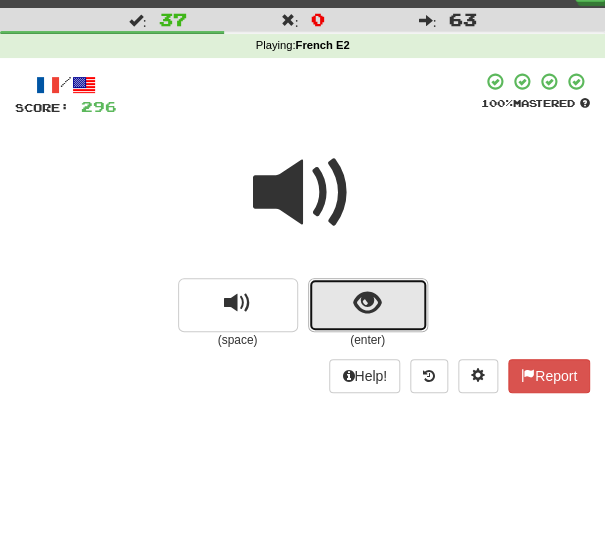 click at bounding box center [368, 305] 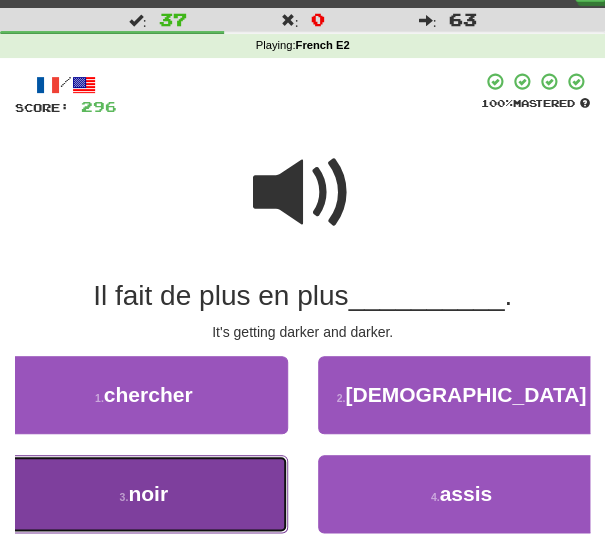 click on "3 .  noir" at bounding box center [144, 494] 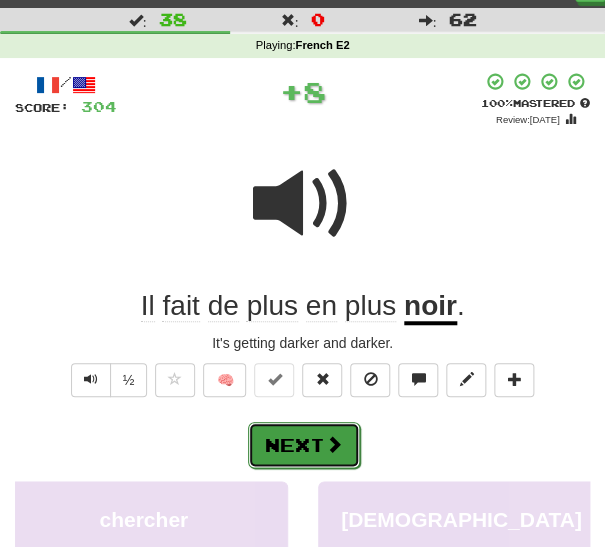 click on "Next" at bounding box center (304, 445) 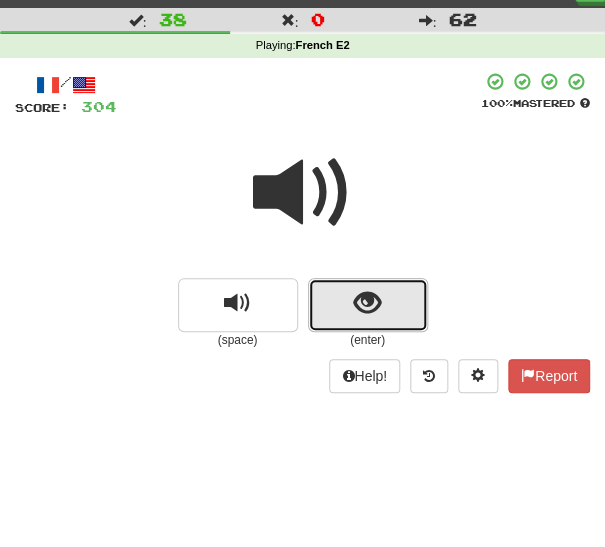 click at bounding box center [367, 303] 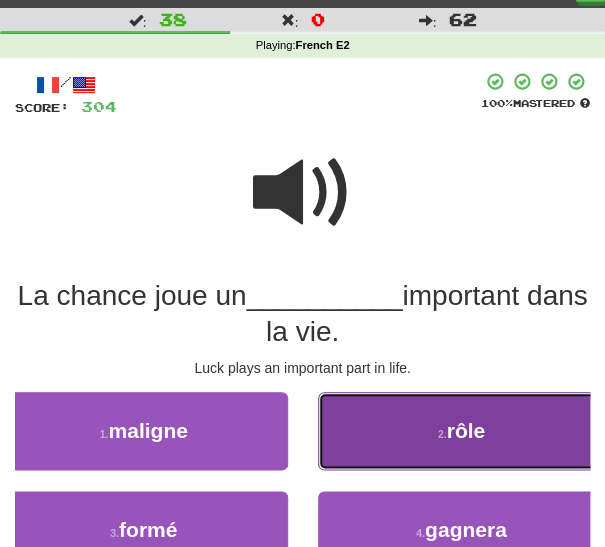 click on "2 .  rôle" at bounding box center (462, 431) 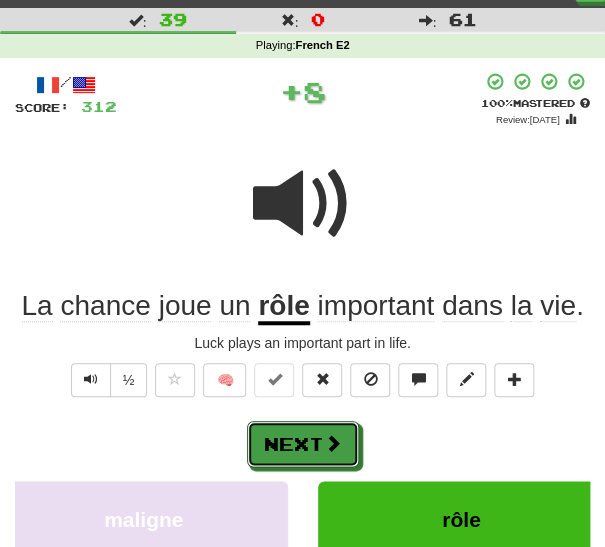 click on "Next" at bounding box center (303, 444) 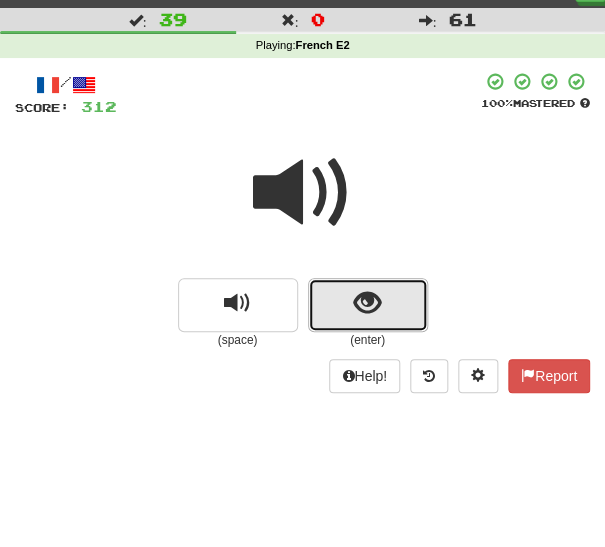 click at bounding box center [367, 303] 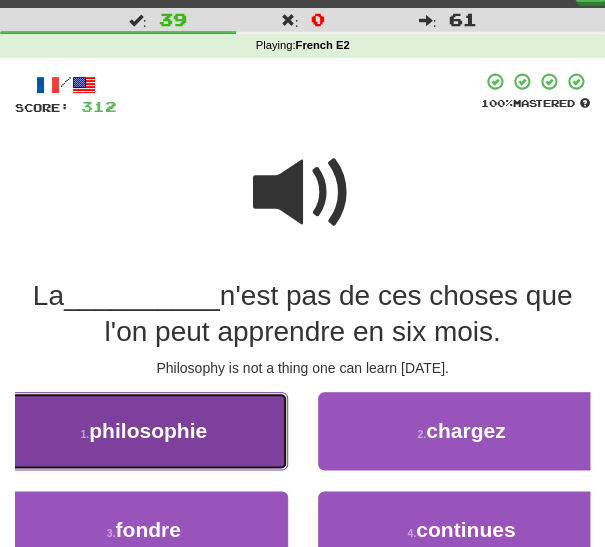 click on "1 .  philosophie" at bounding box center (144, 431) 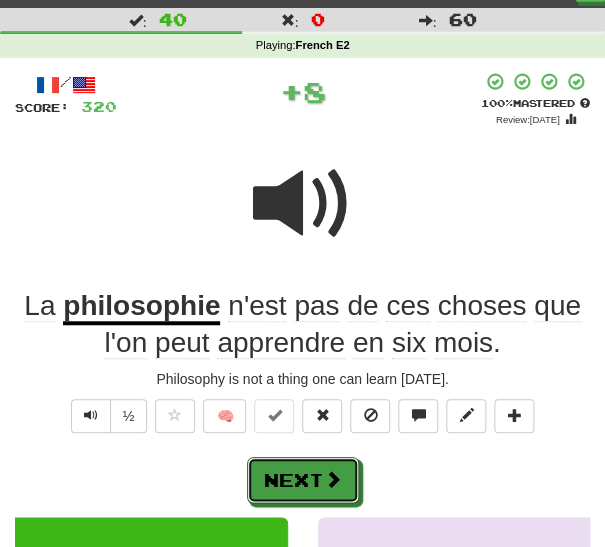 click on "Next" at bounding box center [303, 480] 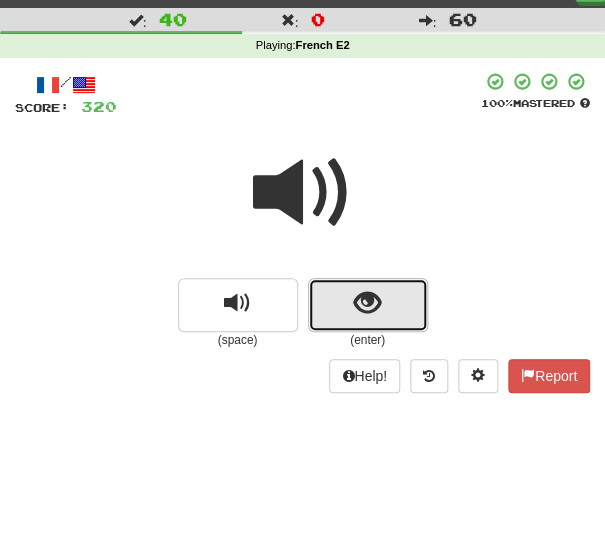 click at bounding box center (367, 303) 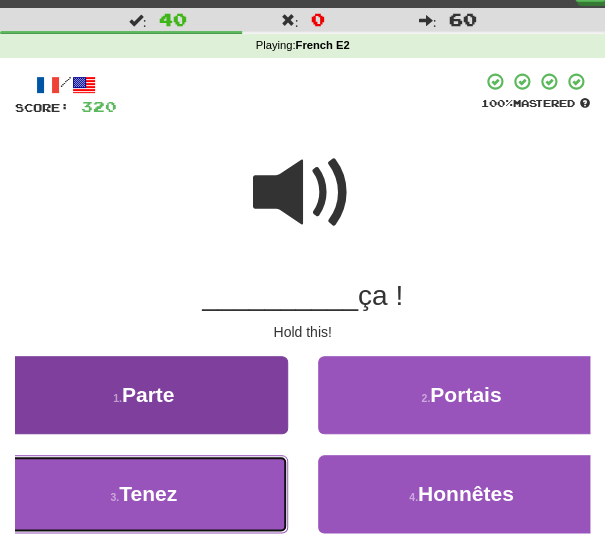 click on "Tenez" at bounding box center [148, 493] 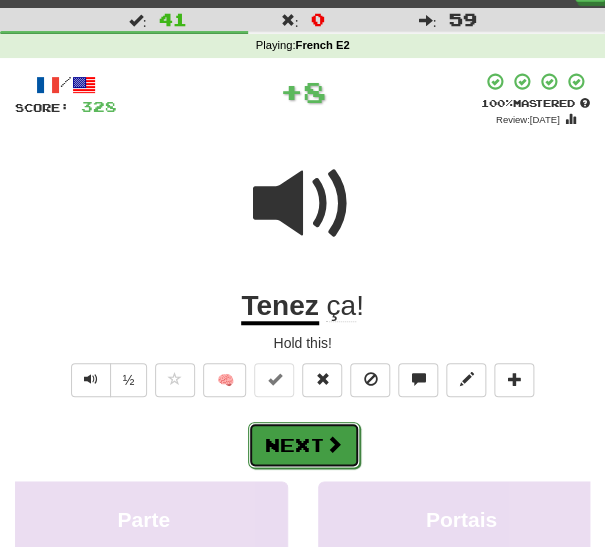 click on "Next" at bounding box center (304, 445) 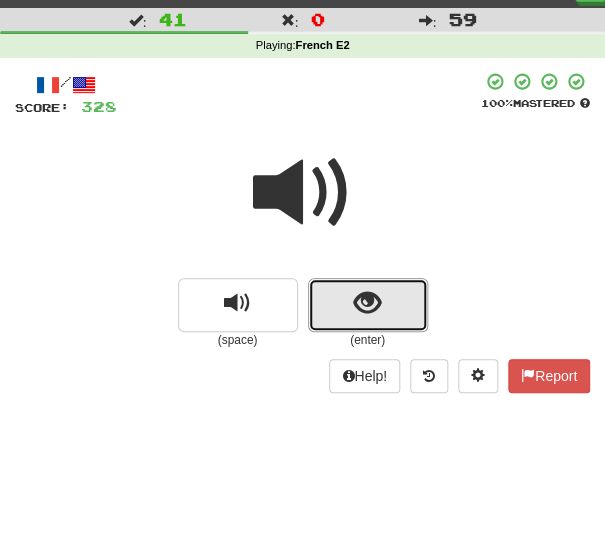 click at bounding box center [368, 305] 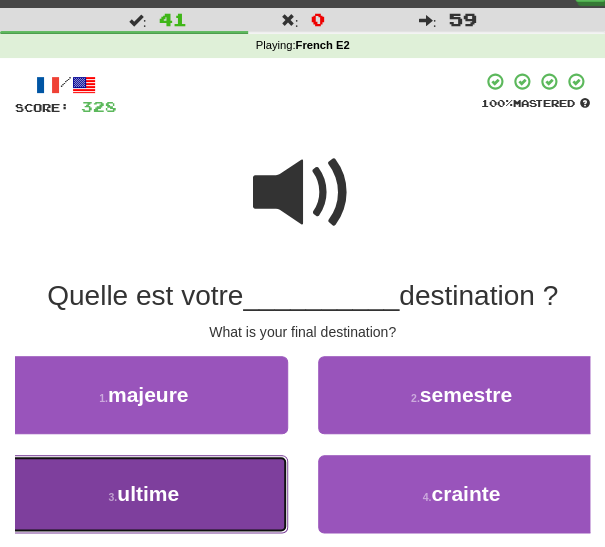 click on "3 .  ultime" at bounding box center (144, 494) 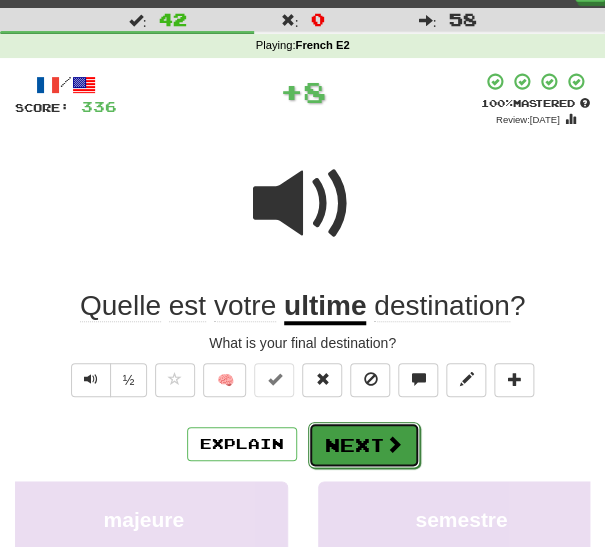 click on "Next" at bounding box center [364, 445] 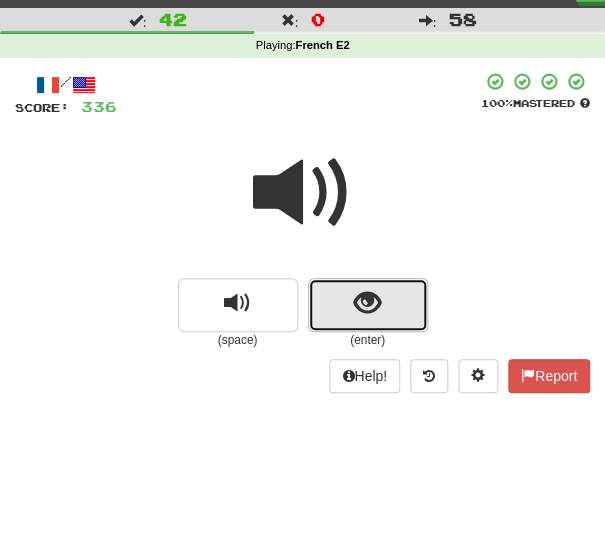 click at bounding box center (367, 303) 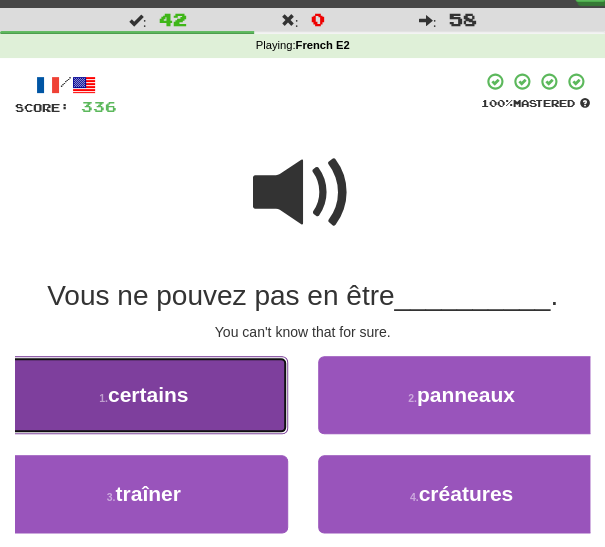 click on "1 .  certains" at bounding box center (144, 395) 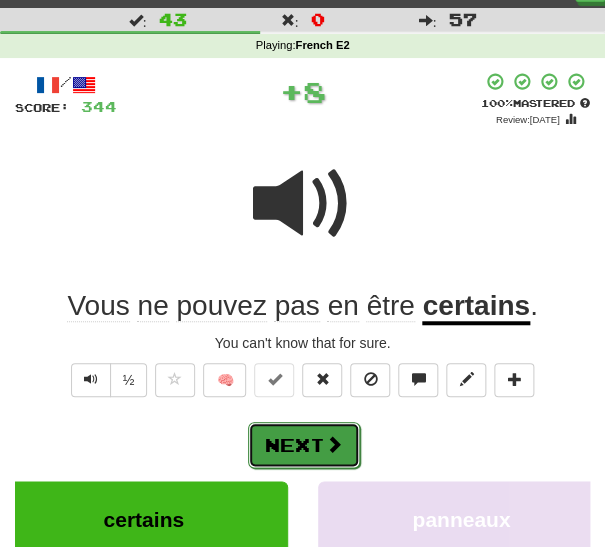 click on "Next" at bounding box center [304, 445] 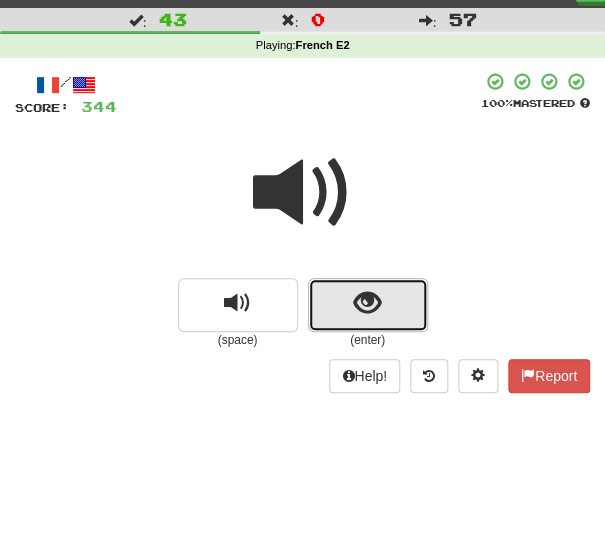 click at bounding box center (367, 303) 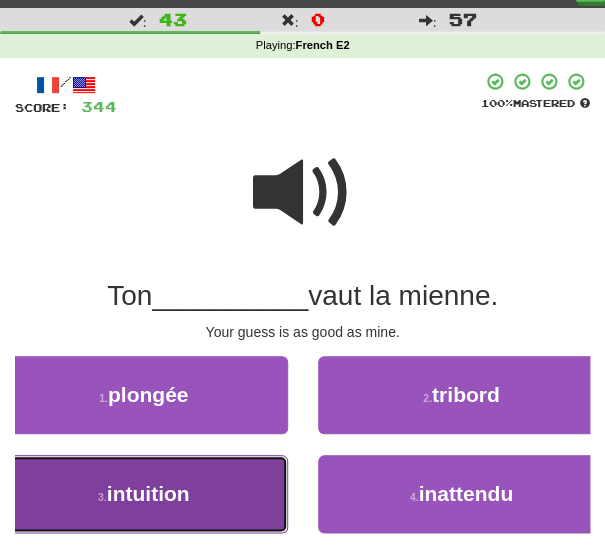 click on "3 .  intuition" at bounding box center [144, 494] 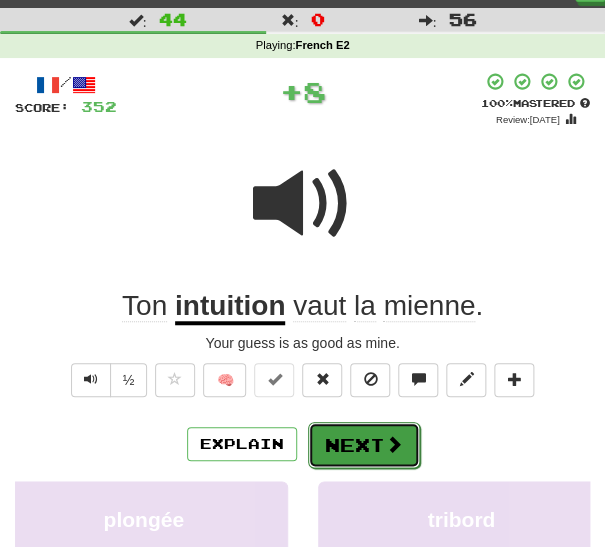 click on "Next" at bounding box center [364, 445] 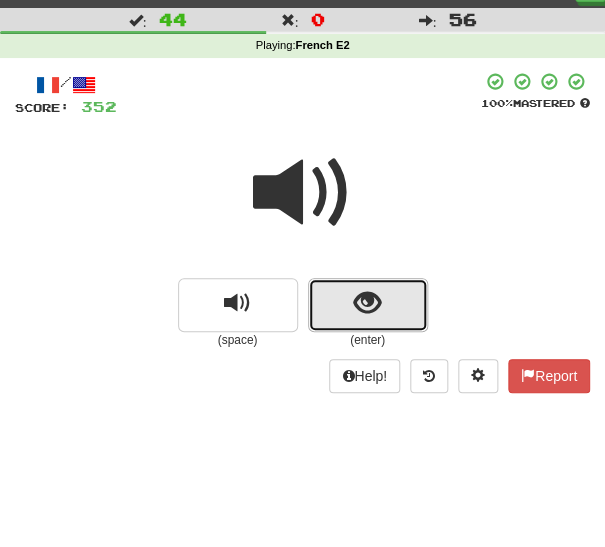 click at bounding box center [367, 303] 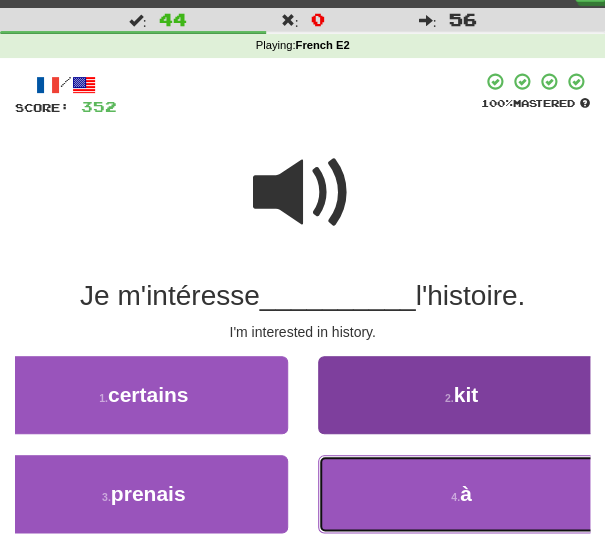 click on "4 .  à" at bounding box center (462, 494) 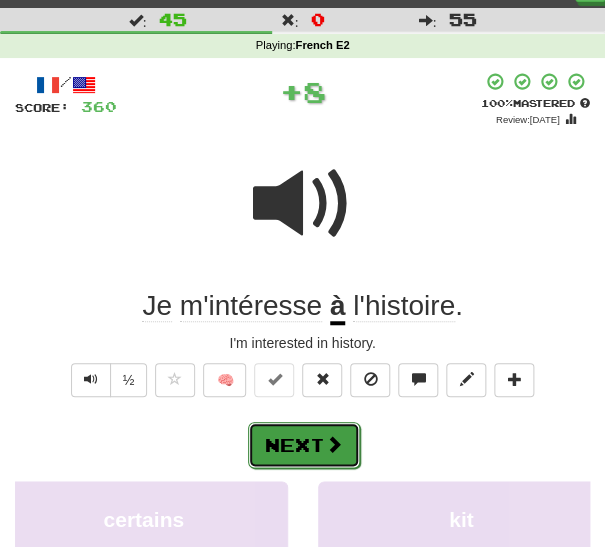click on "Next" at bounding box center (304, 445) 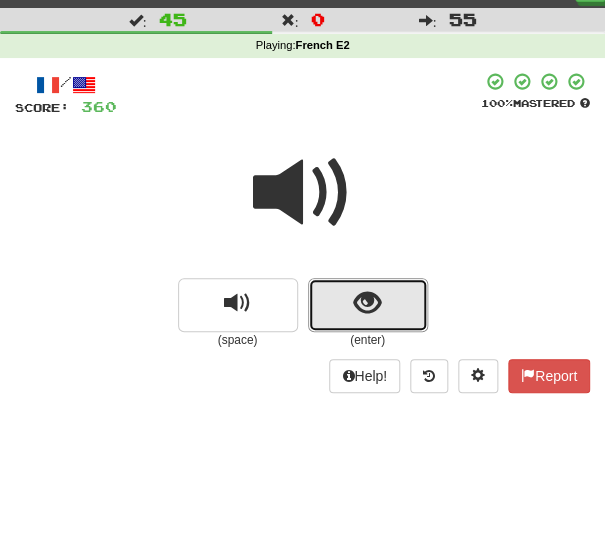 drag, startPoint x: 369, startPoint y: 311, endPoint x: 348, endPoint y: 320, distance: 22.847319 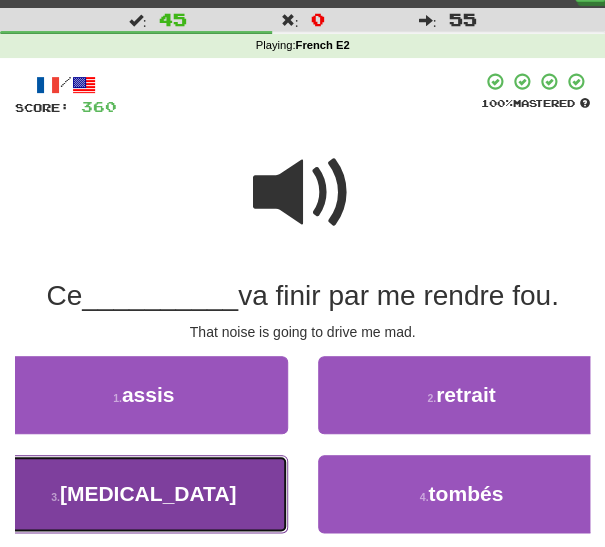 click on "bruit" at bounding box center (148, 493) 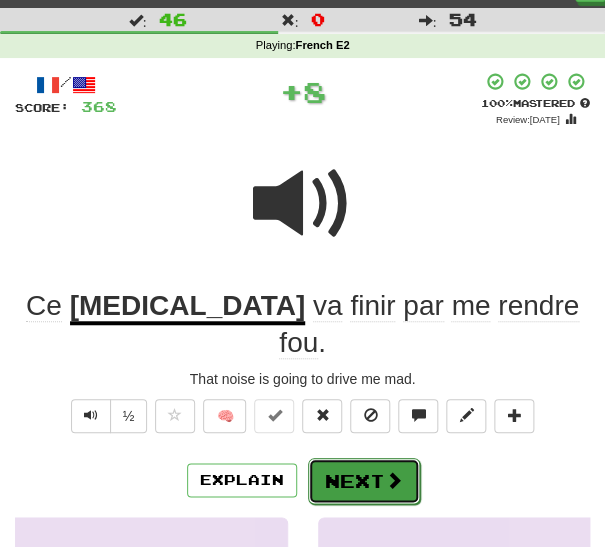 click on "Next" at bounding box center (364, 481) 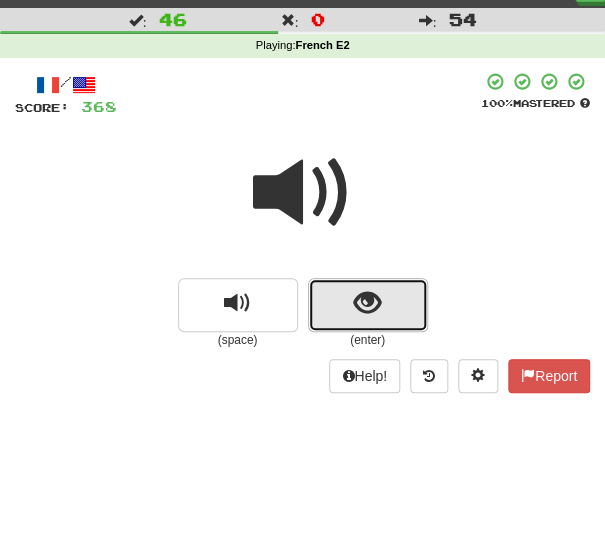 click at bounding box center (367, 303) 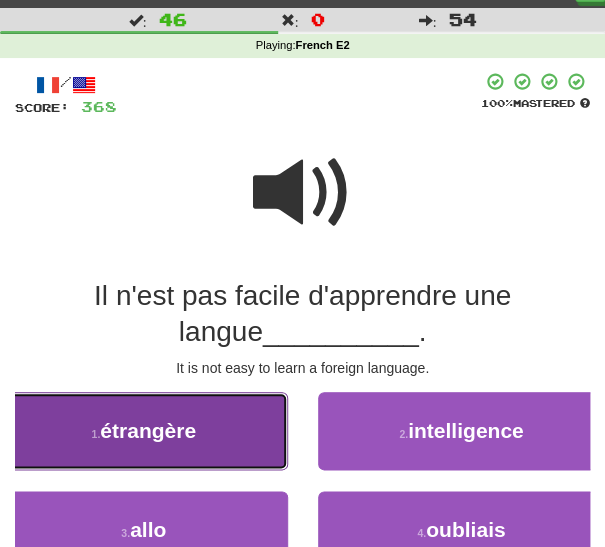 click on "1 .  étrangère" at bounding box center (144, 431) 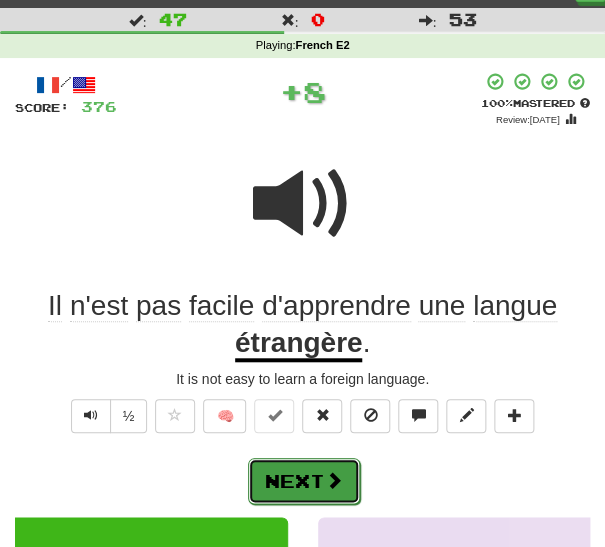 click at bounding box center [334, 480] 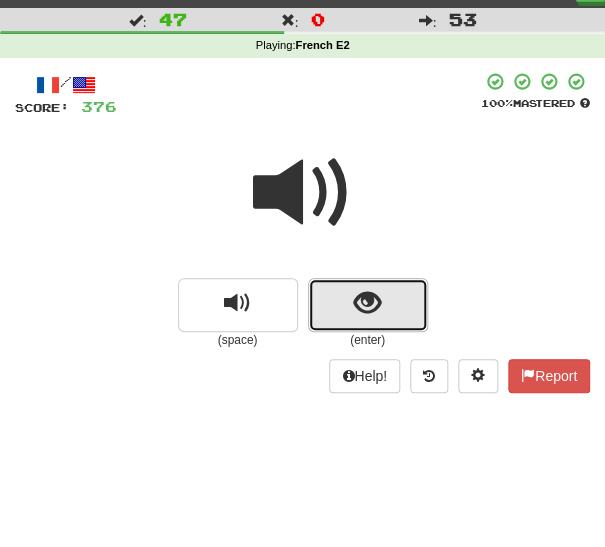 click at bounding box center [367, 303] 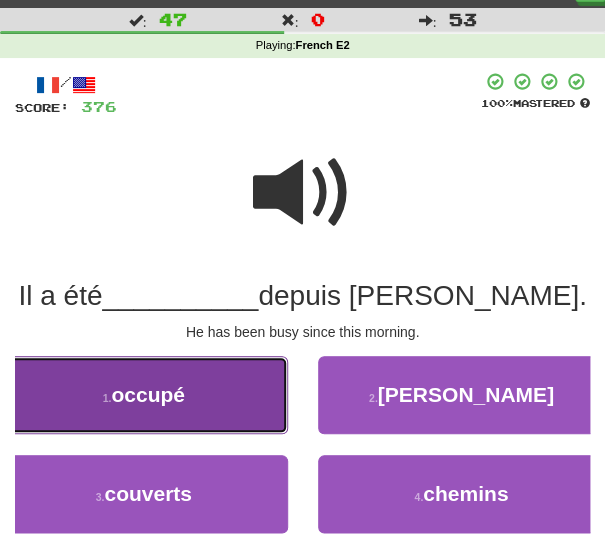 click on "1 .  occupé" at bounding box center [144, 395] 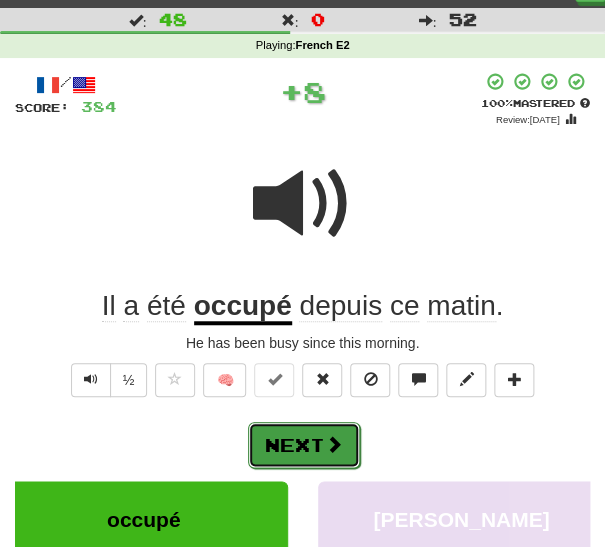 click on "Next" at bounding box center [304, 445] 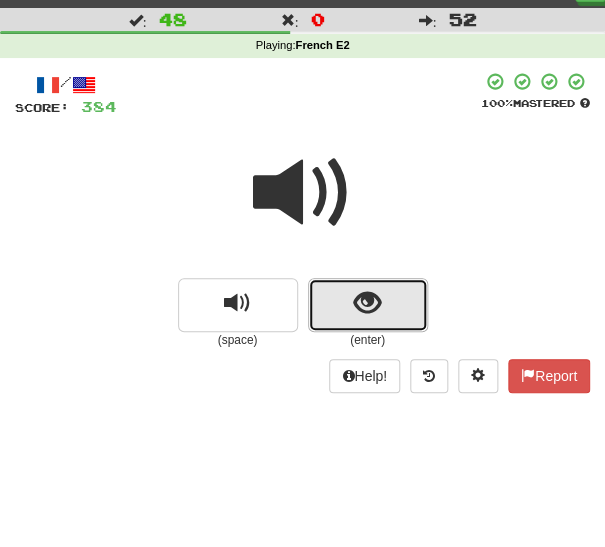 click at bounding box center (368, 305) 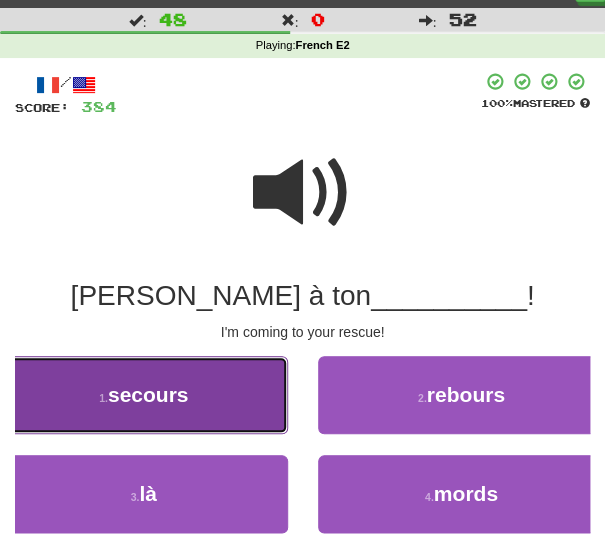 click on "1 .  secours" at bounding box center (144, 395) 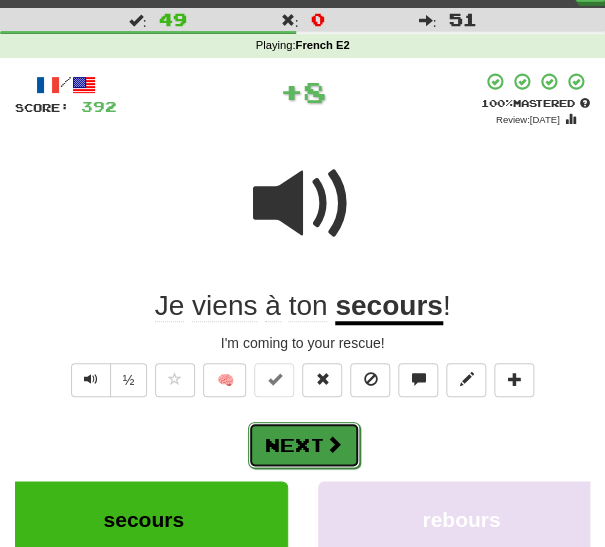 click on "Next" at bounding box center [304, 445] 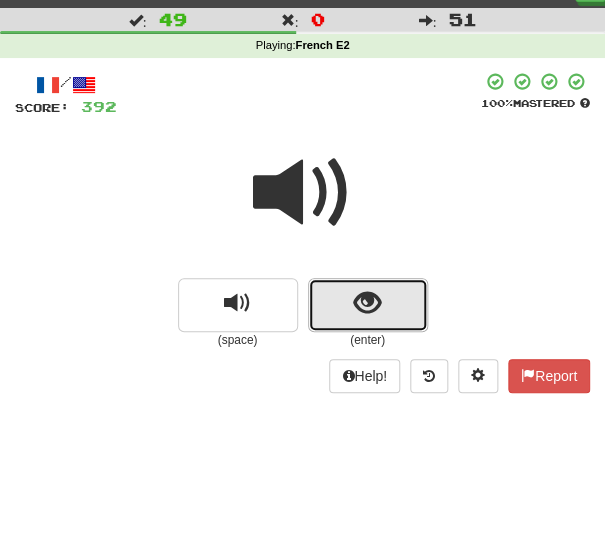 click at bounding box center [368, 305] 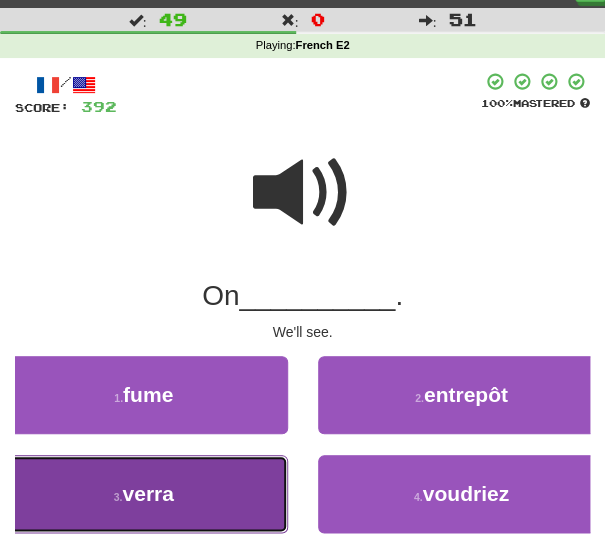 click on "3 .  verra" at bounding box center [144, 494] 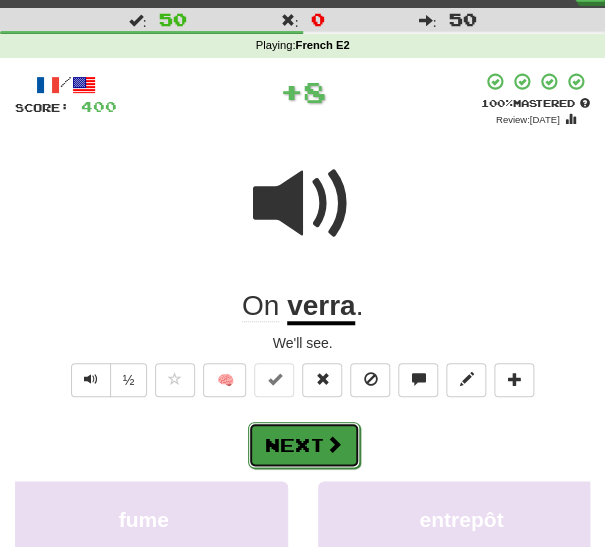 click at bounding box center [334, 444] 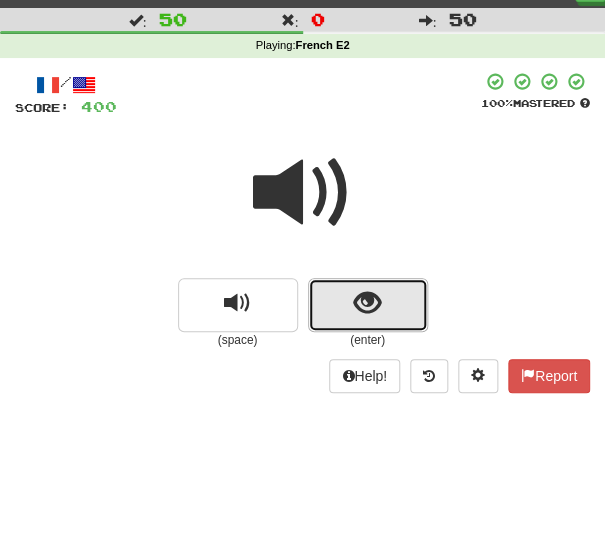 drag, startPoint x: 364, startPoint y: 308, endPoint x: 362, endPoint y: 319, distance: 11.18034 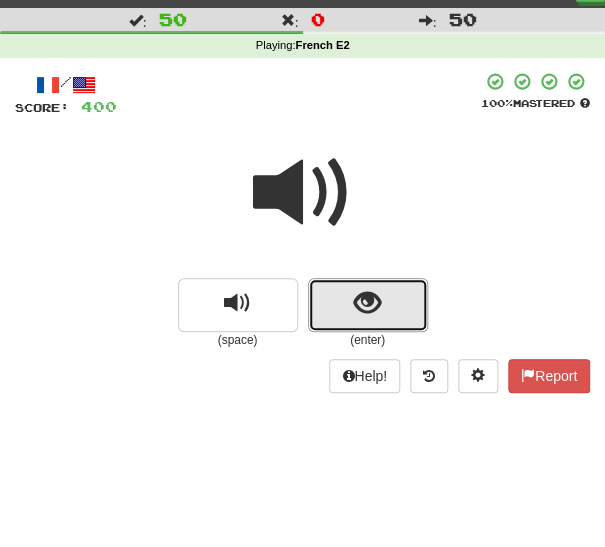 click at bounding box center [367, 303] 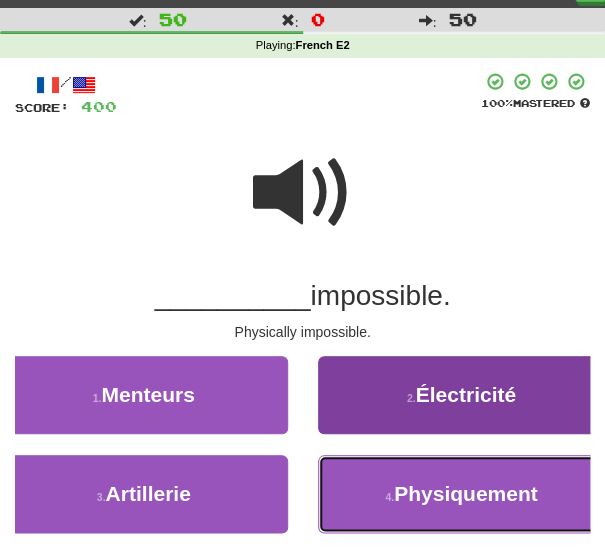 click on "4 .  Physiquement" at bounding box center [462, 494] 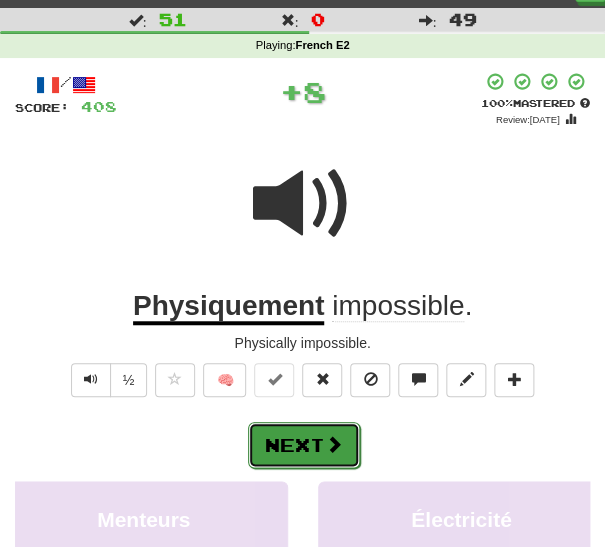 click on "Next" at bounding box center (304, 445) 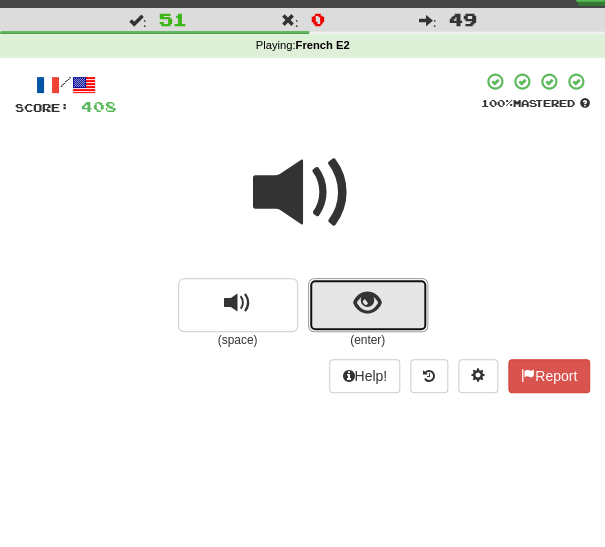drag, startPoint x: 360, startPoint y: 304, endPoint x: 352, endPoint y: 316, distance: 14.422205 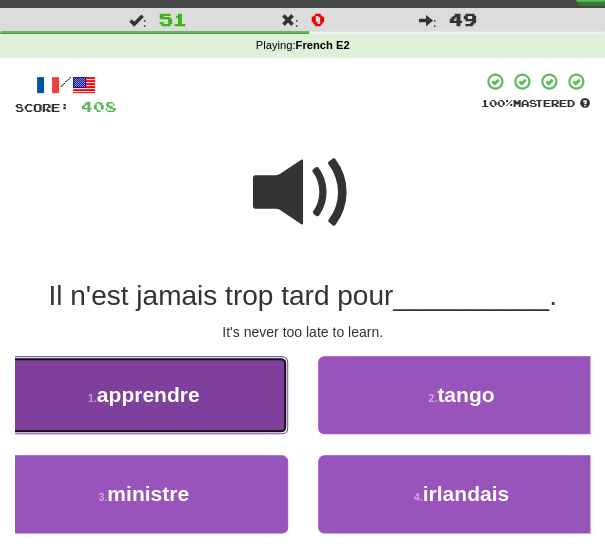 click on "1 .  apprendre" at bounding box center [144, 395] 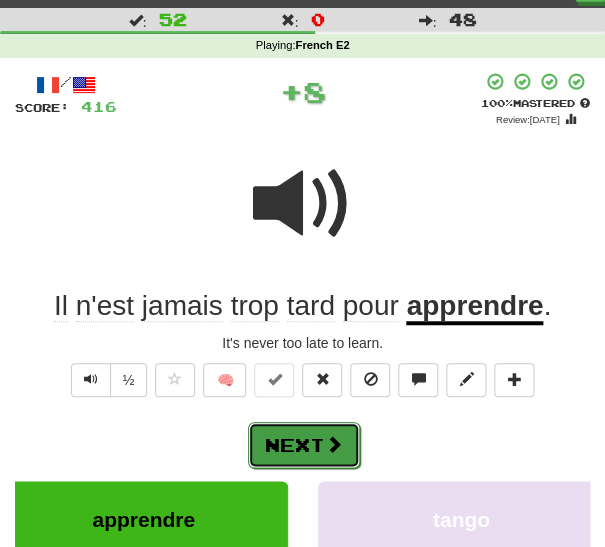 click on "Next" at bounding box center [304, 445] 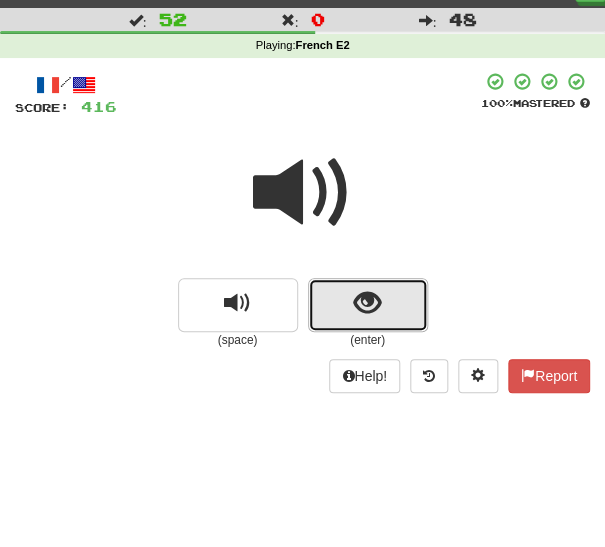 click at bounding box center (367, 303) 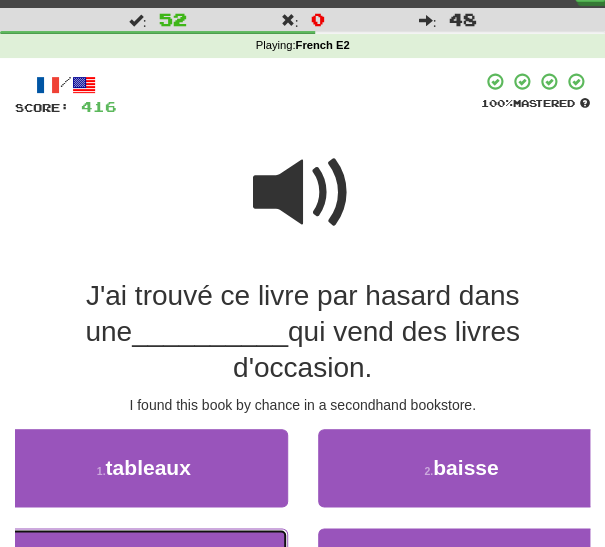 click on "3 .  librairie" at bounding box center (144, 567) 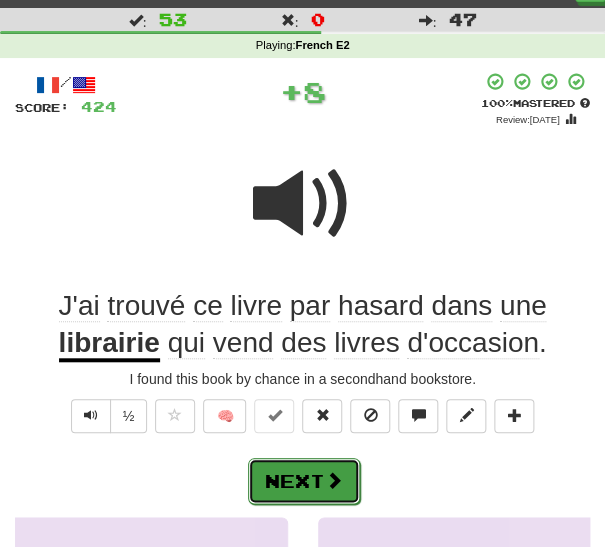 click on "Next" at bounding box center (304, 481) 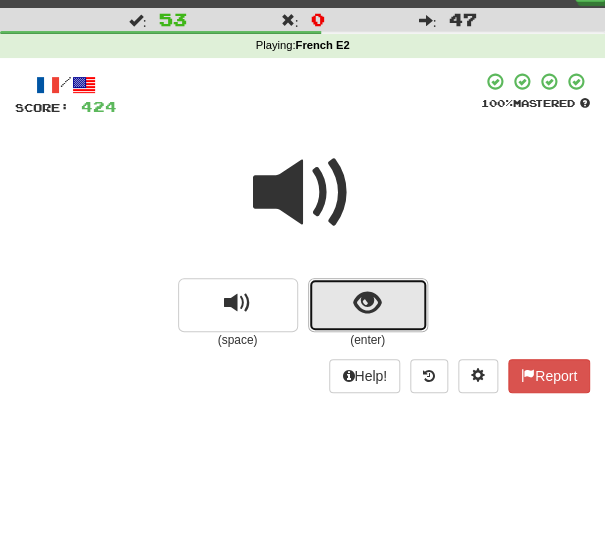 click at bounding box center [368, 305] 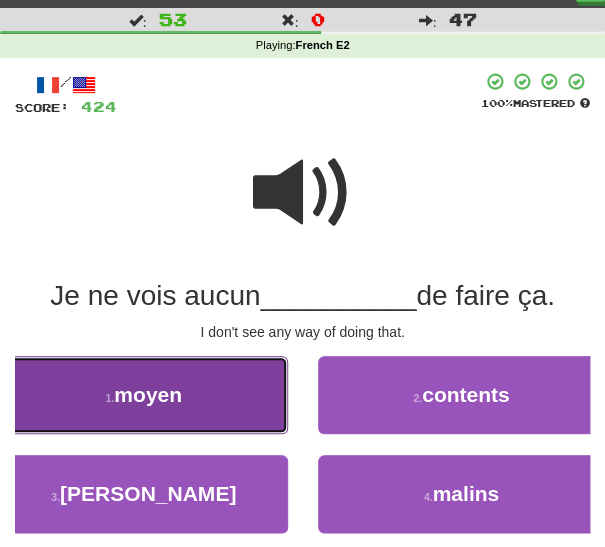click on "1 .  moyen" at bounding box center [144, 395] 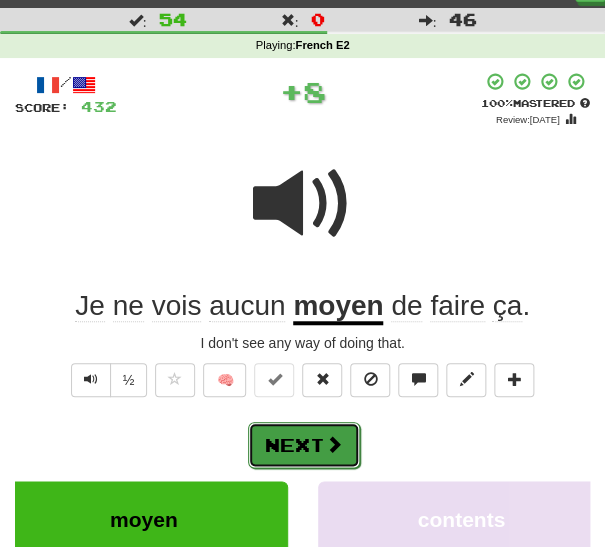 click on "Next" at bounding box center [304, 445] 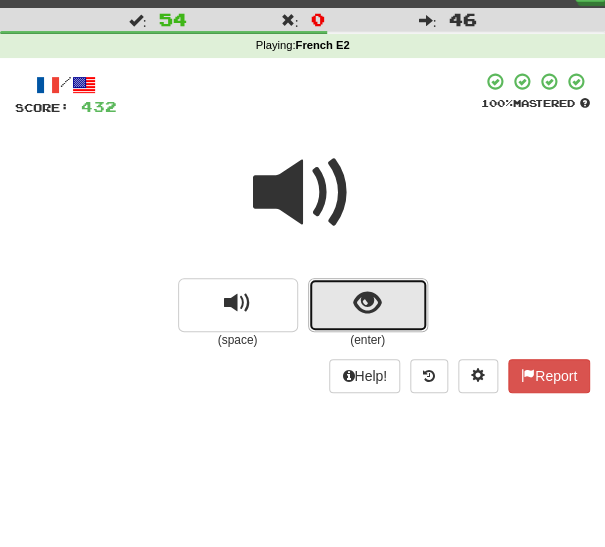 click at bounding box center [367, 303] 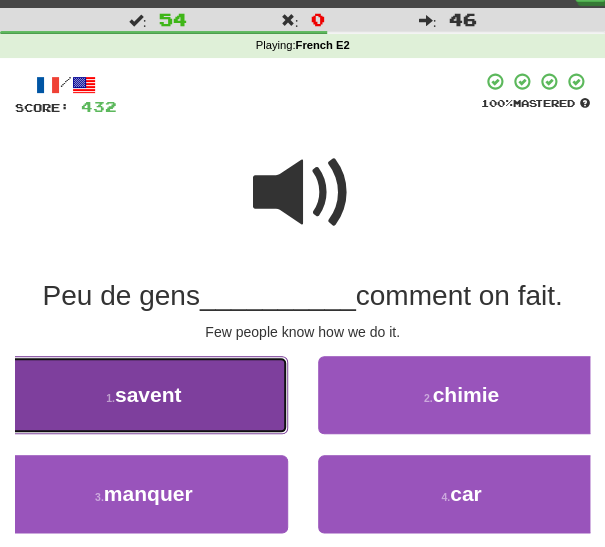 click on "1 .  savent" at bounding box center [144, 395] 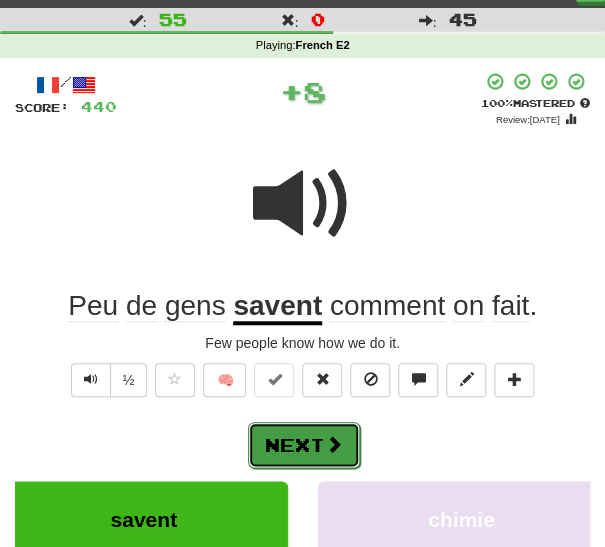 click on "Next" at bounding box center [304, 445] 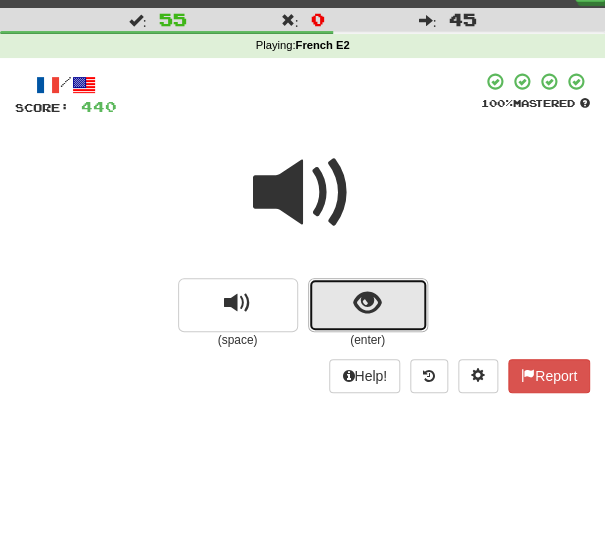 click at bounding box center [368, 305] 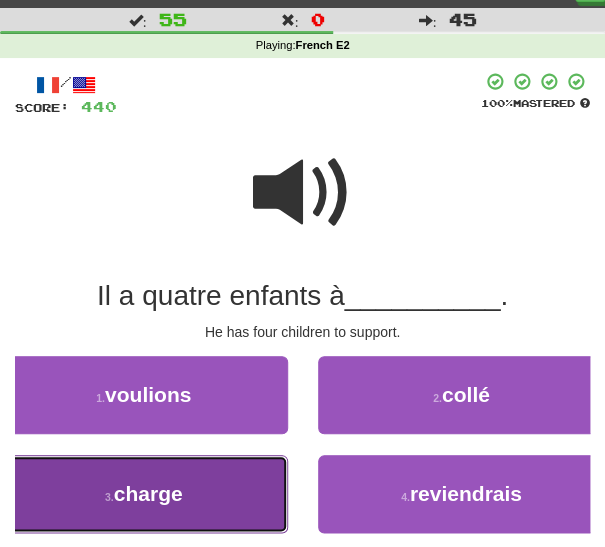 click on "3 .  charge" at bounding box center (144, 494) 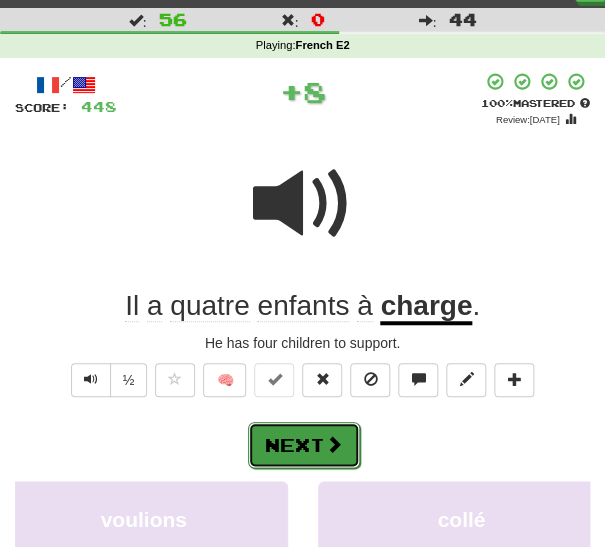 click on "Next" at bounding box center (304, 445) 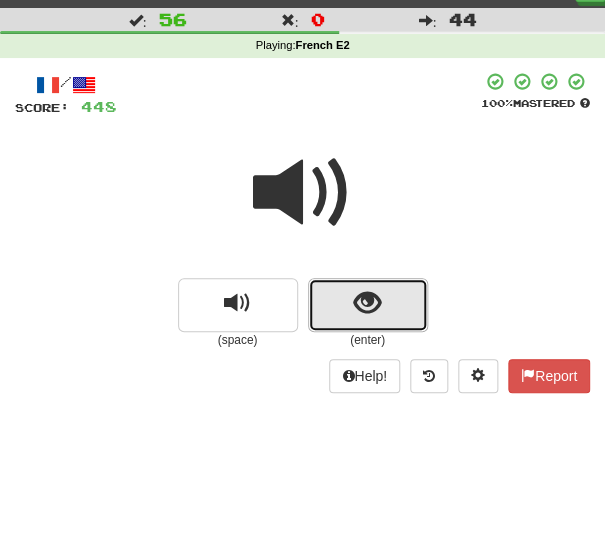 click at bounding box center (368, 305) 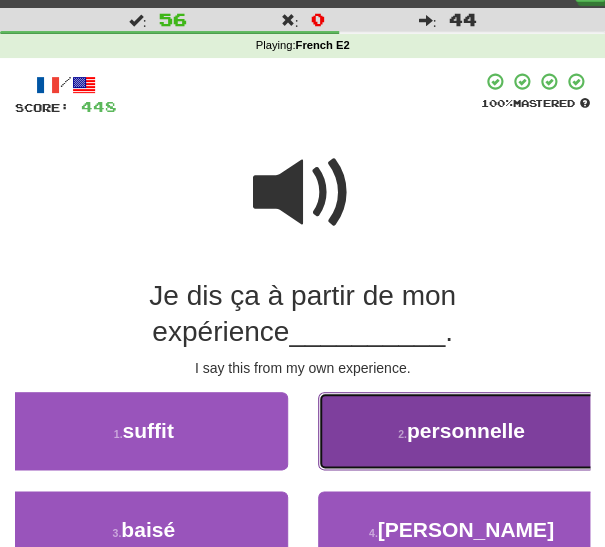 click on "2 .  personnelle" at bounding box center (462, 431) 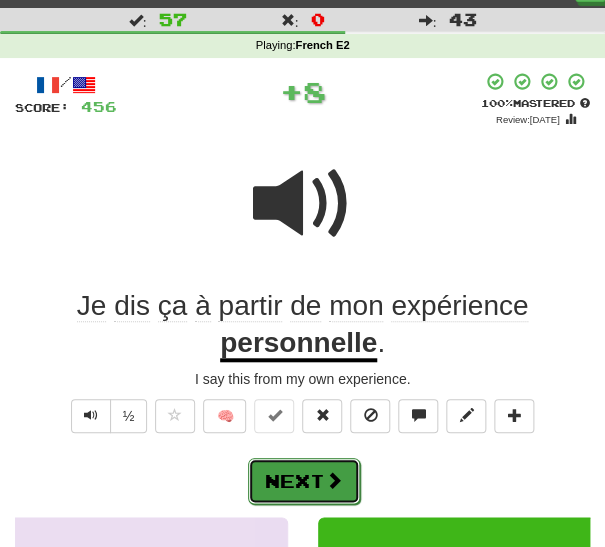 click on "Next" at bounding box center (304, 481) 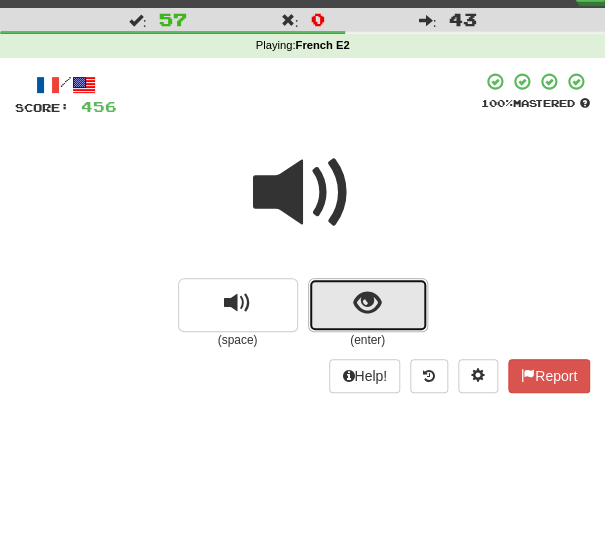 click at bounding box center (368, 305) 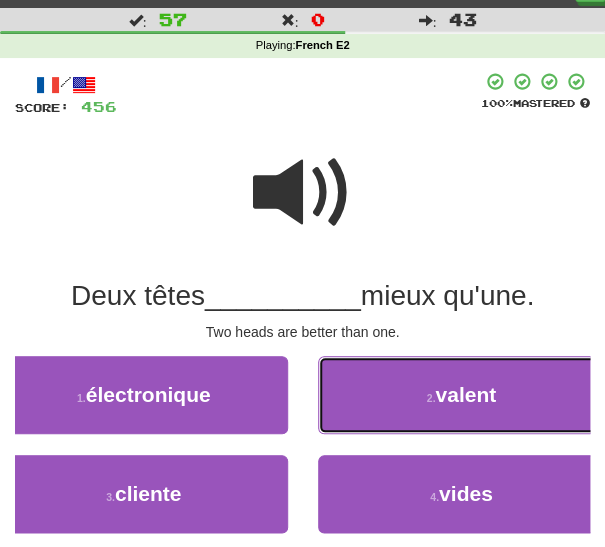 drag, startPoint x: 408, startPoint y: 403, endPoint x: 398, endPoint y: 407, distance: 10.770329 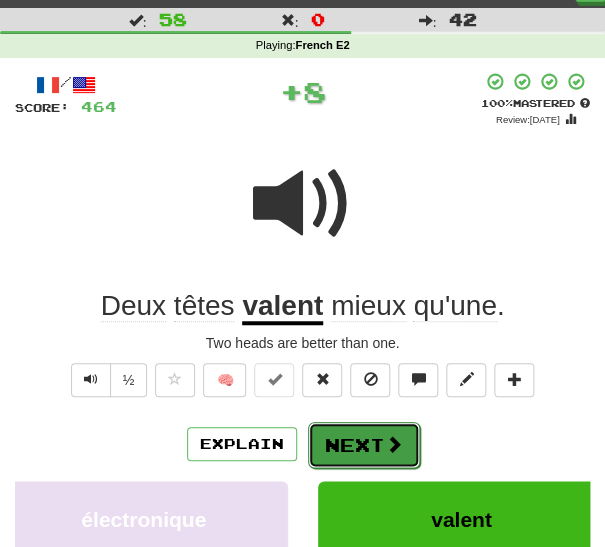 click on "Next" at bounding box center [364, 445] 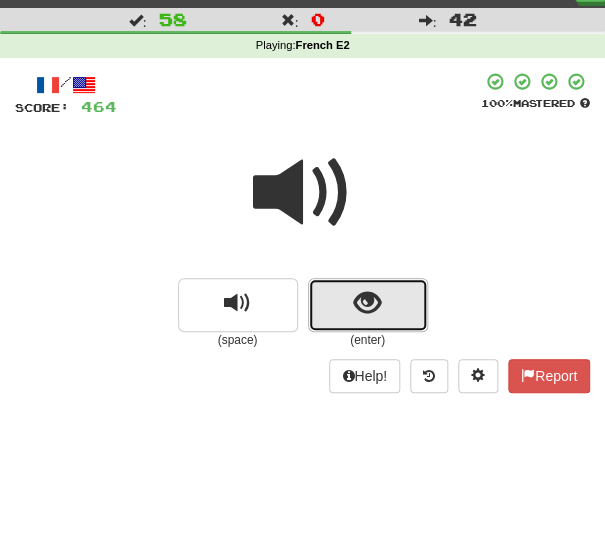 click at bounding box center [368, 305] 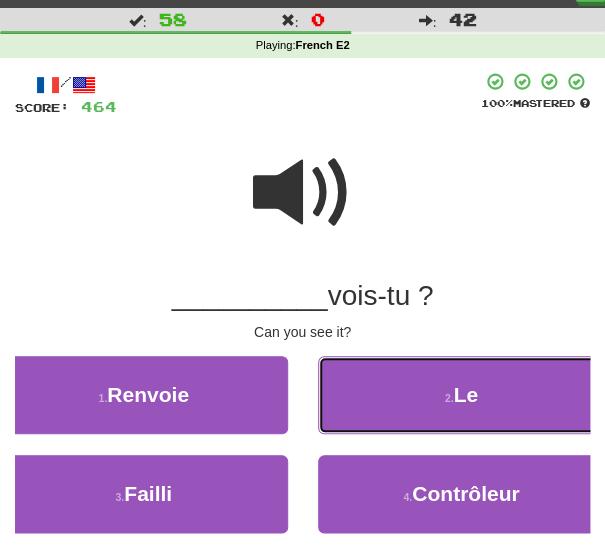 drag, startPoint x: 398, startPoint y: 400, endPoint x: 375, endPoint y: 413, distance: 26.41969 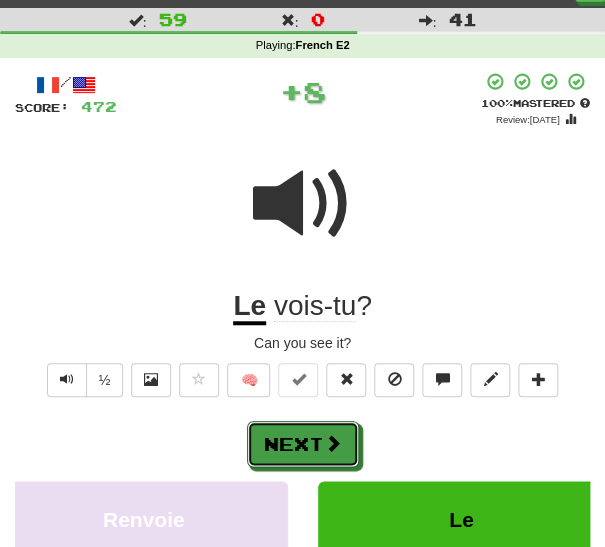 drag, startPoint x: 322, startPoint y: 435, endPoint x: 374, endPoint y: 418, distance: 54.708317 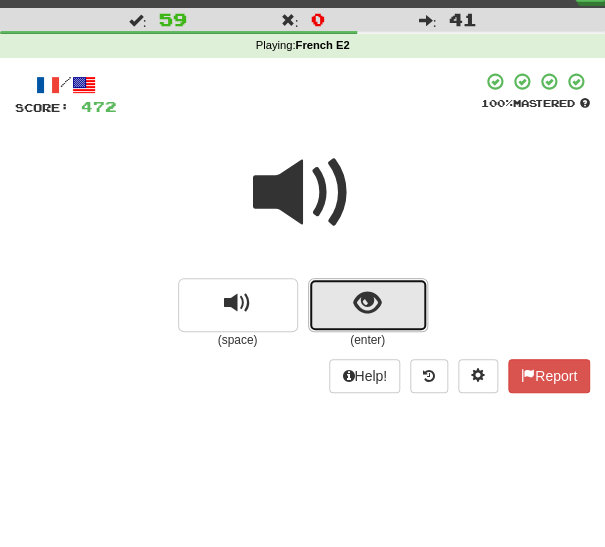 click at bounding box center (367, 303) 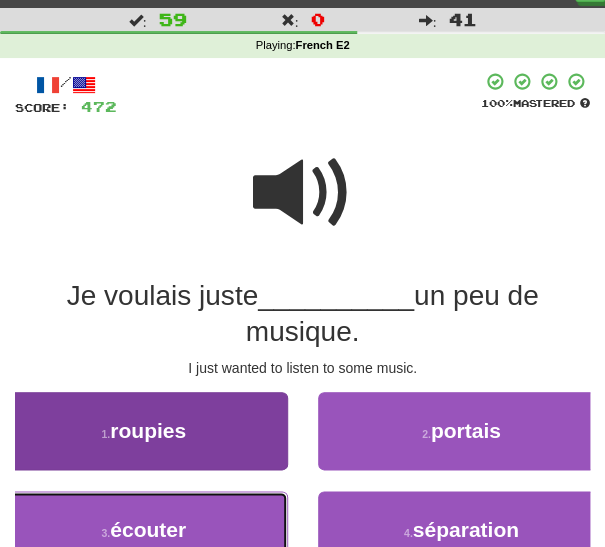 drag, startPoint x: 161, startPoint y: 513, endPoint x: 198, endPoint y: 498, distance: 39.92493 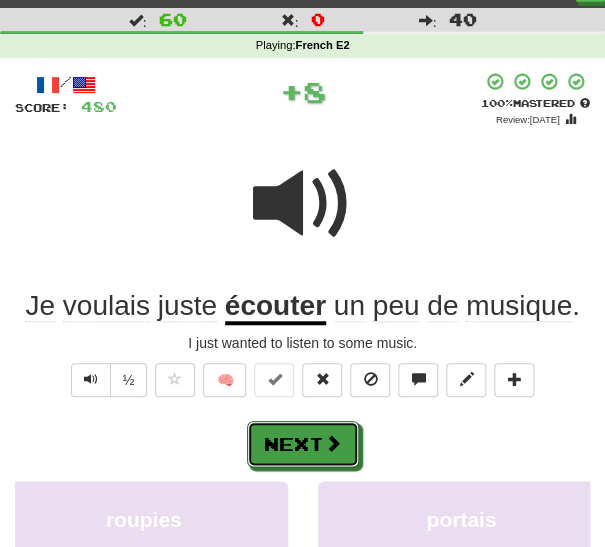 click at bounding box center (333, 443) 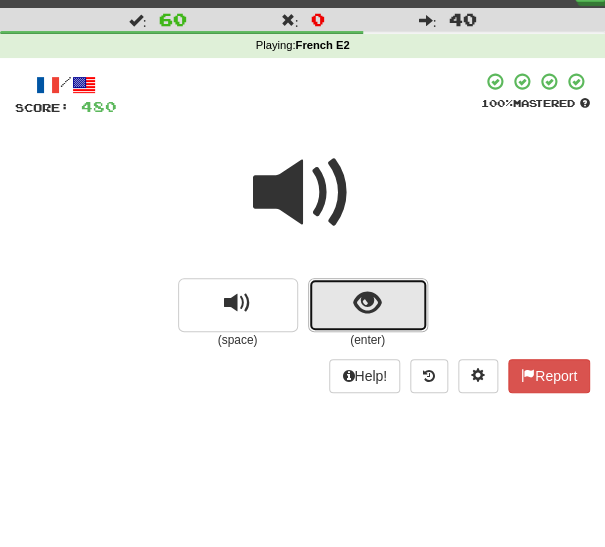 click at bounding box center [368, 305] 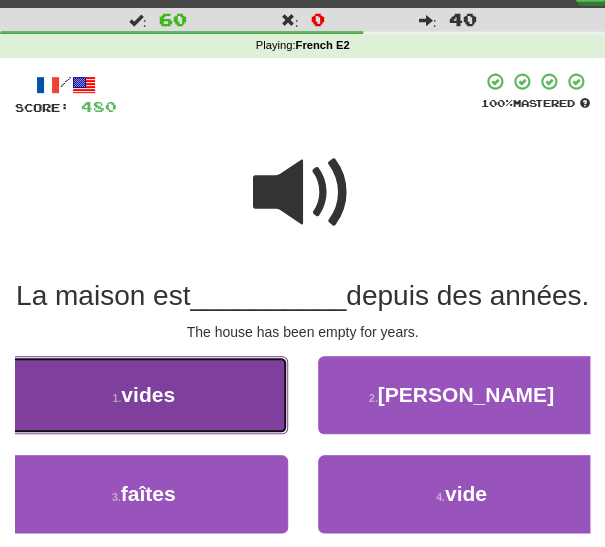 click on "1 .  vides" at bounding box center [144, 395] 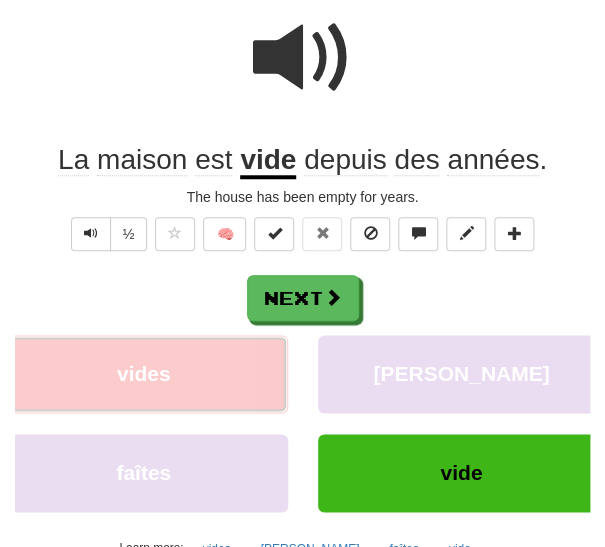 scroll, scrollTop: 202, scrollLeft: 0, axis: vertical 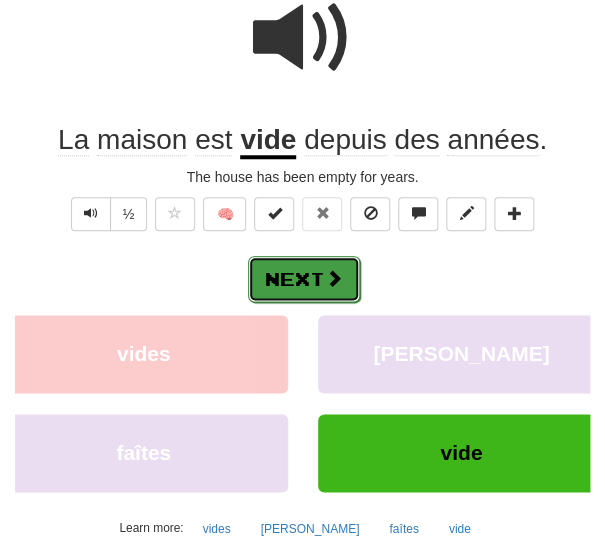 click on "Next" at bounding box center (304, 279) 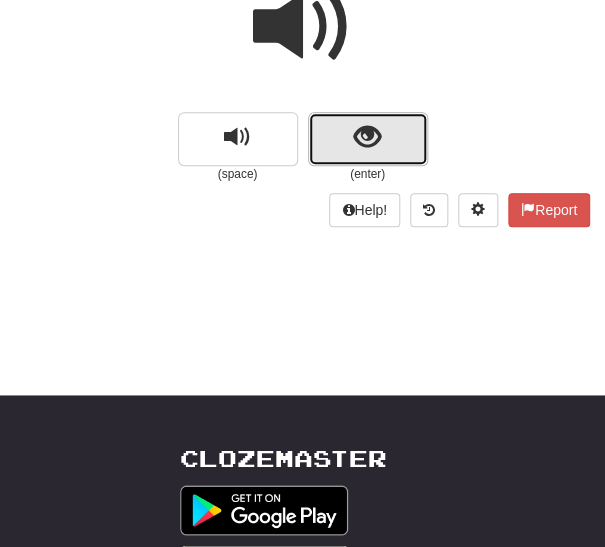 click at bounding box center [367, 137] 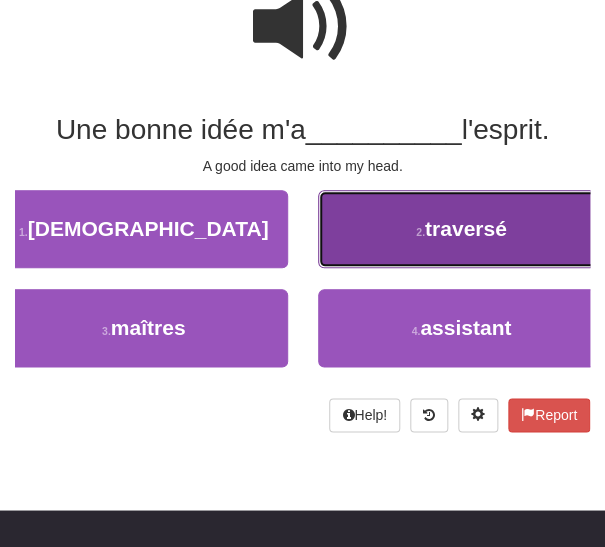 click on "2 .  traversé" at bounding box center [462, 229] 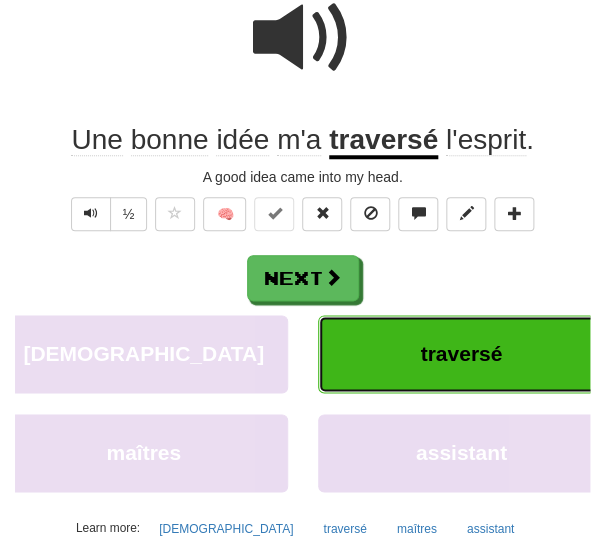 scroll, scrollTop: 212, scrollLeft: 0, axis: vertical 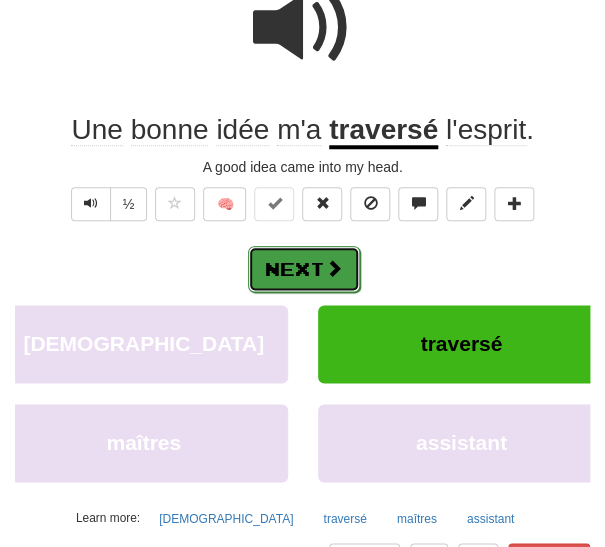 click on "Next" at bounding box center (304, 269) 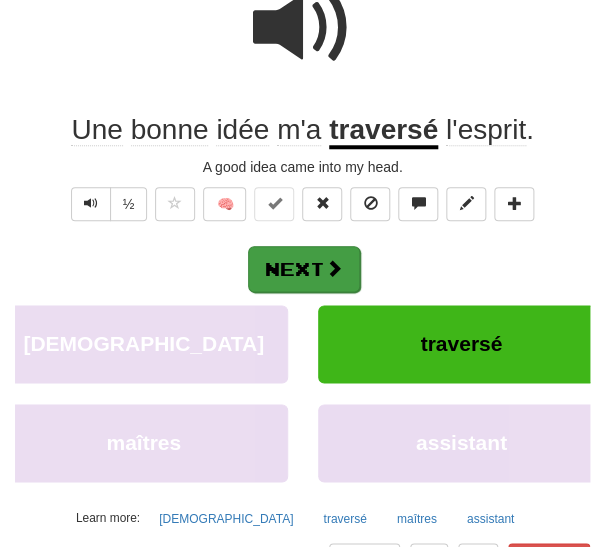 scroll, scrollTop: 0, scrollLeft: 0, axis: both 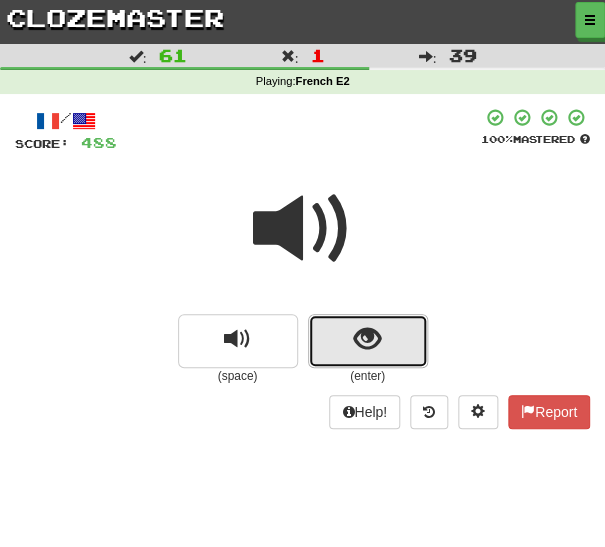 click at bounding box center [367, 339] 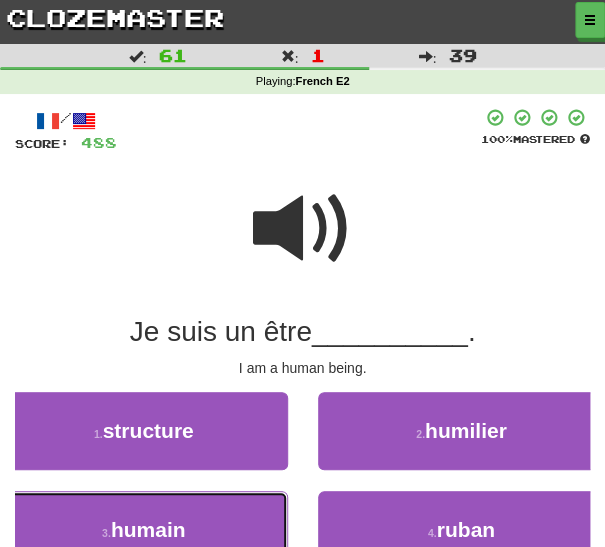 click on "3 .  humain" at bounding box center [144, 530] 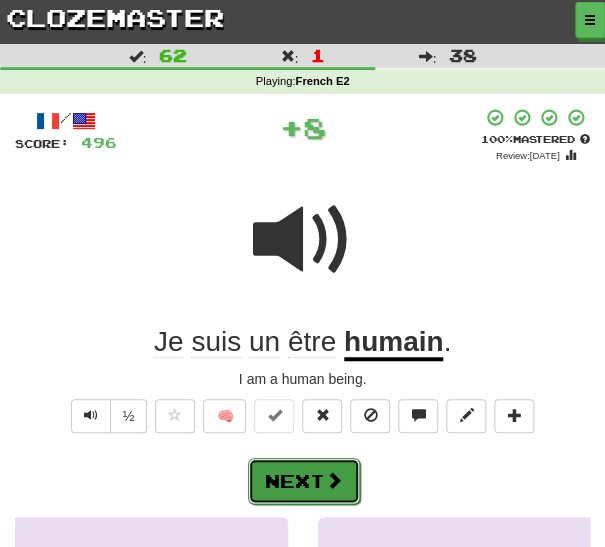 click on "Next" at bounding box center (304, 481) 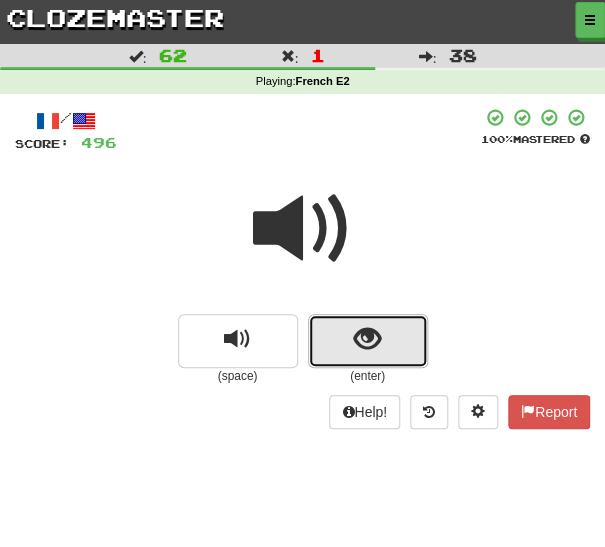 click at bounding box center (367, 339) 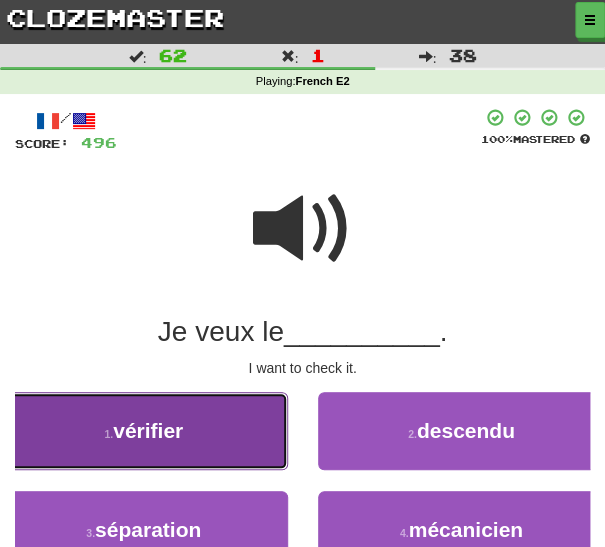click on "1 .  vérifier" at bounding box center [144, 431] 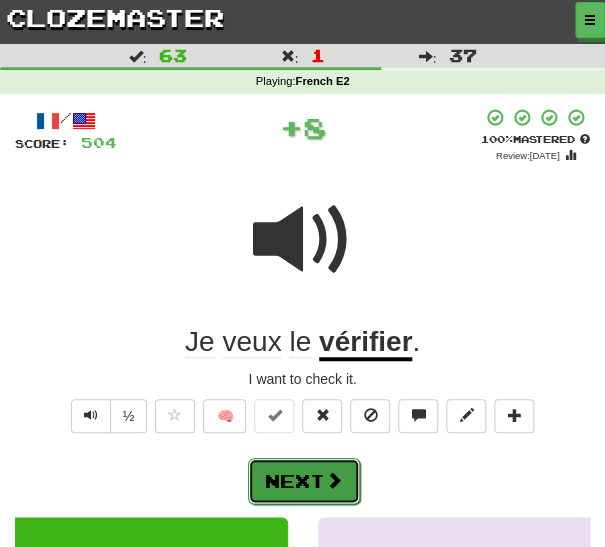 click on "Next" at bounding box center (304, 481) 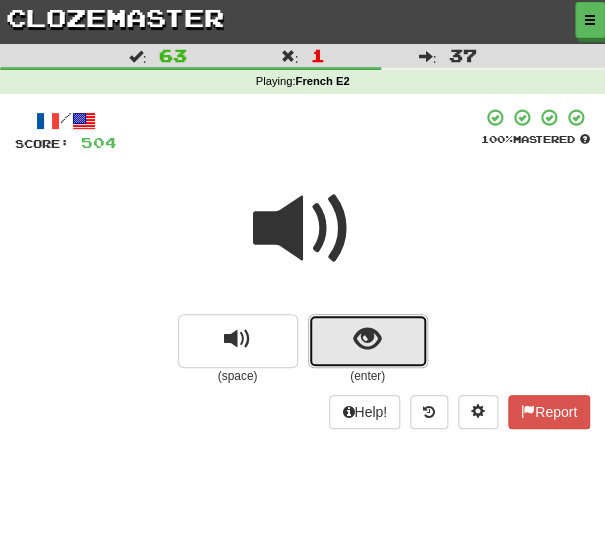 click at bounding box center (368, 341) 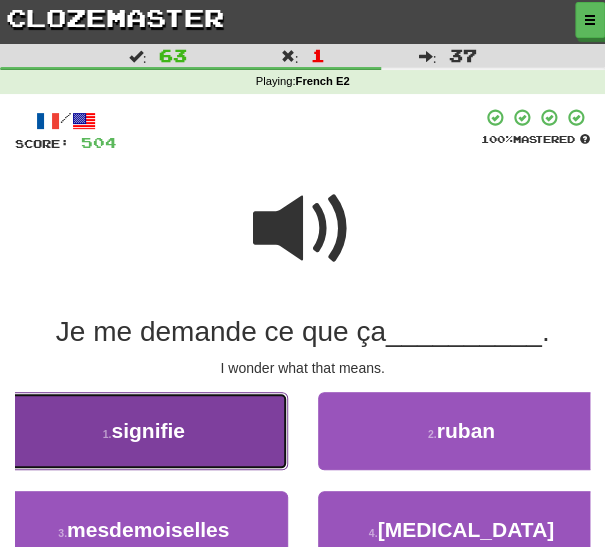 click on "1 .  signifie" at bounding box center [144, 431] 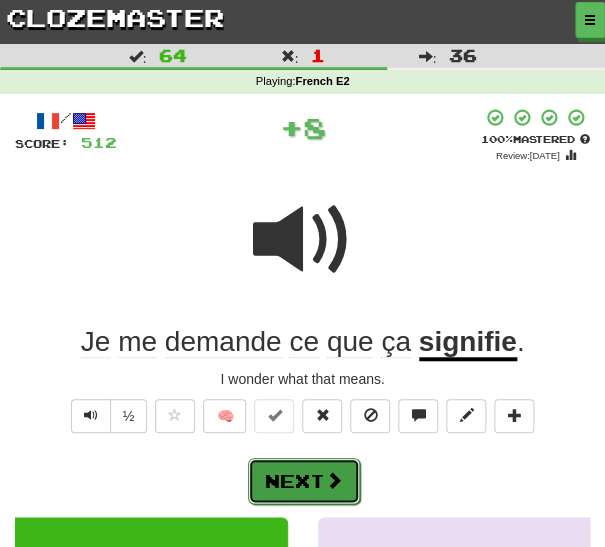 click on "Next" at bounding box center (304, 481) 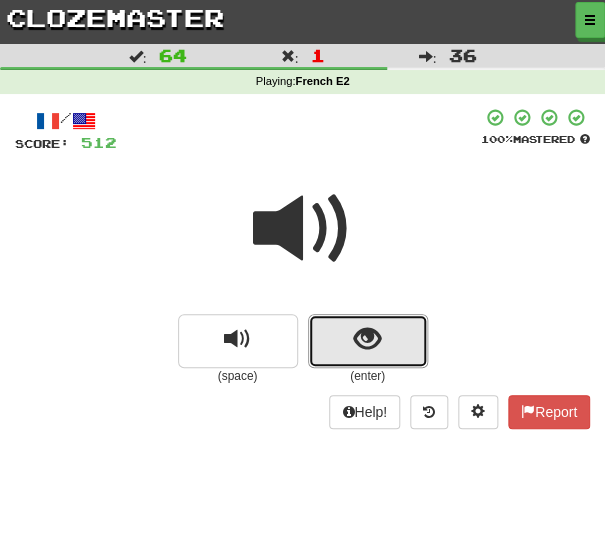 drag, startPoint x: 322, startPoint y: 351, endPoint x: 321, endPoint y: 388, distance: 37.01351 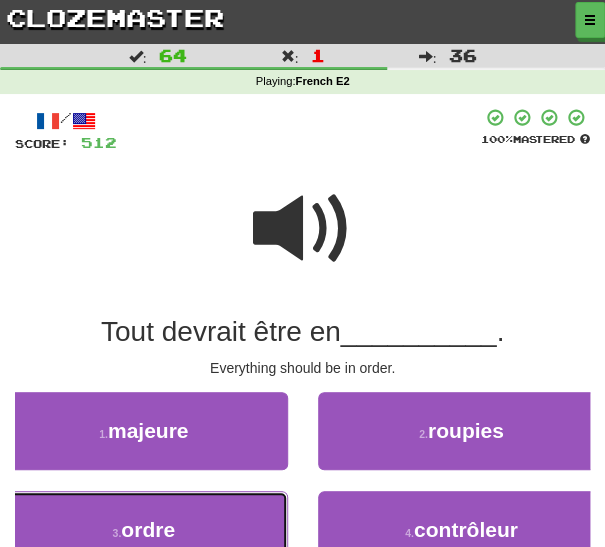 drag, startPoint x: 194, startPoint y: 510, endPoint x: 221, endPoint y: 501, distance: 28.460499 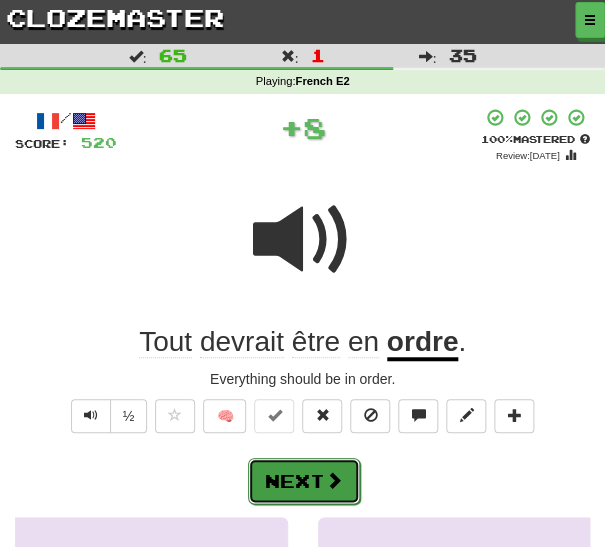 click on "Next" at bounding box center [304, 481] 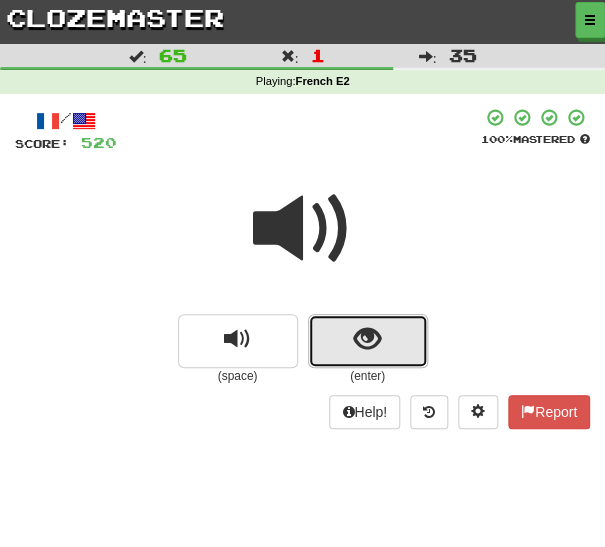 drag, startPoint x: 325, startPoint y: 340, endPoint x: 336, endPoint y: 379, distance: 40.5216 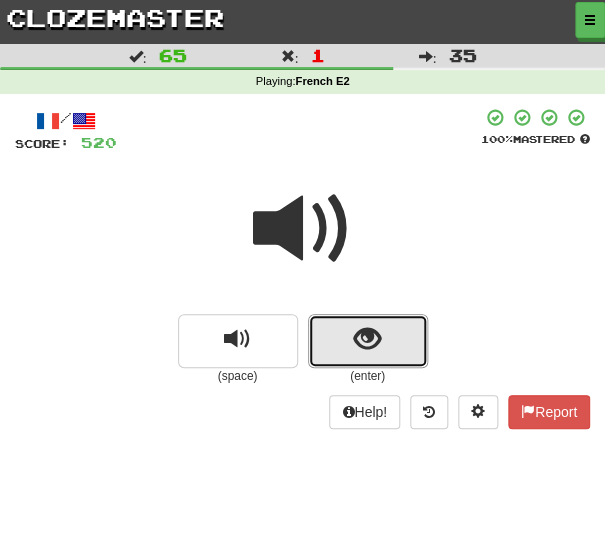 click at bounding box center (368, 341) 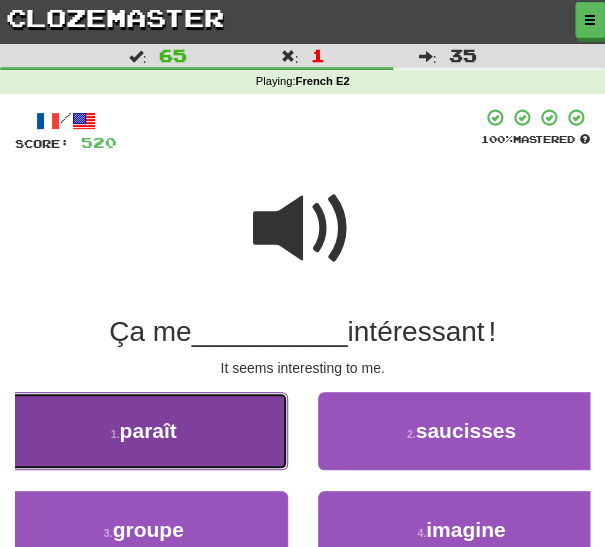 click on "1 .  paraît" at bounding box center [144, 431] 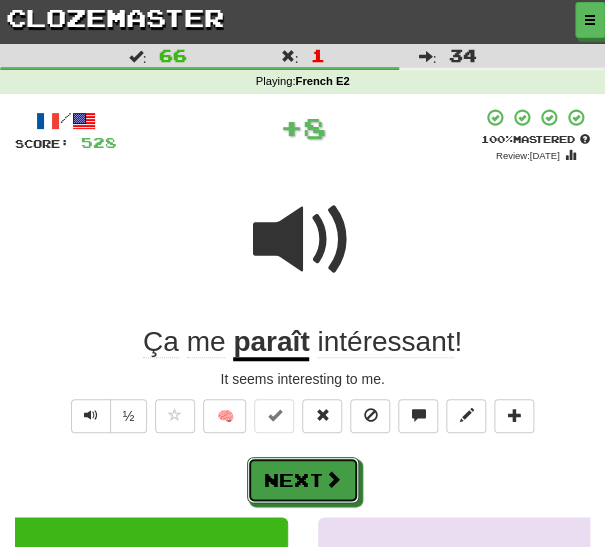 click on "Next" at bounding box center [303, 480] 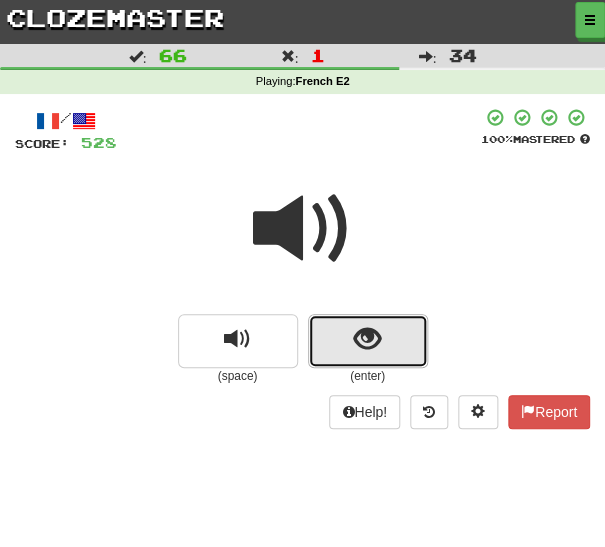 click at bounding box center [368, 341] 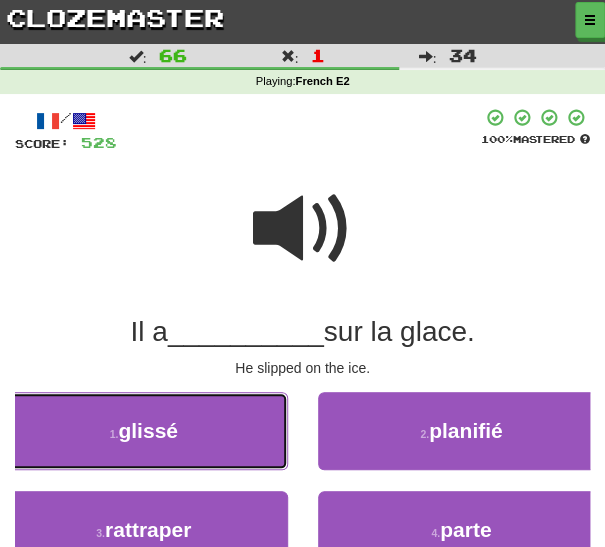 drag, startPoint x: 237, startPoint y: 436, endPoint x: 250, endPoint y: 449, distance: 18.384777 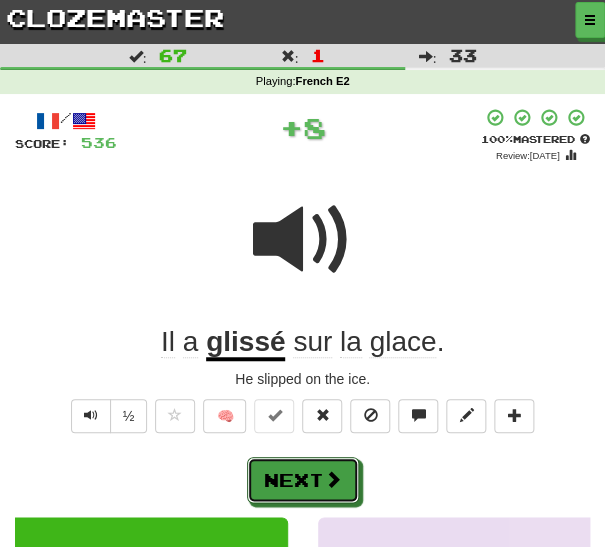 click at bounding box center [333, 479] 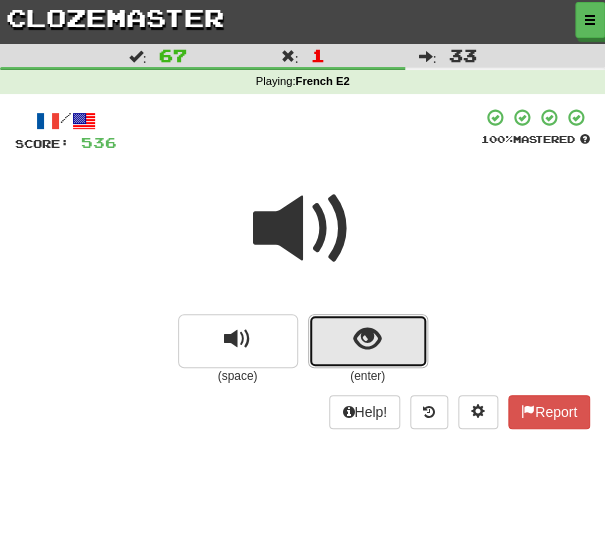 click at bounding box center (368, 341) 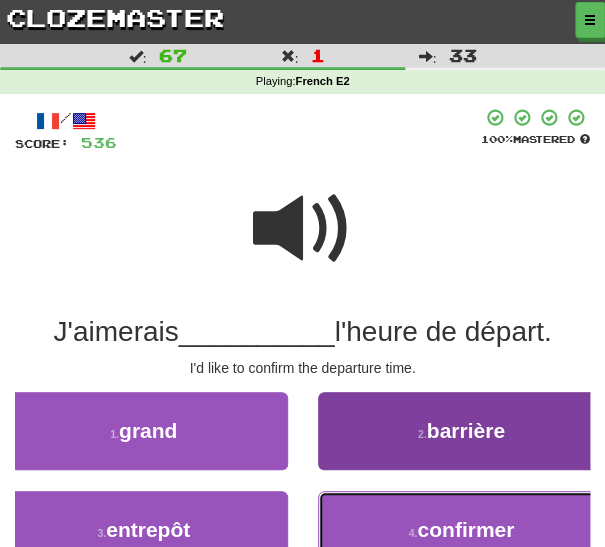 click on "4 .  confirmer" at bounding box center [462, 530] 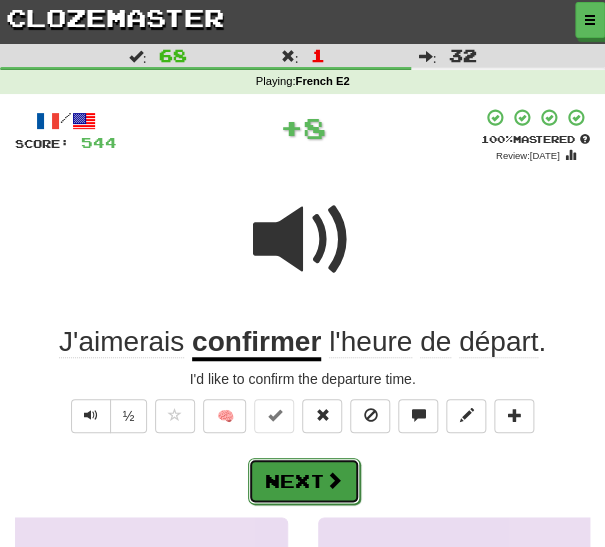 click on "Next" at bounding box center [304, 481] 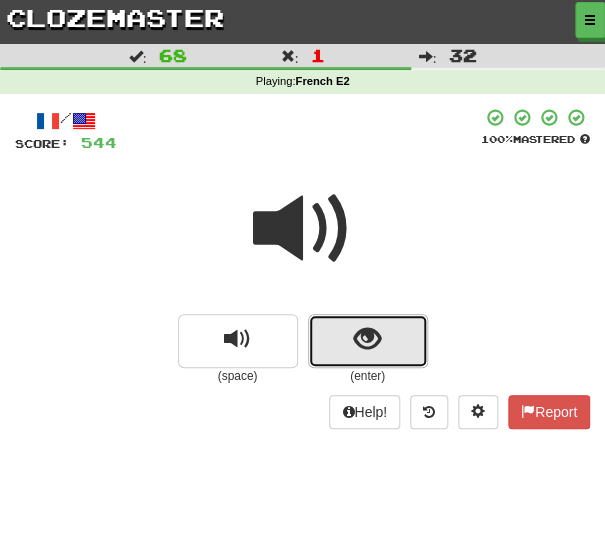 click at bounding box center [368, 341] 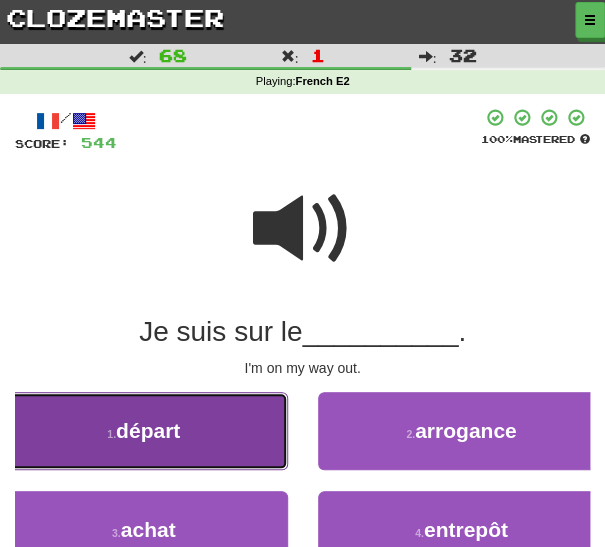 click on "1 .  départ" at bounding box center [144, 431] 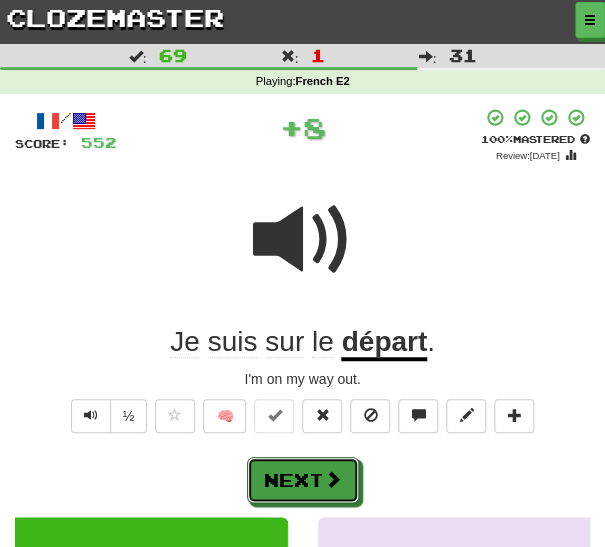 click on "Next" at bounding box center [303, 480] 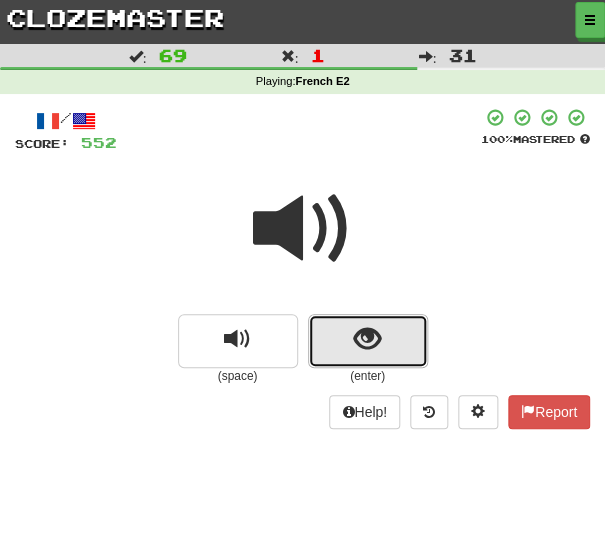 click at bounding box center (367, 339) 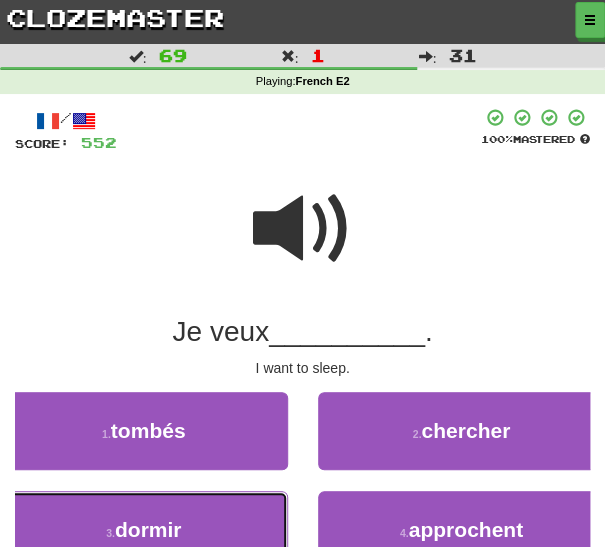 drag, startPoint x: 182, startPoint y: 521, endPoint x: 248, endPoint y: 506, distance: 67.68308 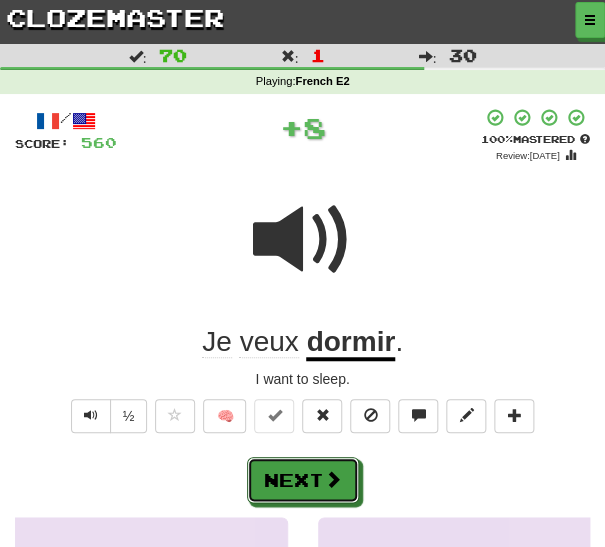 click on "Next" at bounding box center [303, 480] 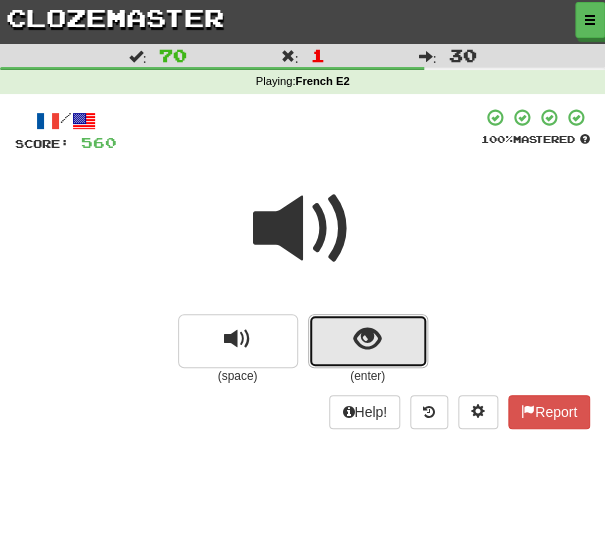click at bounding box center [368, 341] 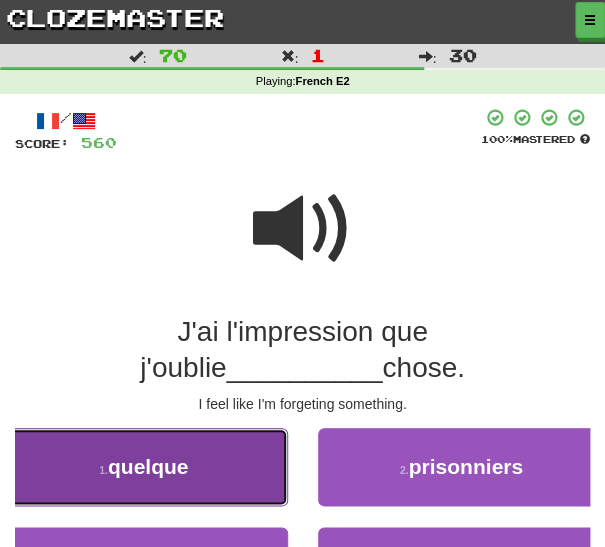 click on "1 .  quelque" at bounding box center (144, 467) 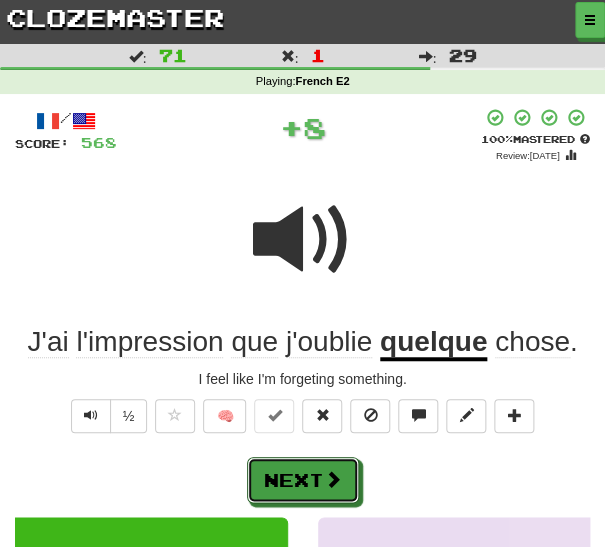 drag, startPoint x: 315, startPoint y: 474, endPoint x: 325, endPoint y: 439, distance: 36.40055 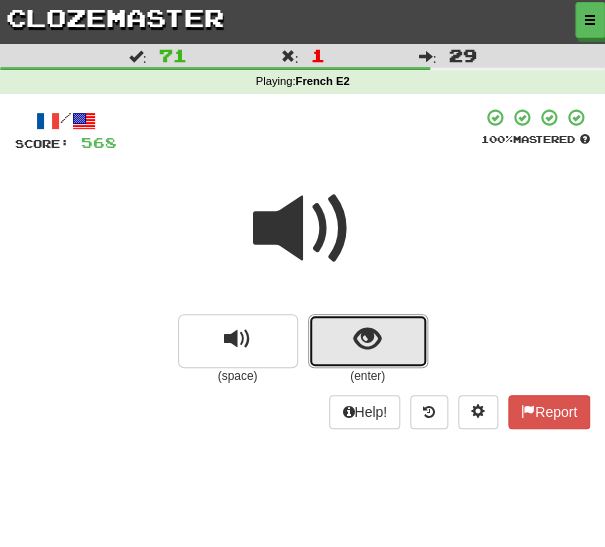 drag, startPoint x: 321, startPoint y: 340, endPoint x: 314, endPoint y: 355, distance: 16.552946 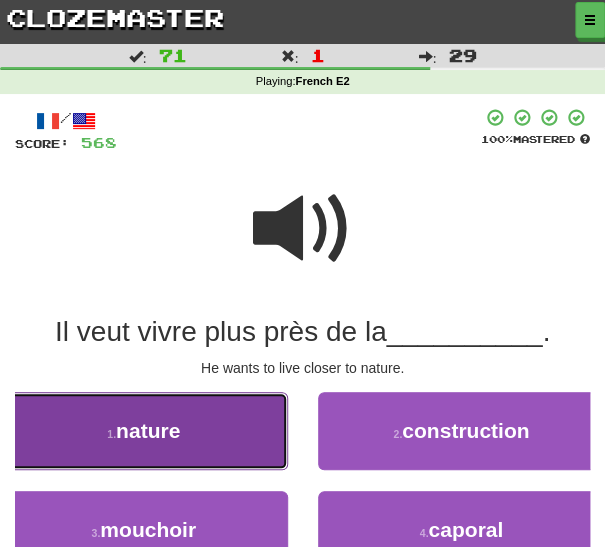 click on "1 .  nature" at bounding box center [144, 431] 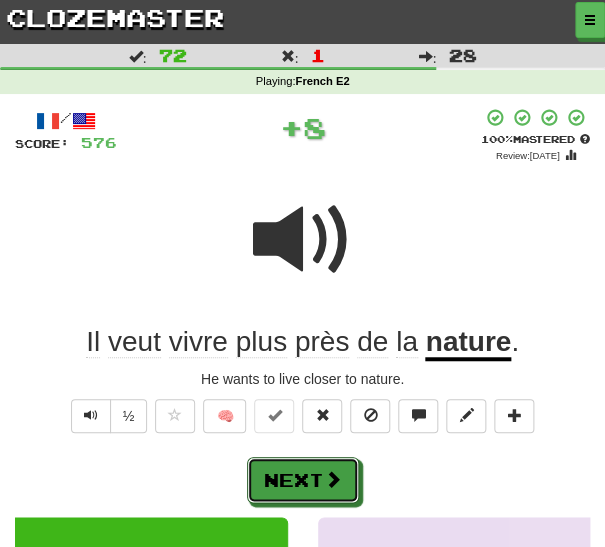 drag, startPoint x: 331, startPoint y: 480, endPoint x: 377, endPoint y: 446, distance: 57.201397 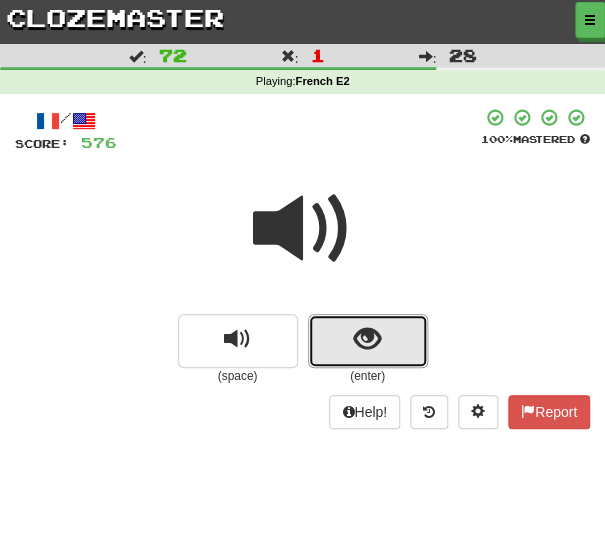 drag, startPoint x: 330, startPoint y: 340, endPoint x: 322, endPoint y: 353, distance: 15.264338 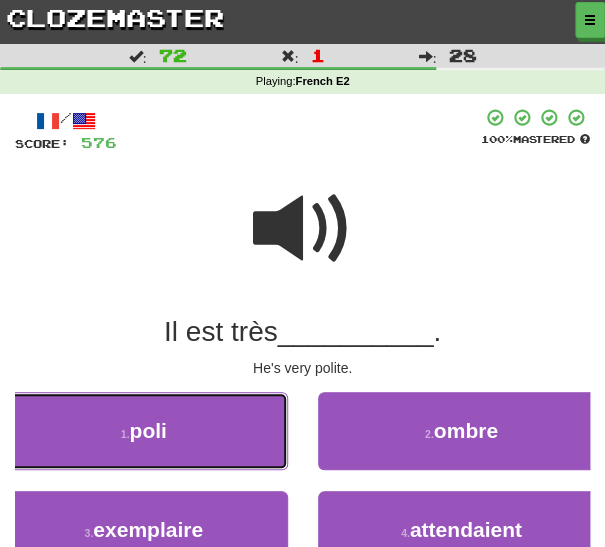click on "1 .  poli" at bounding box center (144, 431) 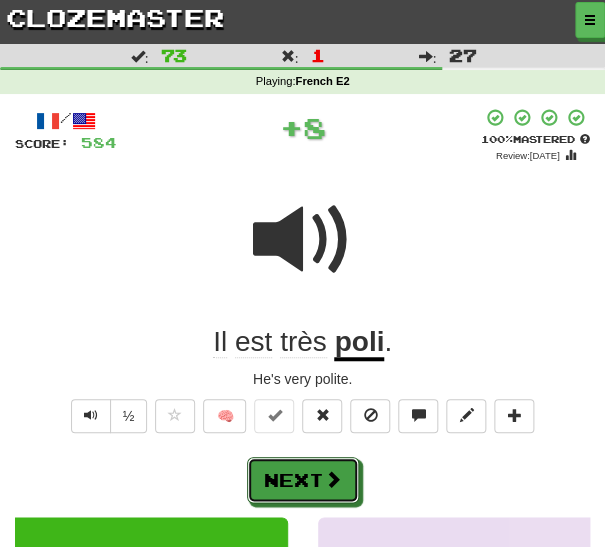 click on "Next" at bounding box center (303, 480) 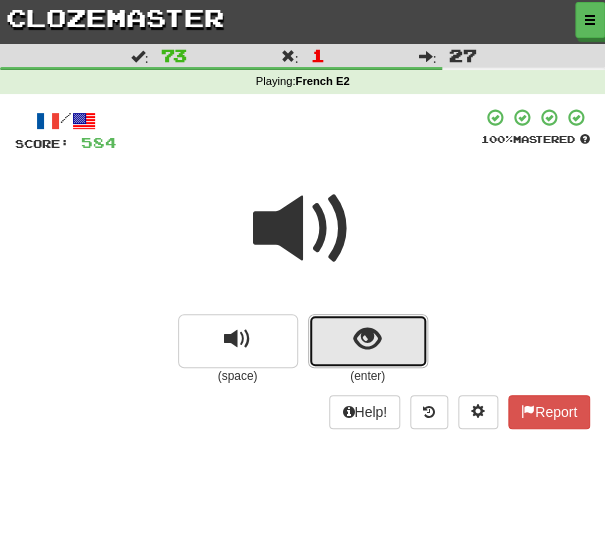 click at bounding box center (368, 341) 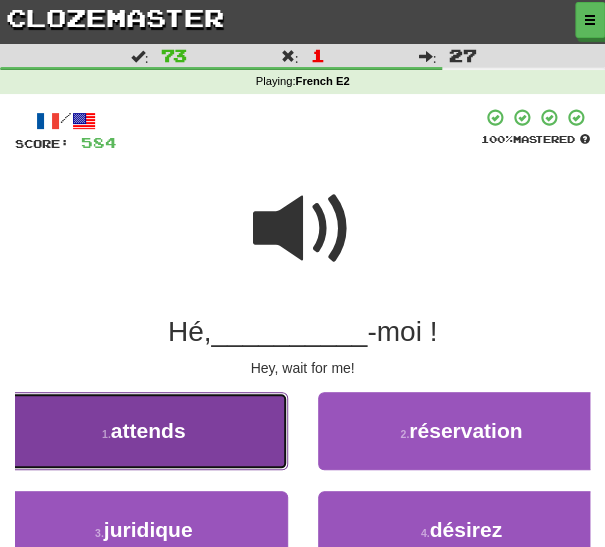 click on "1 .  attends" at bounding box center (144, 431) 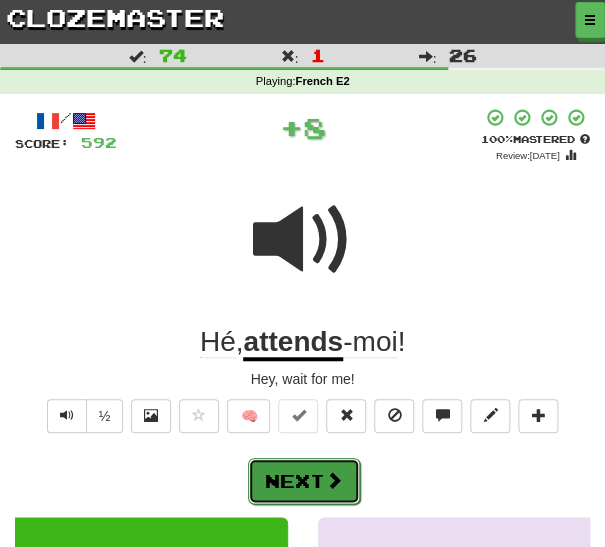 click on "Next" at bounding box center (304, 481) 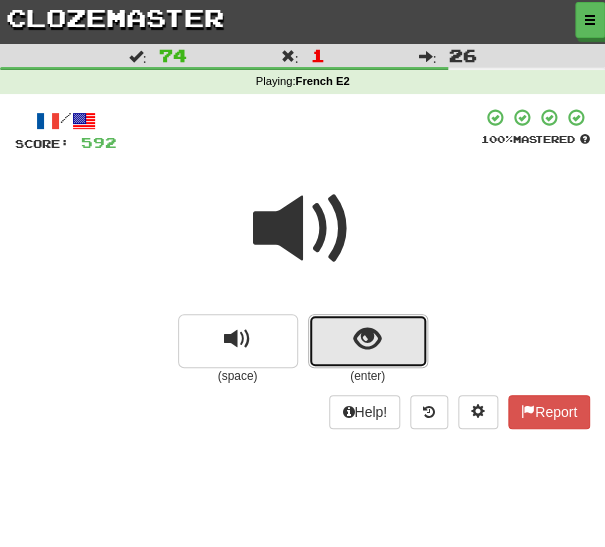 click at bounding box center (368, 341) 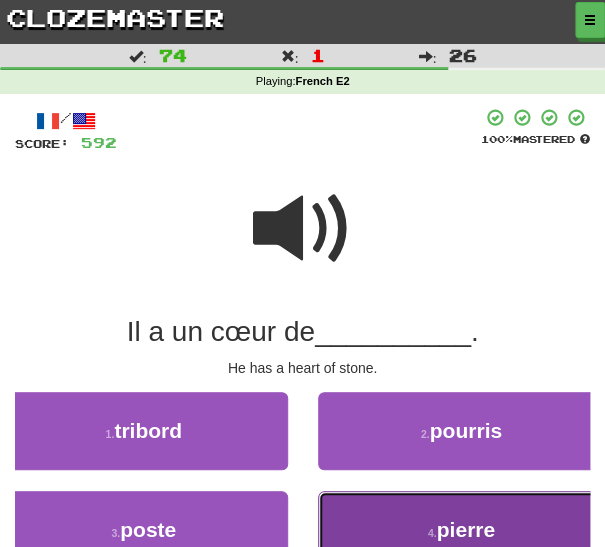 click on "4 .  pierre" at bounding box center (462, 530) 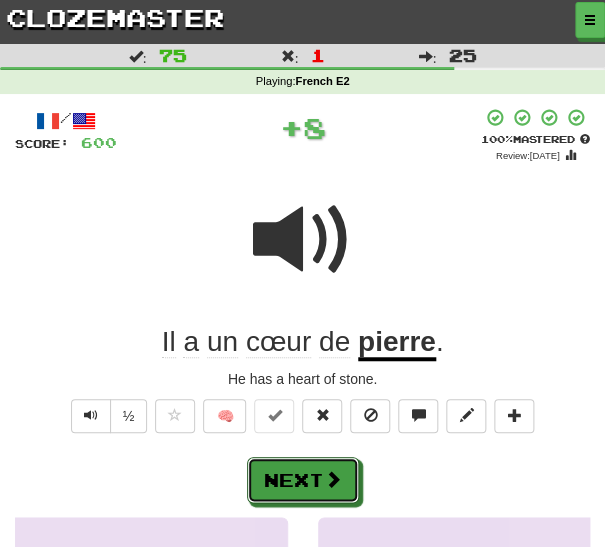 click on "Next" at bounding box center [303, 480] 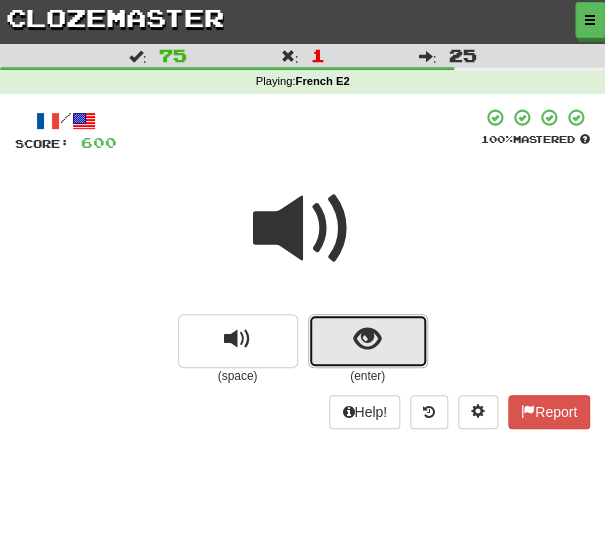 drag, startPoint x: 367, startPoint y: 330, endPoint x: 362, endPoint y: 351, distance: 21.587032 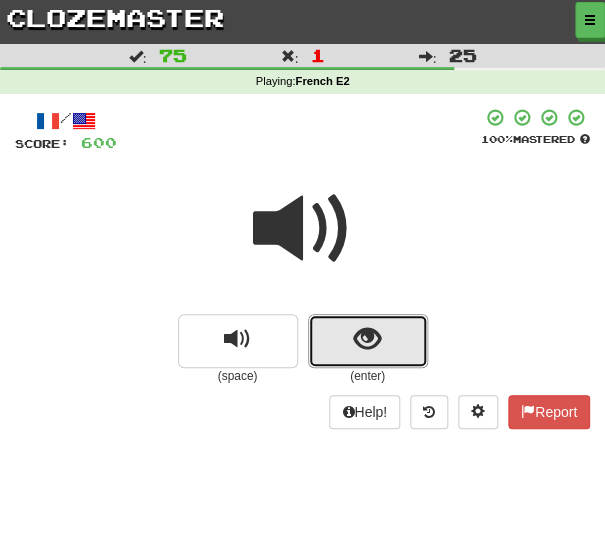 click at bounding box center (367, 339) 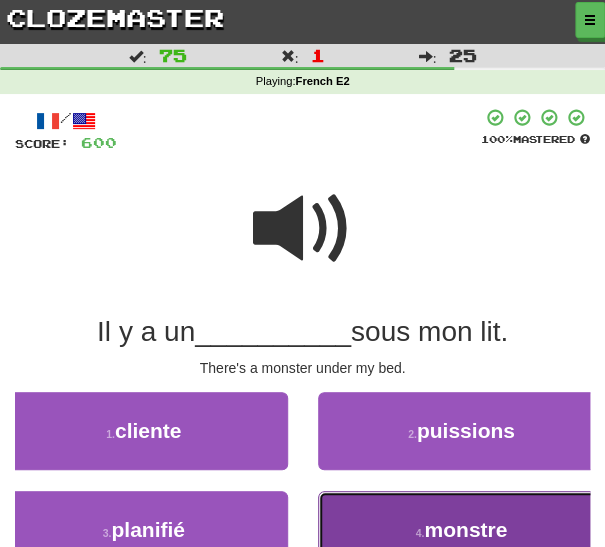 click on "monstre" at bounding box center [465, 529] 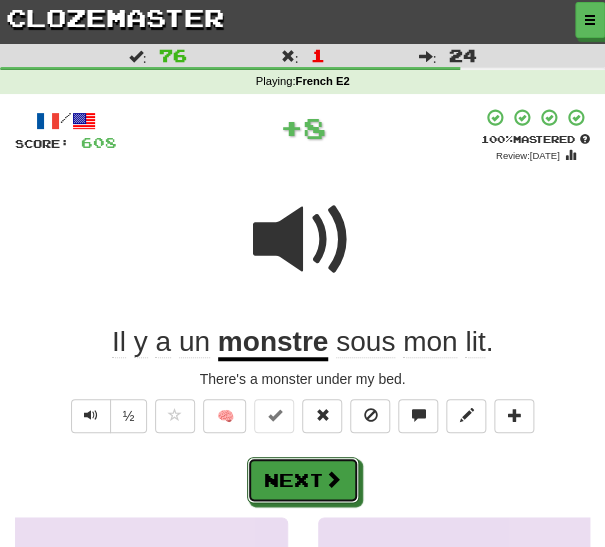click on "Next" at bounding box center [303, 480] 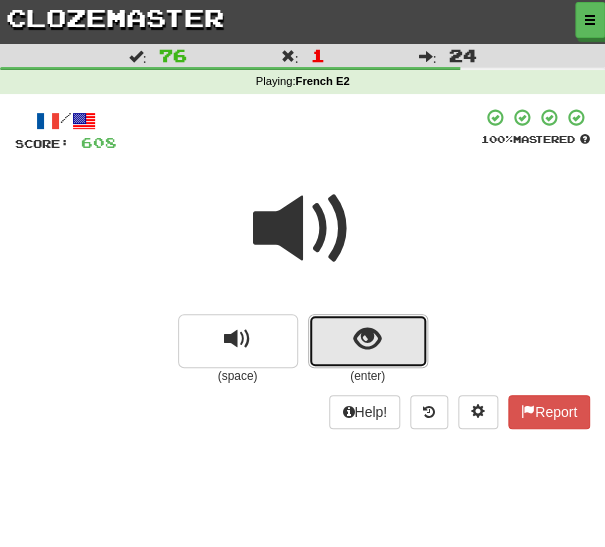 click at bounding box center (368, 341) 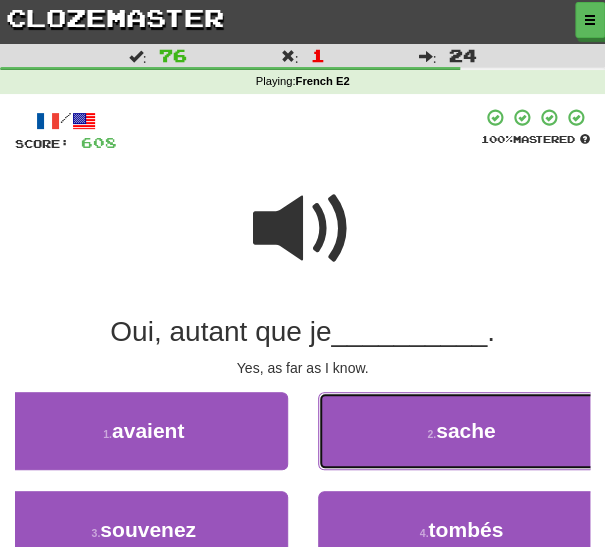 drag, startPoint x: 429, startPoint y: 441, endPoint x: 355, endPoint y: 448, distance: 74.330345 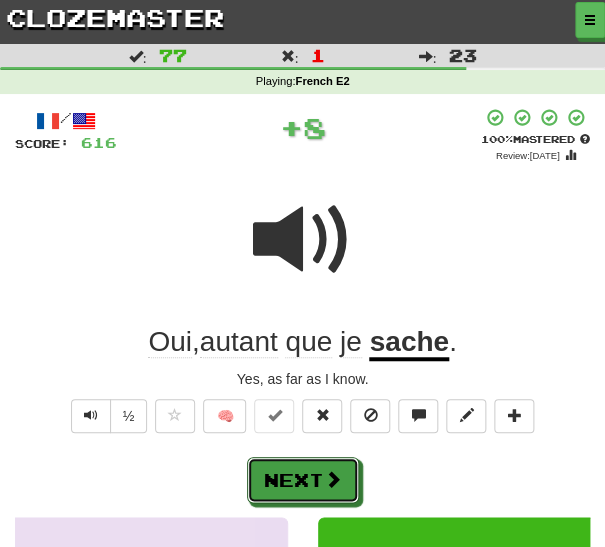 click on "Next" at bounding box center (303, 480) 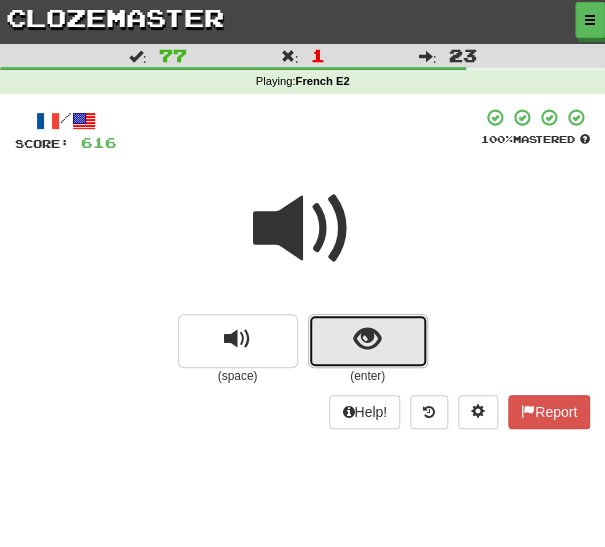click at bounding box center (367, 339) 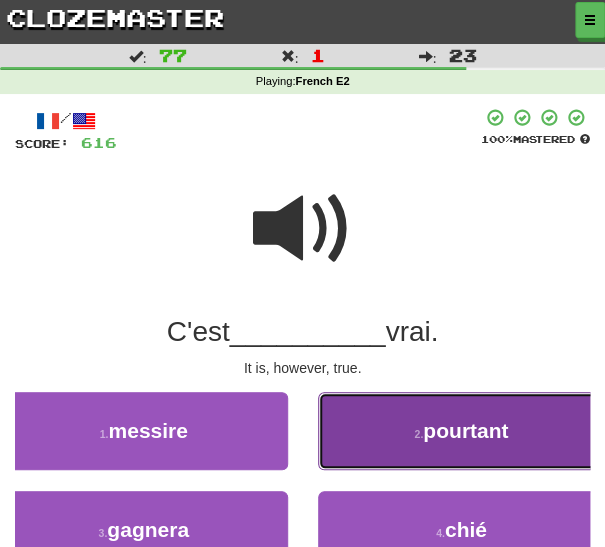 click on "2 .  pourtant" at bounding box center [462, 431] 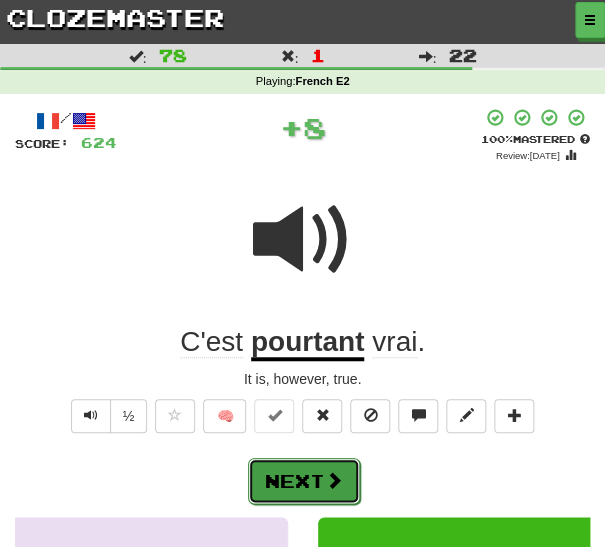 click on "Next" at bounding box center [304, 481] 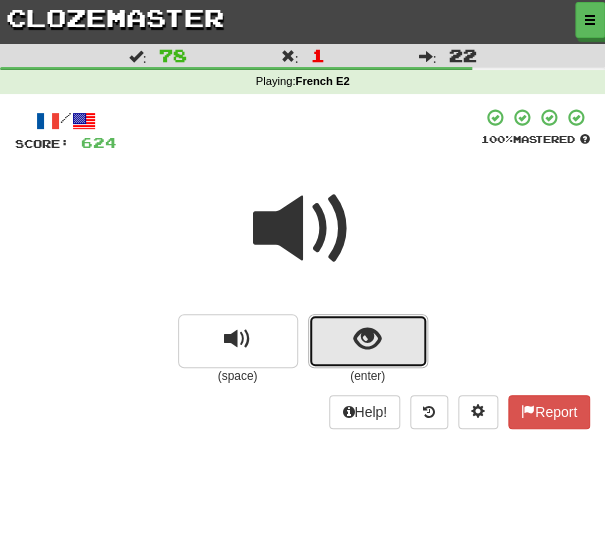 click at bounding box center (368, 341) 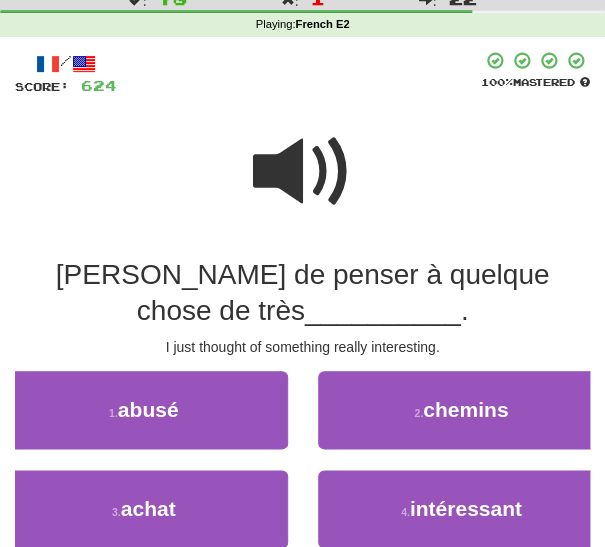 scroll, scrollTop: 72, scrollLeft: 0, axis: vertical 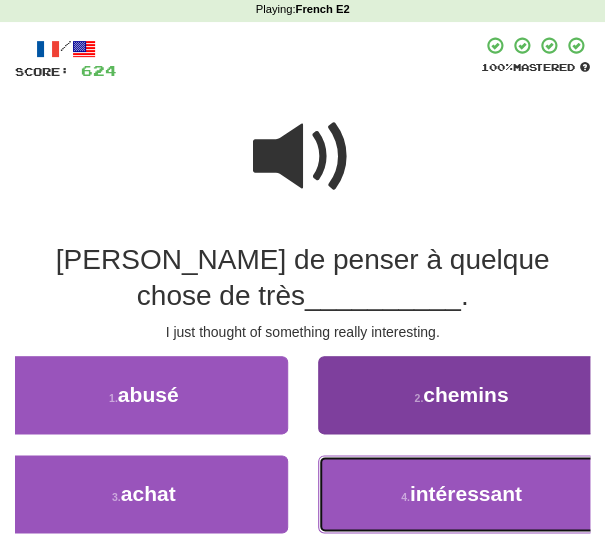 click on "intéressant" at bounding box center [466, 493] 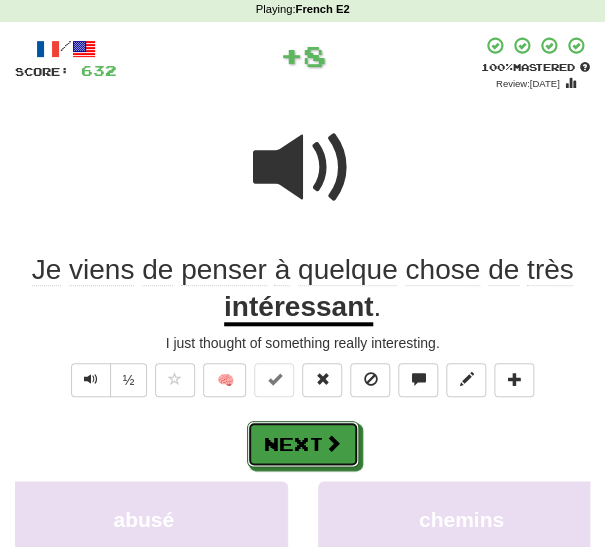 click on "Next" at bounding box center (303, 444) 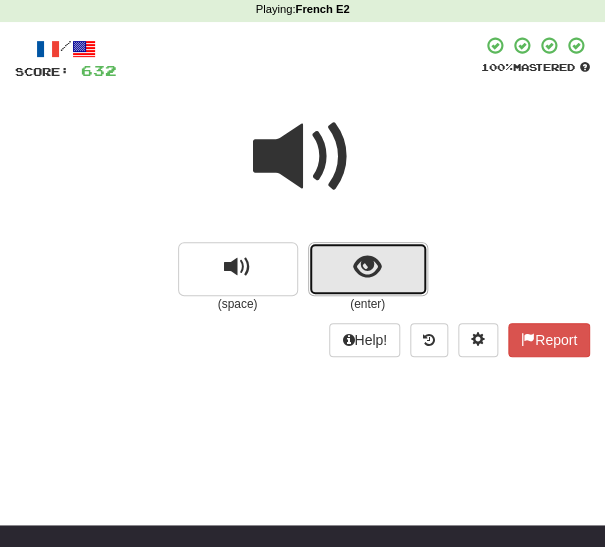 click at bounding box center [368, 269] 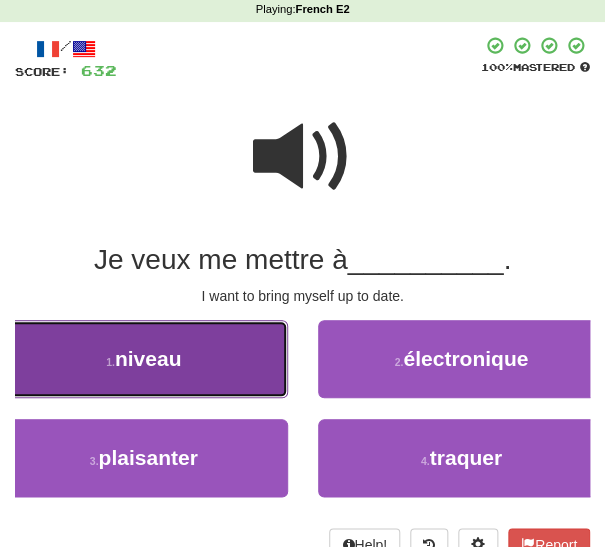 click on "1 .  niveau" at bounding box center [144, 359] 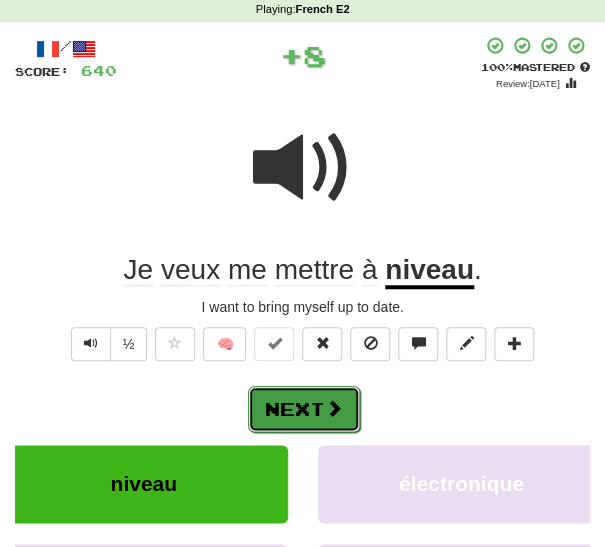 click on "Next" at bounding box center [304, 409] 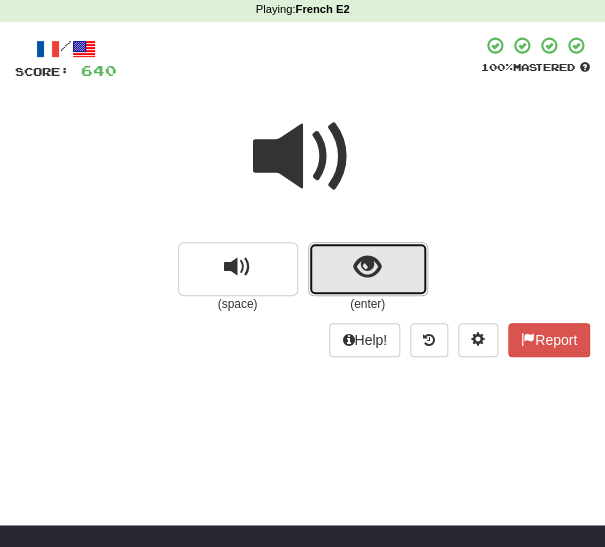 click at bounding box center [367, 267] 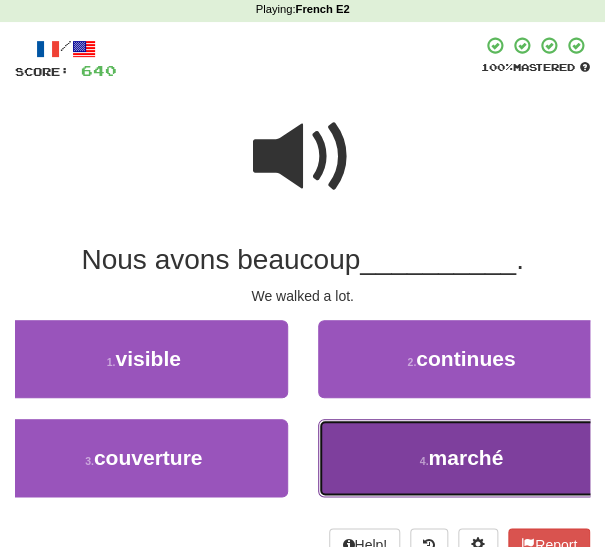 click on "4 .  marché" at bounding box center (462, 458) 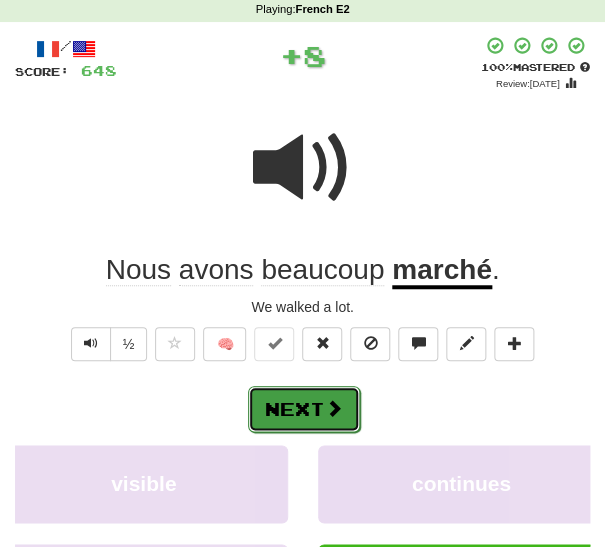 drag, startPoint x: 310, startPoint y: 410, endPoint x: 334, endPoint y: 380, distance: 38.418747 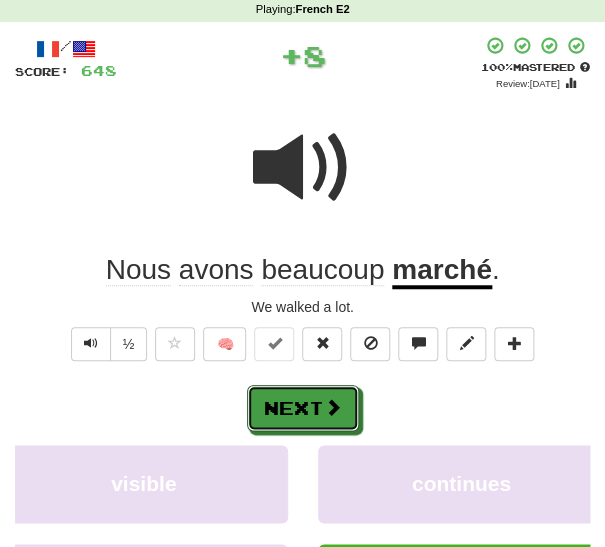 click on "Next" at bounding box center (303, 408) 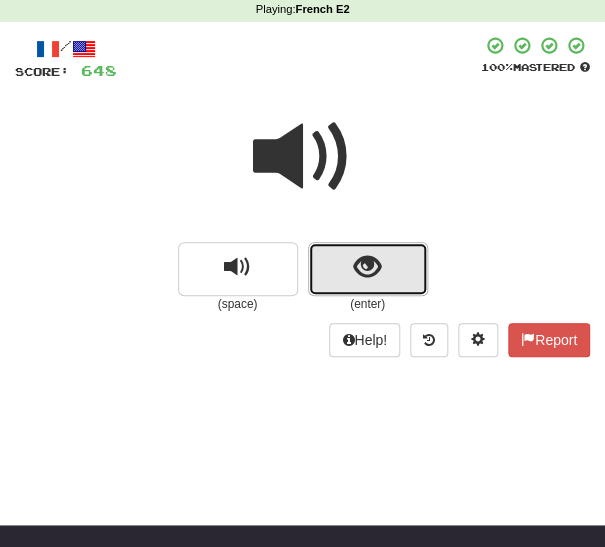 click at bounding box center (368, 269) 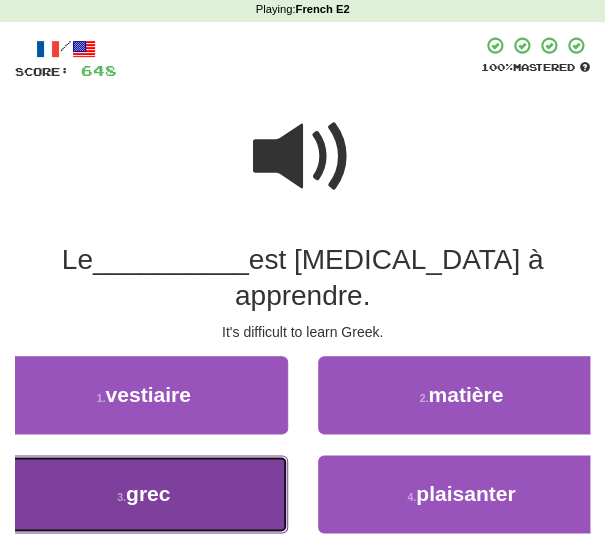 click on "grec" at bounding box center [148, 493] 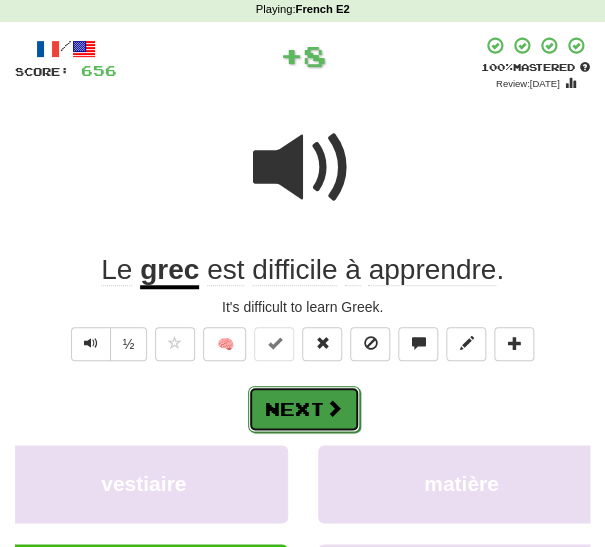 click on "Next" at bounding box center [304, 409] 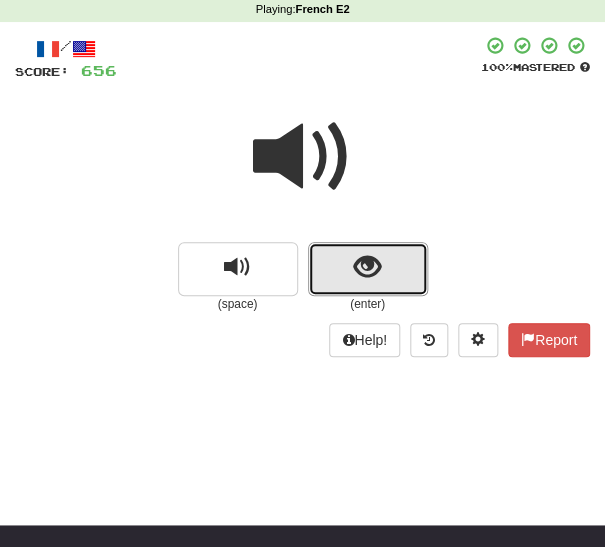 click at bounding box center (368, 269) 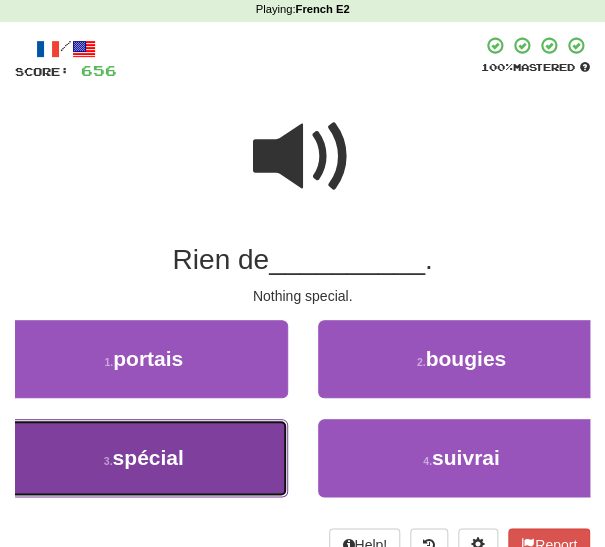 click on "3 .  spécial" at bounding box center [144, 458] 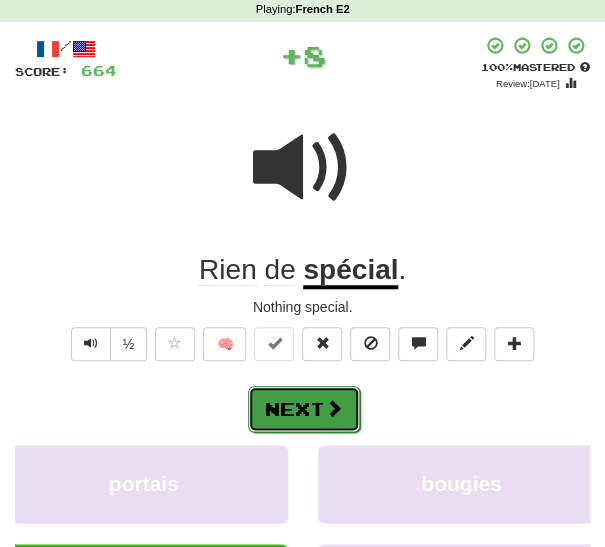 click on "Next" at bounding box center [304, 409] 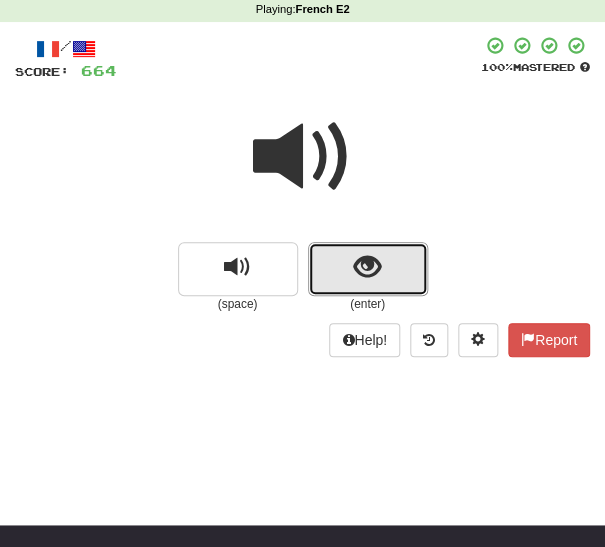 click at bounding box center [368, 269] 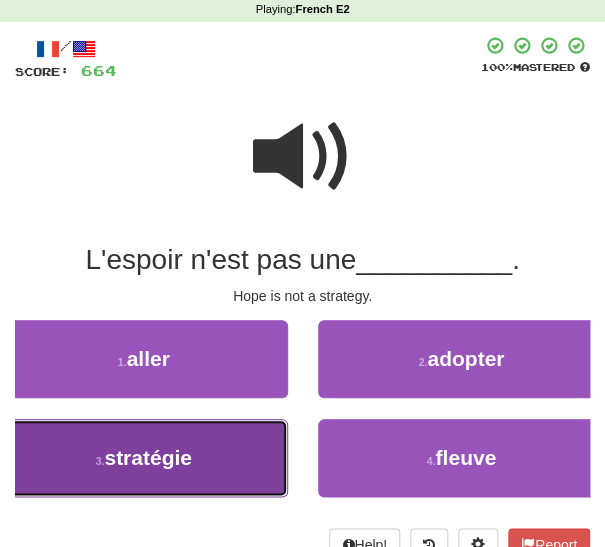 click on "3 .  stratégie" at bounding box center [144, 458] 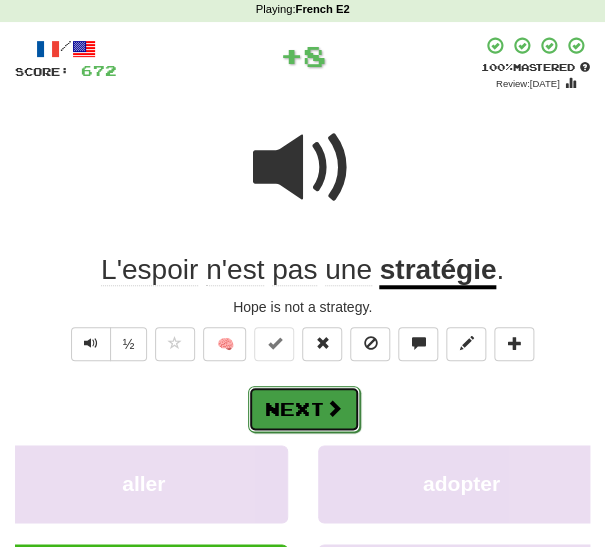 click on "Next" at bounding box center (304, 409) 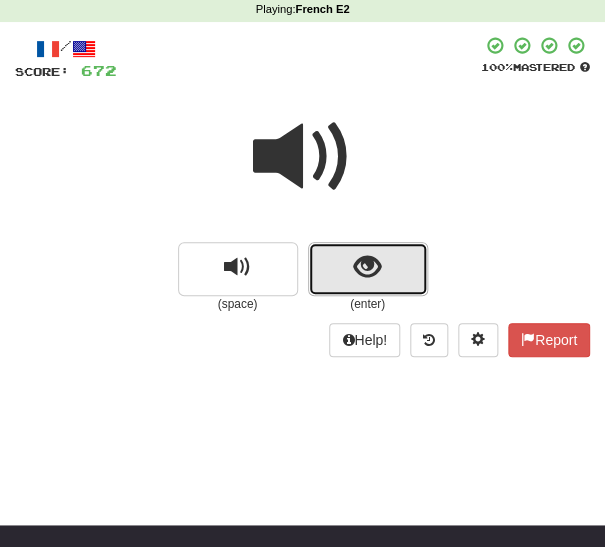 click at bounding box center (368, 269) 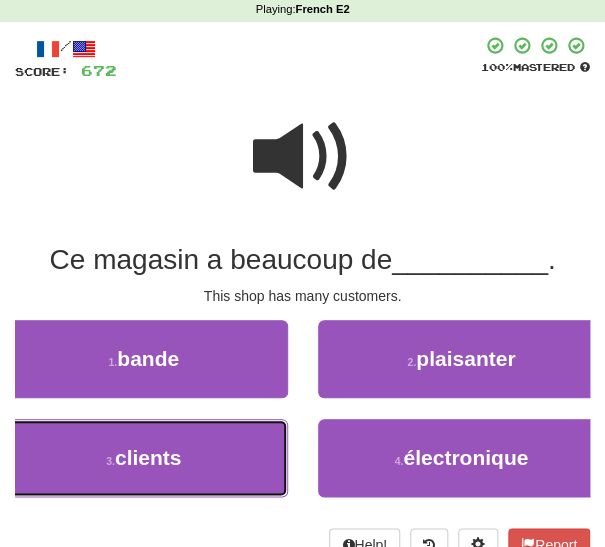 click on "3 .  clients" at bounding box center (144, 458) 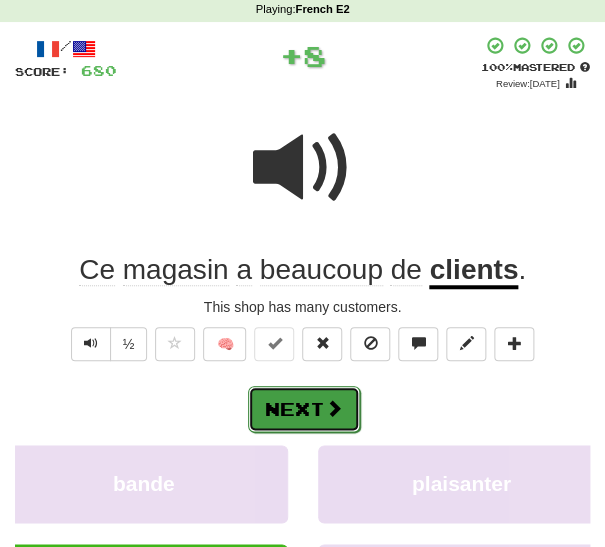 click on "Next" at bounding box center [304, 409] 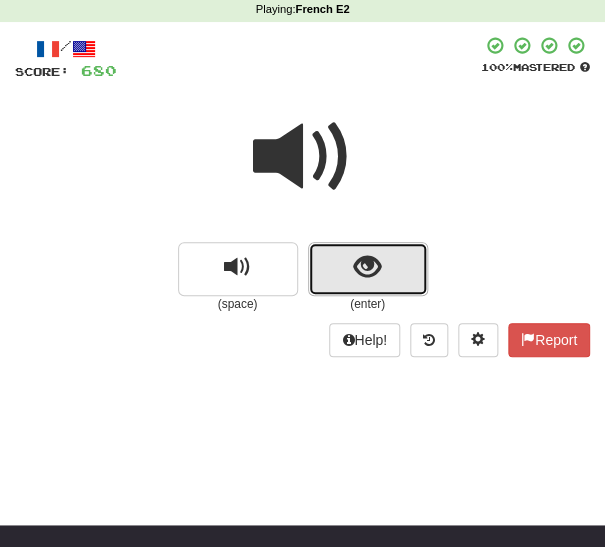 click at bounding box center (368, 269) 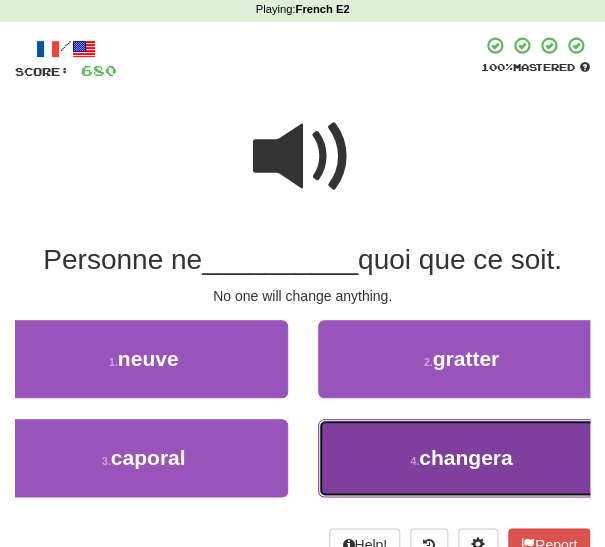 click on "4 .  changera" at bounding box center (462, 458) 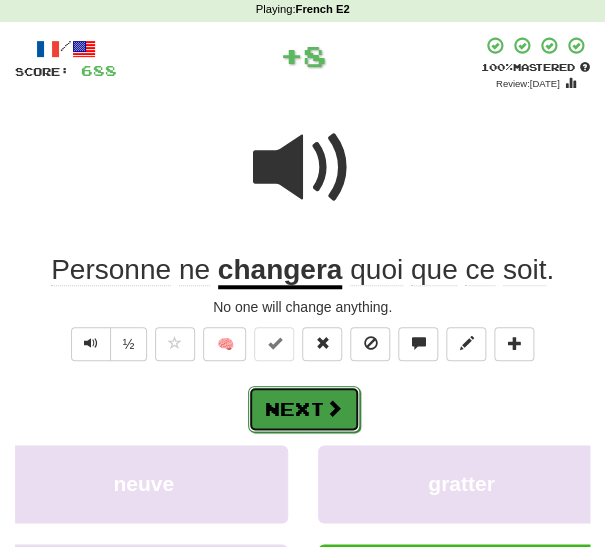 click on "Next" at bounding box center [304, 409] 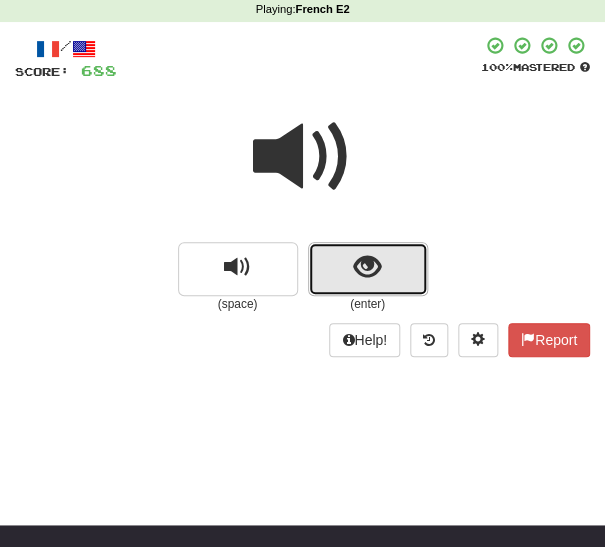 click at bounding box center (368, 269) 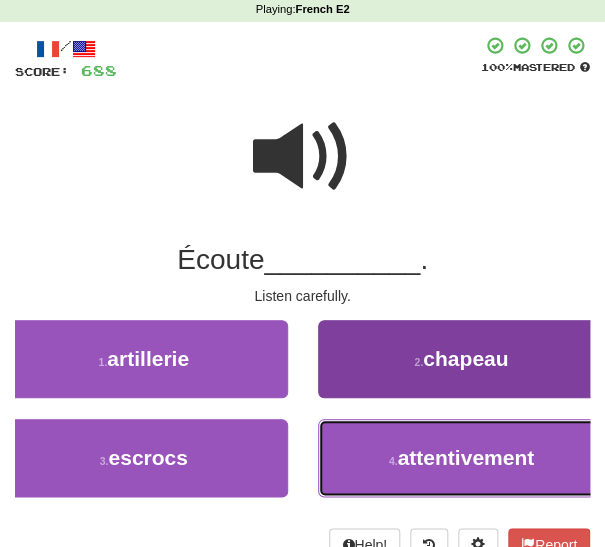 click on "attentivement" at bounding box center [465, 457] 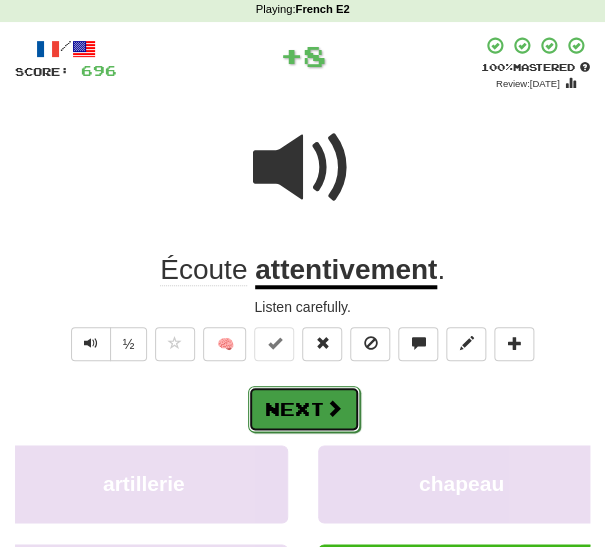 click on "Next" at bounding box center [304, 409] 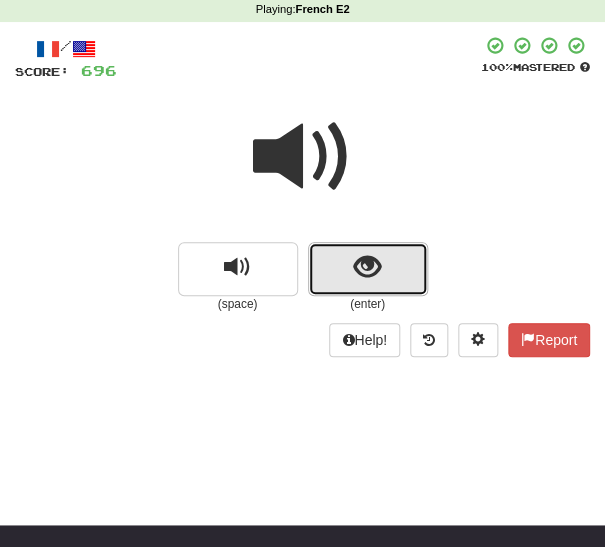 click at bounding box center (368, 269) 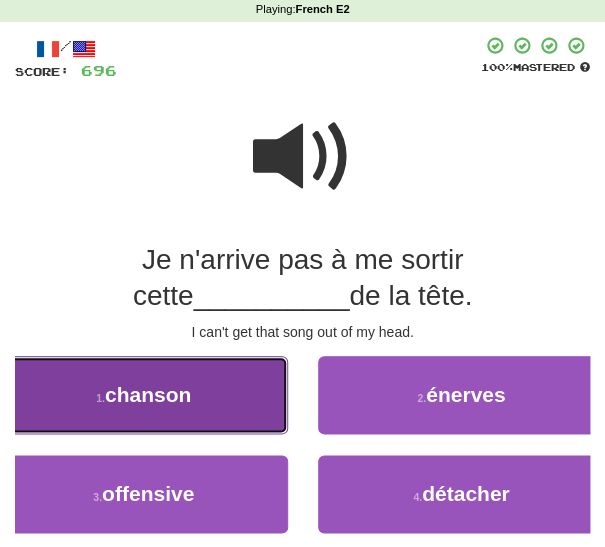 click on "1 .  chanson" at bounding box center [144, 395] 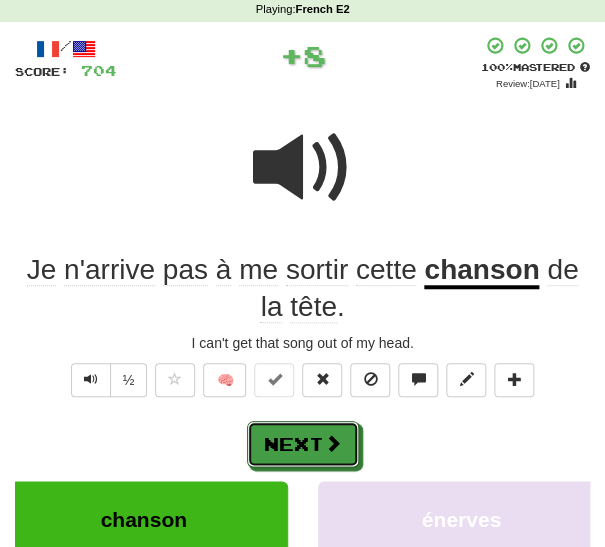 drag, startPoint x: 305, startPoint y: 439, endPoint x: 308, endPoint y: 426, distance: 13.341664 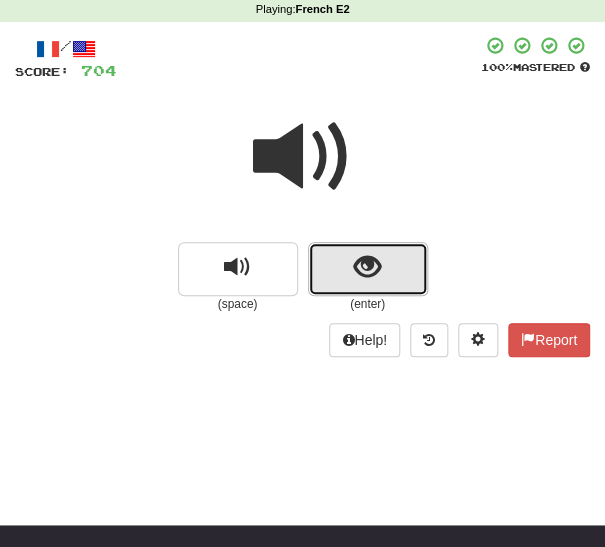 click at bounding box center (367, 267) 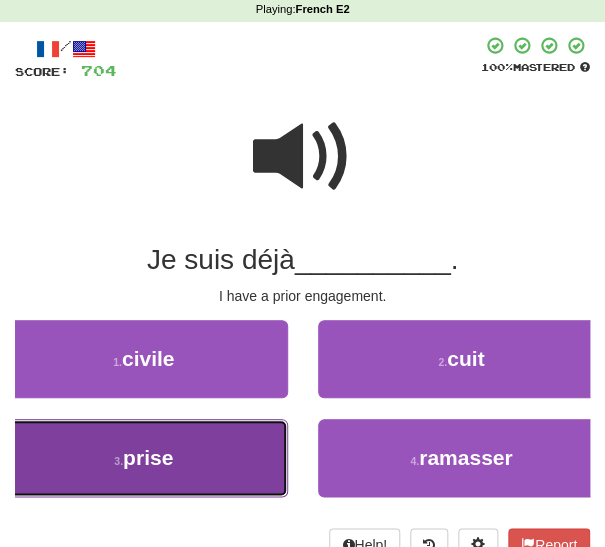 click on "3 .  prise" at bounding box center [144, 458] 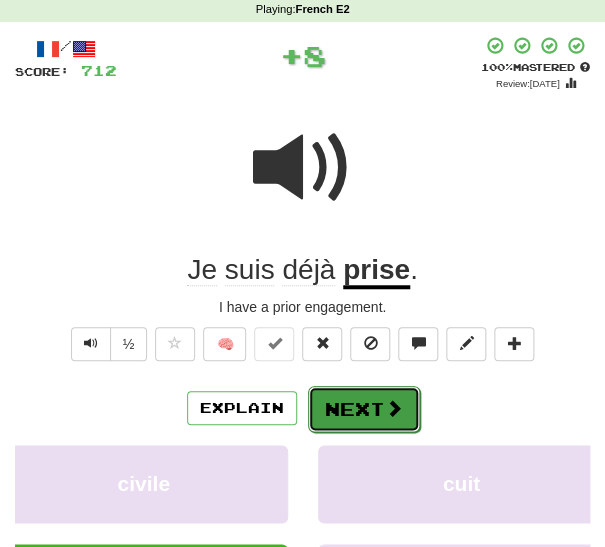 click on "Next" at bounding box center [364, 409] 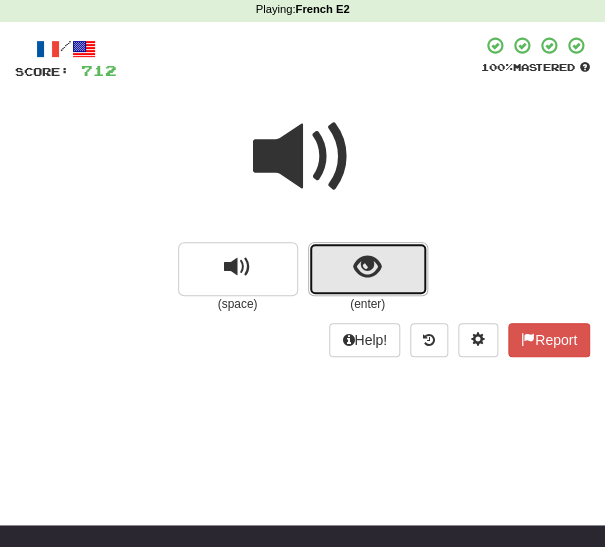 click at bounding box center [368, 269] 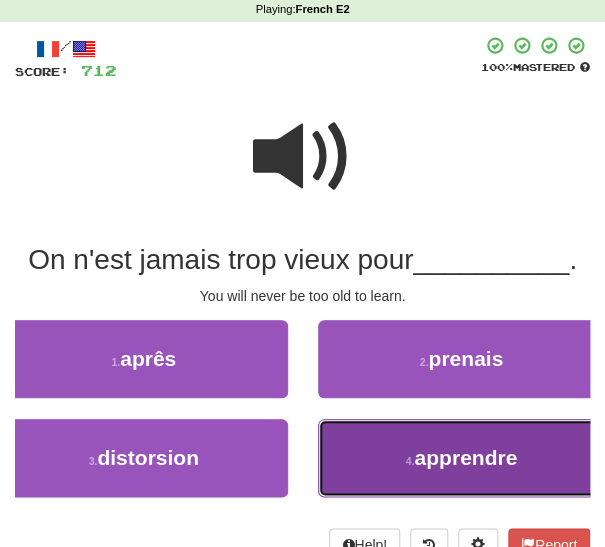 click on "4 .  apprendre" at bounding box center [462, 458] 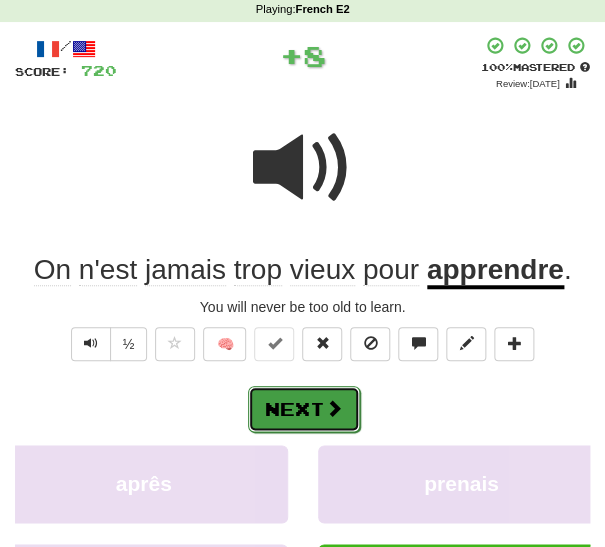 click on "Next" at bounding box center (304, 409) 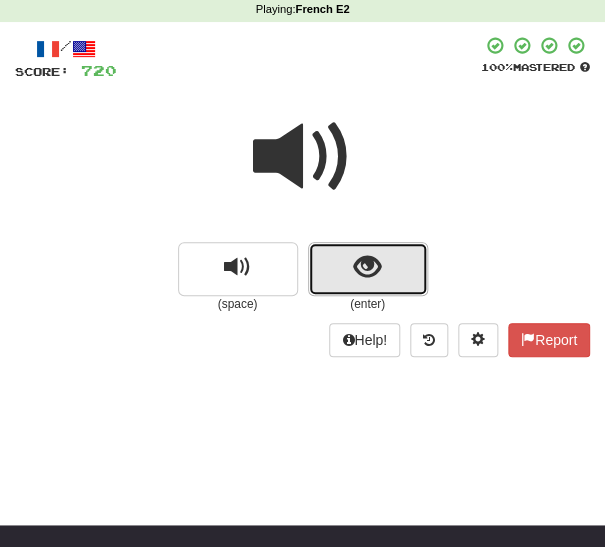 click at bounding box center (367, 267) 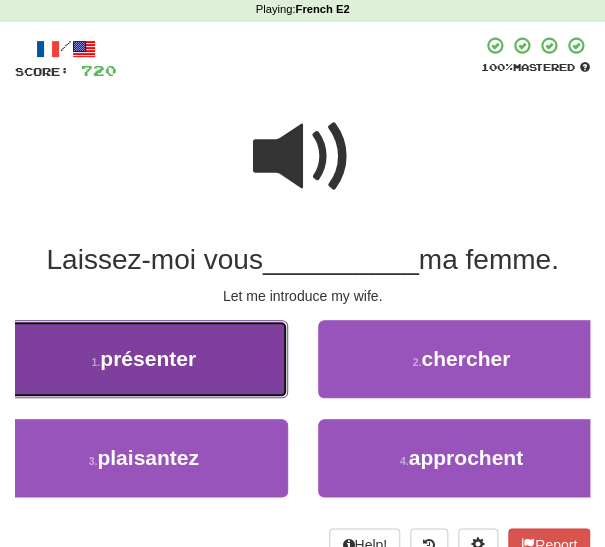 click on "1 .  présenter" at bounding box center [144, 359] 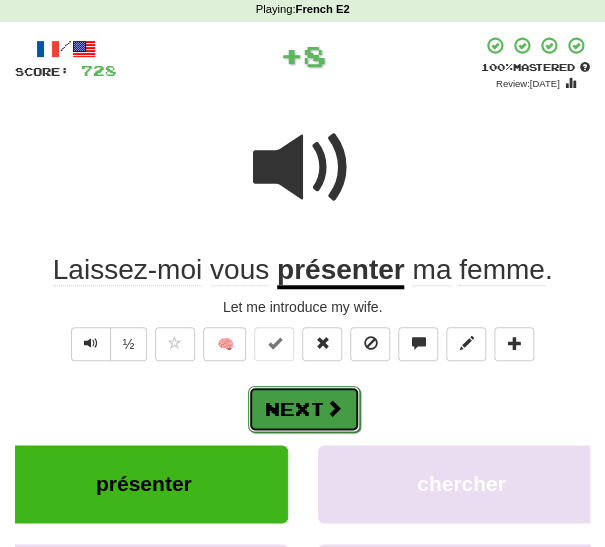 click on "Next" at bounding box center (304, 409) 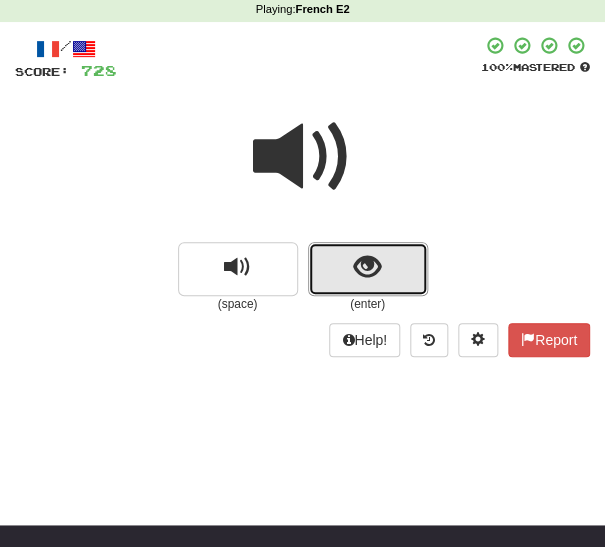 click at bounding box center (368, 269) 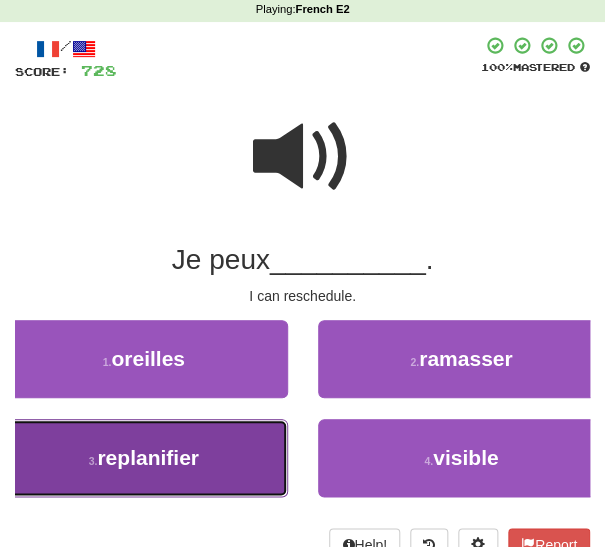 click on "3 .  replanifier" at bounding box center [144, 458] 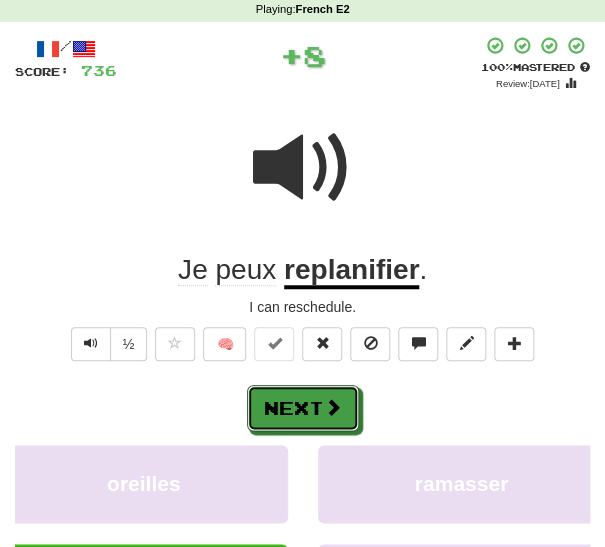 drag, startPoint x: 279, startPoint y: 410, endPoint x: 290, endPoint y: 397, distance: 17.029387 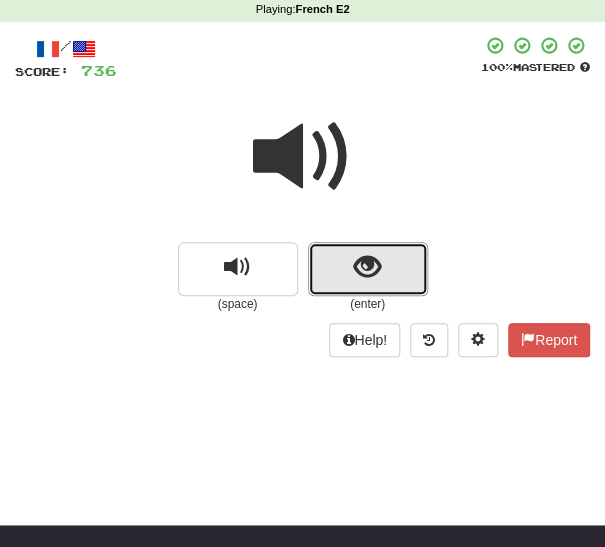 click at bounding box center (367, 267) 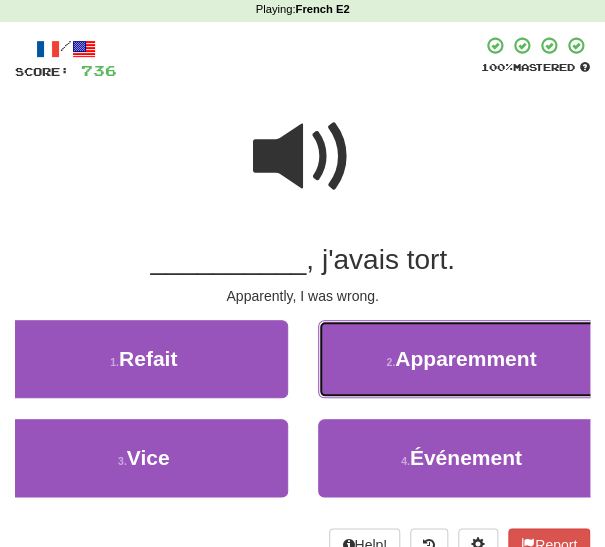 drag, startPoint x: 348, startPoint y: 371, endPoint x: 339, endPoint y: 377, distance: 10.816654 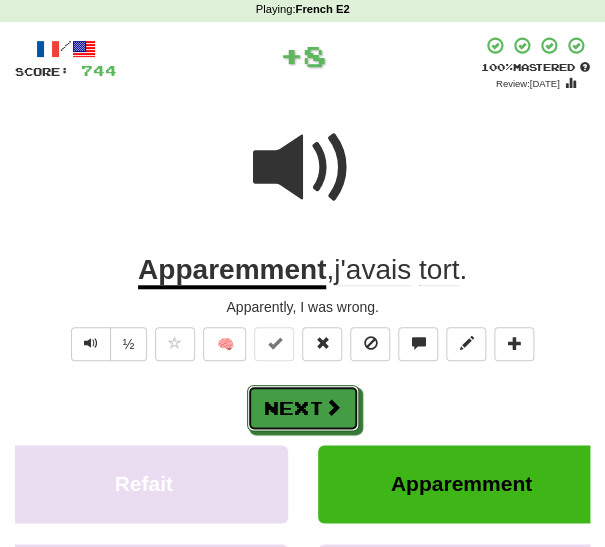 click on "Next" at bounding box center (303, 408) 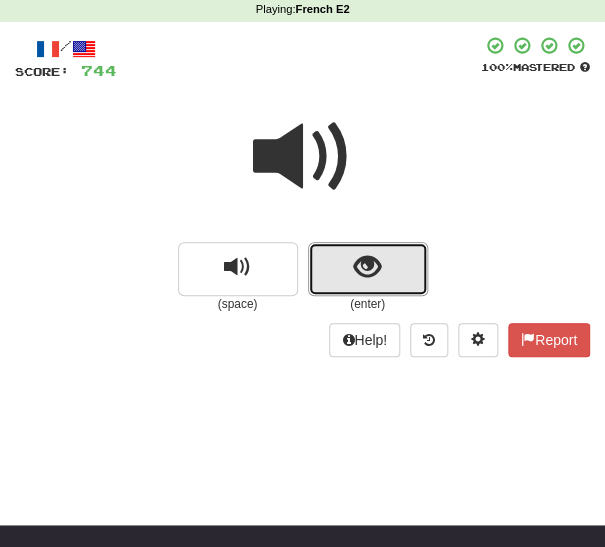 click at bounding box center (368, 269) 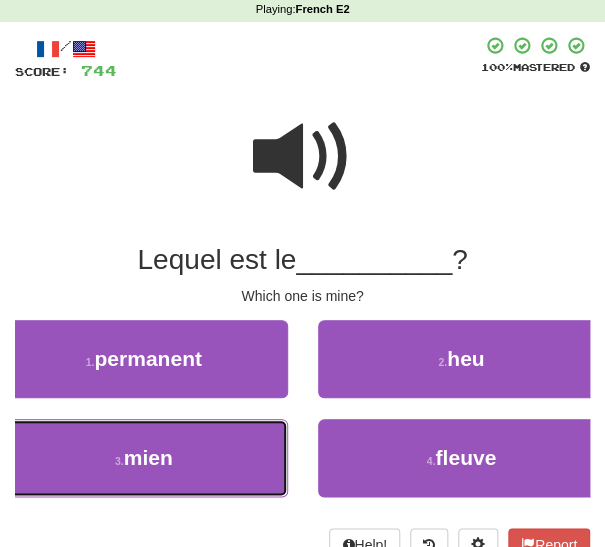drag, startPoint x: 162, startPoint y: 440, endPoint x: 187, endPoint y: 429, distance: 27.313 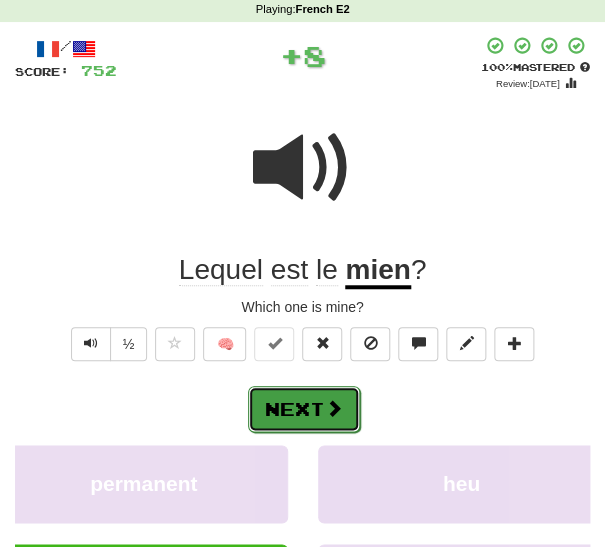 click on "Next" at bounding box center (304, 409) 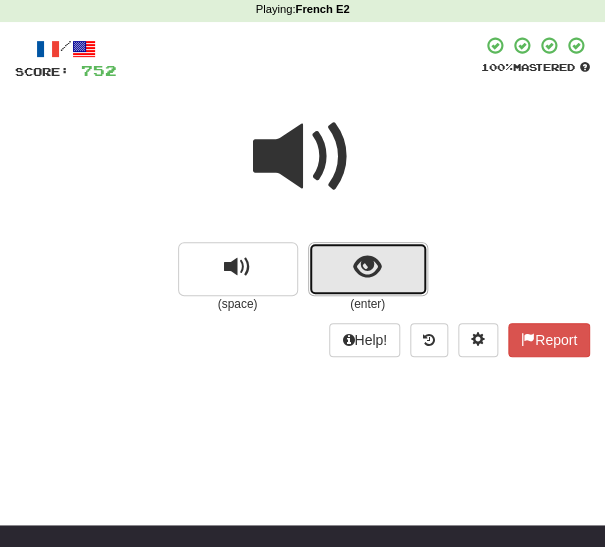 click at bounding box center (367, 267) 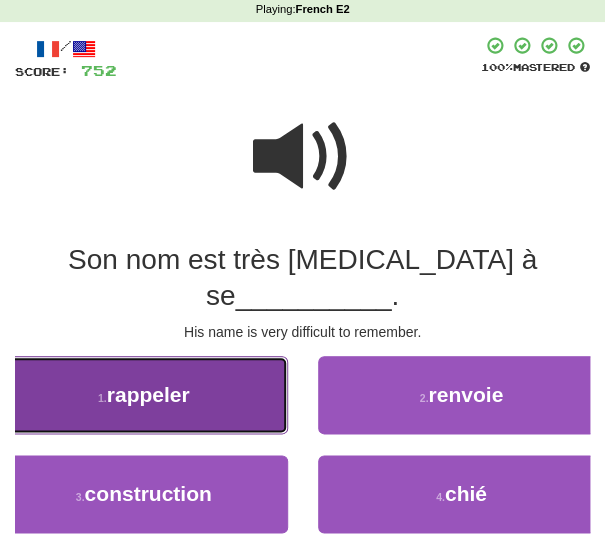 click on "rappeler" at bounding box center [148, 394] 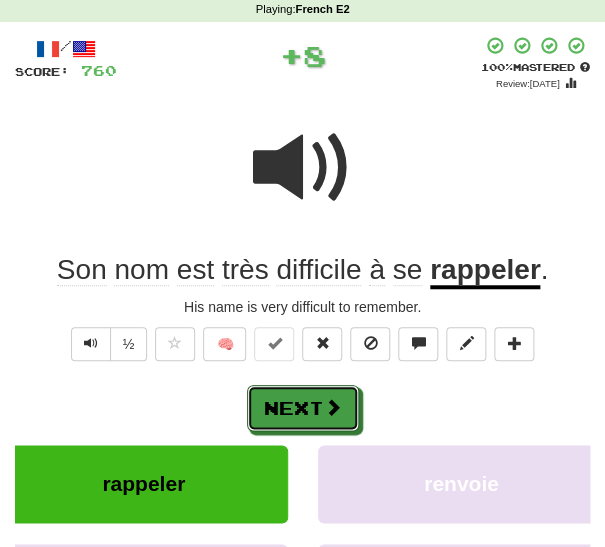 click on "Next" at bounding box center [303, 408] 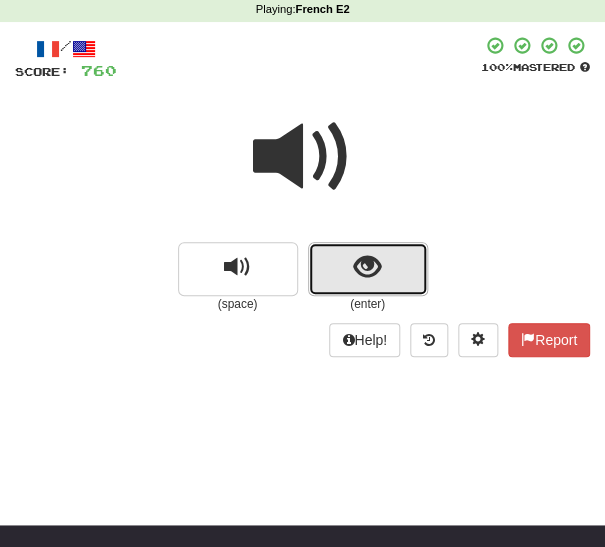 click at bounding box center [368, 269] 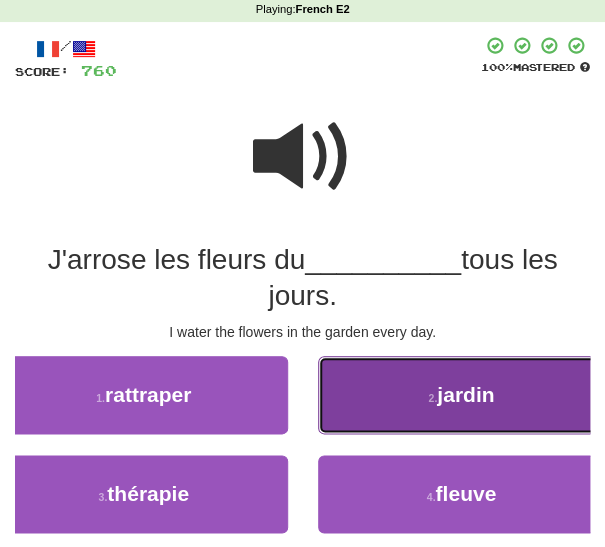 click on "2 .  jardin" at bounding box center [462, 395] 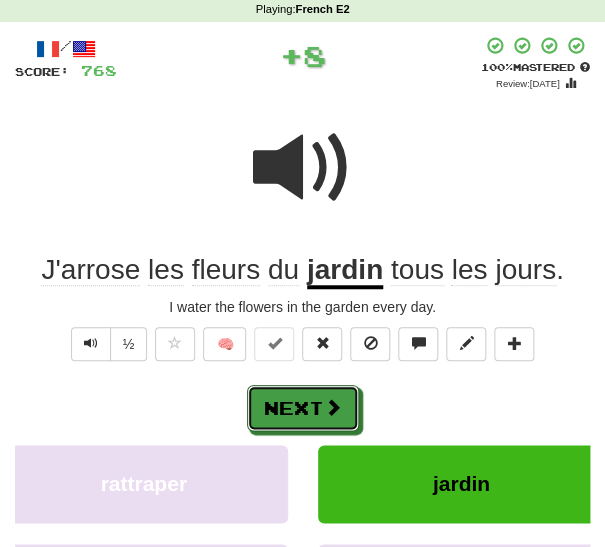 drag, startPoint x: 302, startPoint y: 412, endPoint x: 340, endPoint y: 395, distance: 41.62932 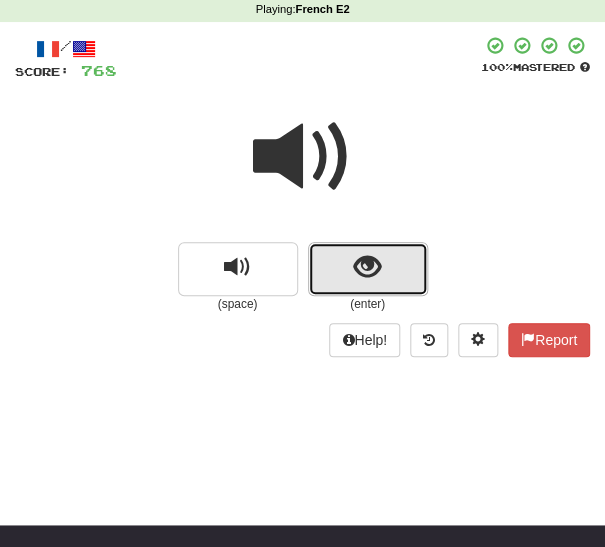 click at bounding box center [368, 269] 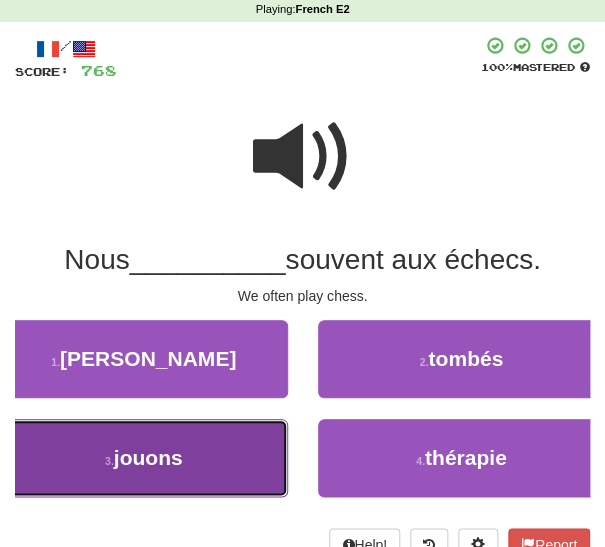 click on "3 .  jouons" at bounding box center [144, 458] 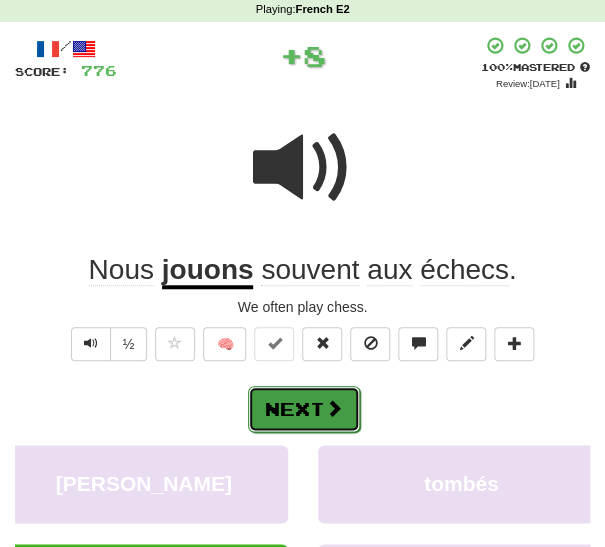 click on "Next" at bounding box center (304, 409) 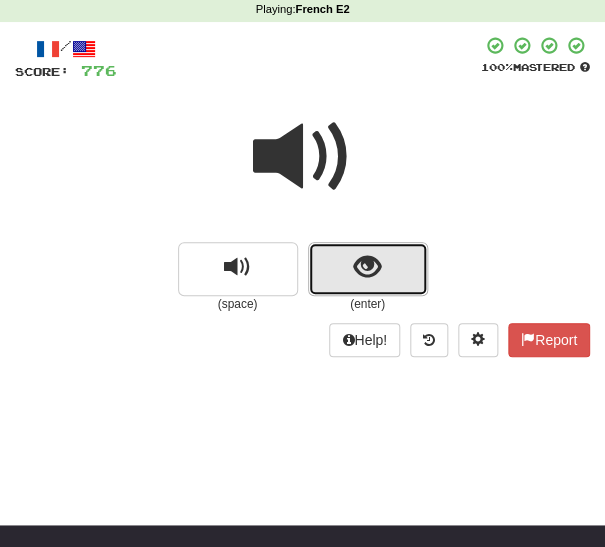 click at bounding box center (368, 269) 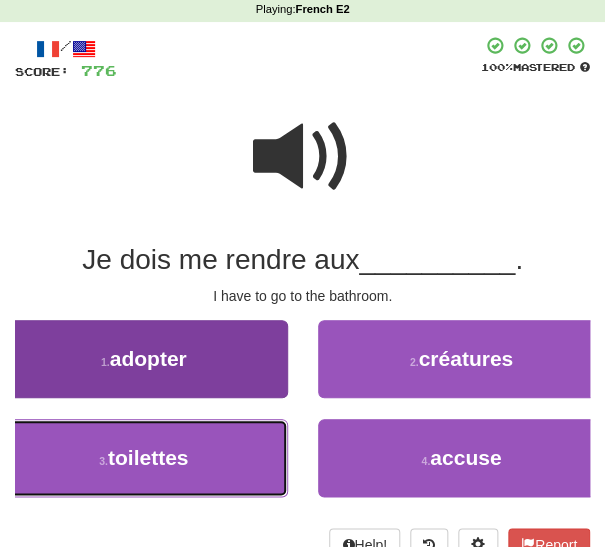 drag, startPoint x: 228, startPoint y: 451, endPoint x: 260, endPoint y: 449, distance: 32.06244 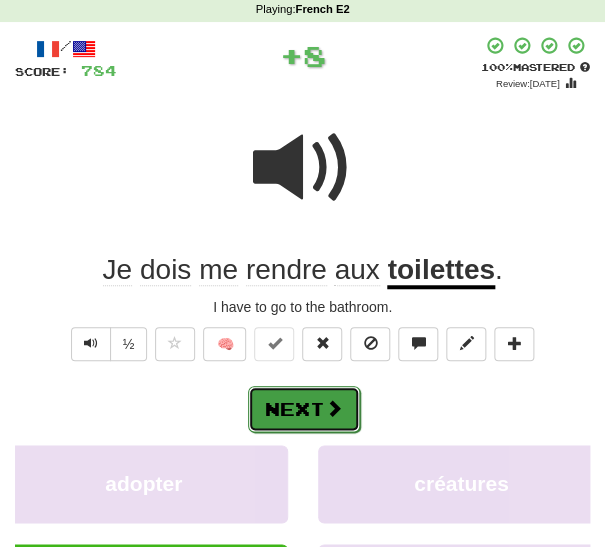 click at bounding box center (334, 408) 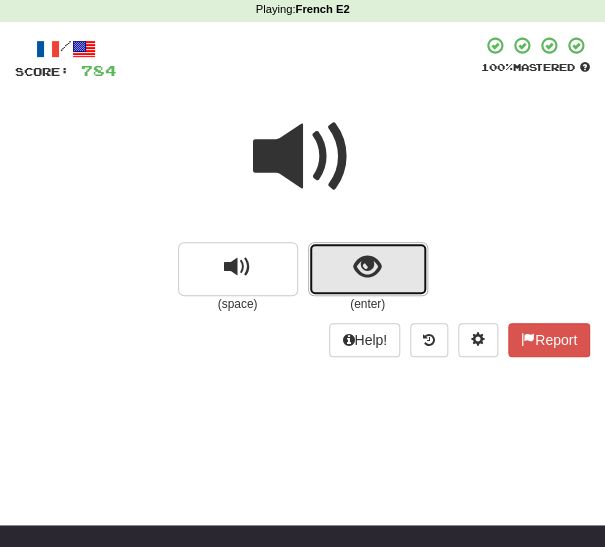 click at bounding box center [367, 267] 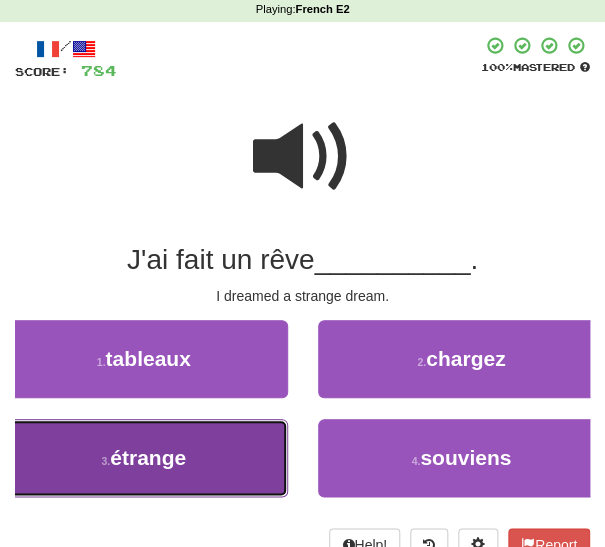 click on "étrange" at bounding box center [148, 457] 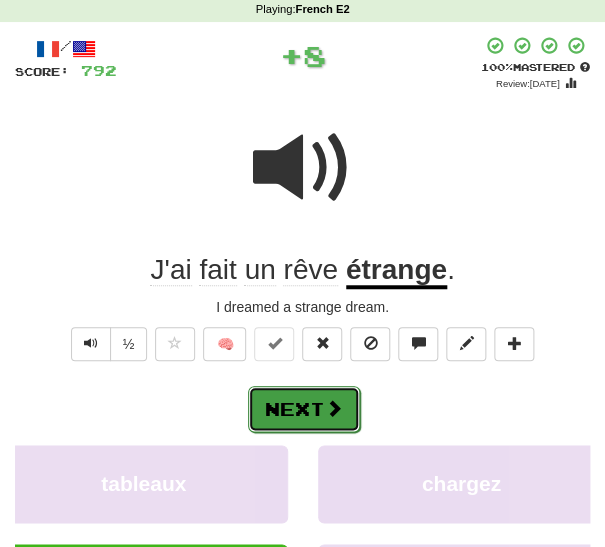 click at bounding box center [334, 408] 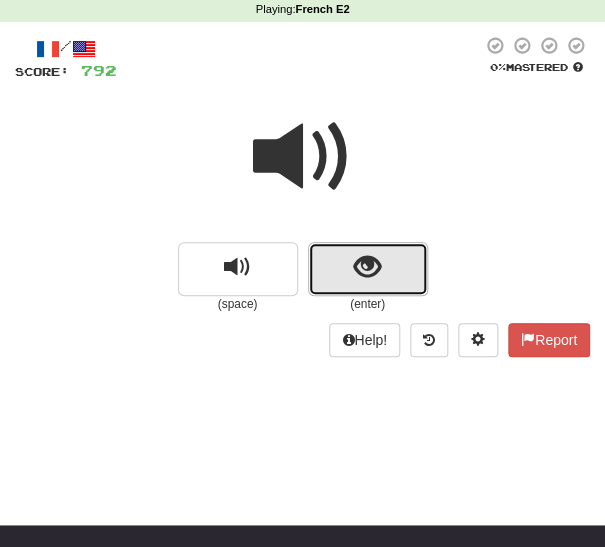 click at bounding box center (368, 269) 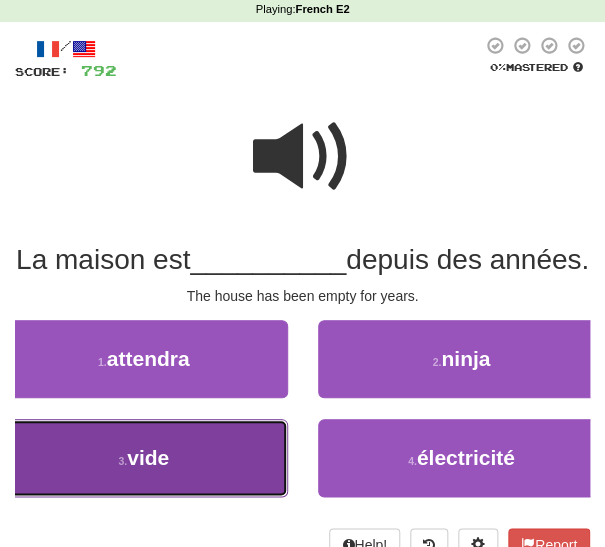 click on "3 .  vide" at bounding box center (144, 458) 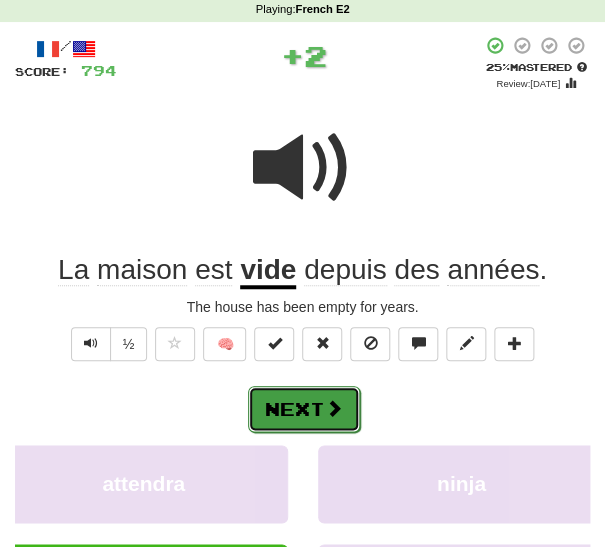 click on "Next" at bounding box center (304, 409) 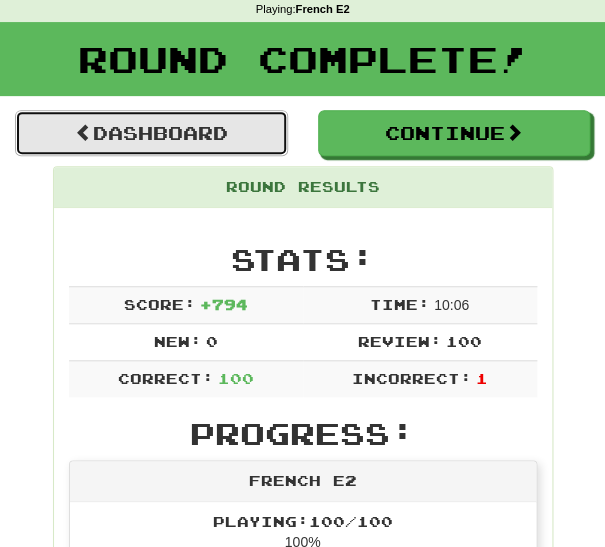 click on "Dashboard" at bounding box center [151, 133] 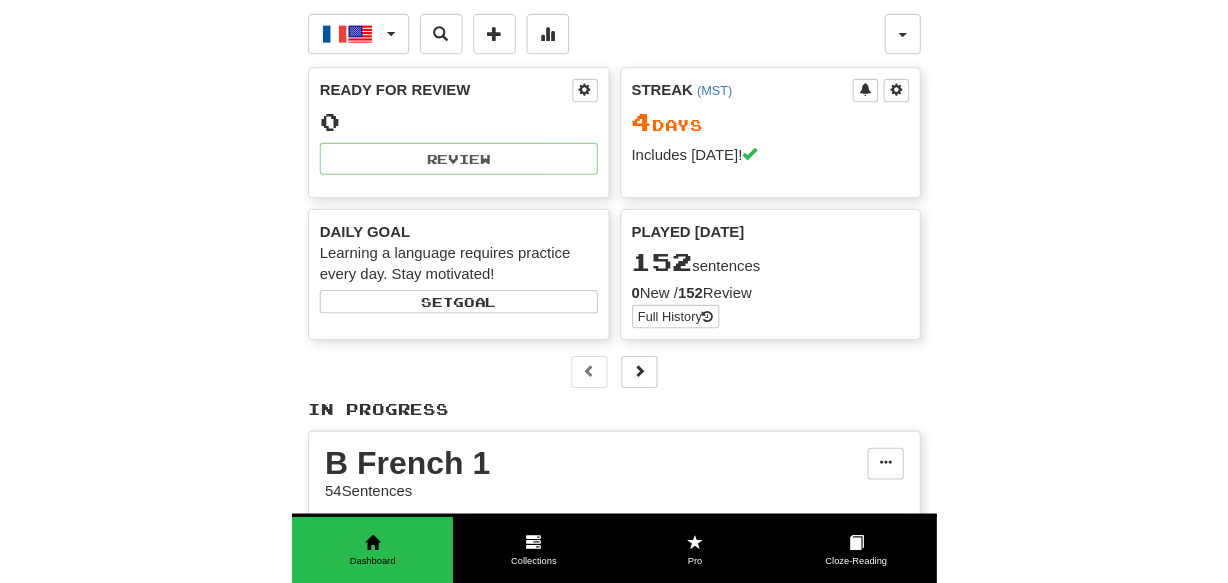 scroll, scrollTop: 0, scrollLeft: 0, axis: both 